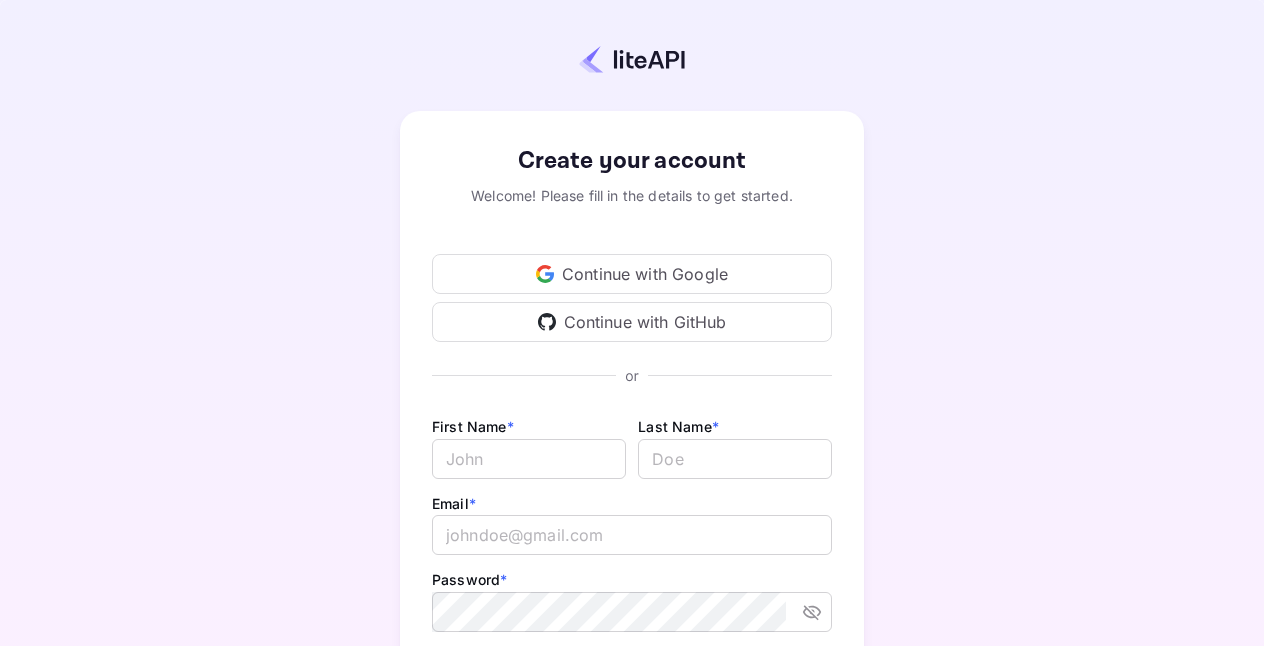 scroll, scrollTop: 0, scrollLeft: 0, axis: both 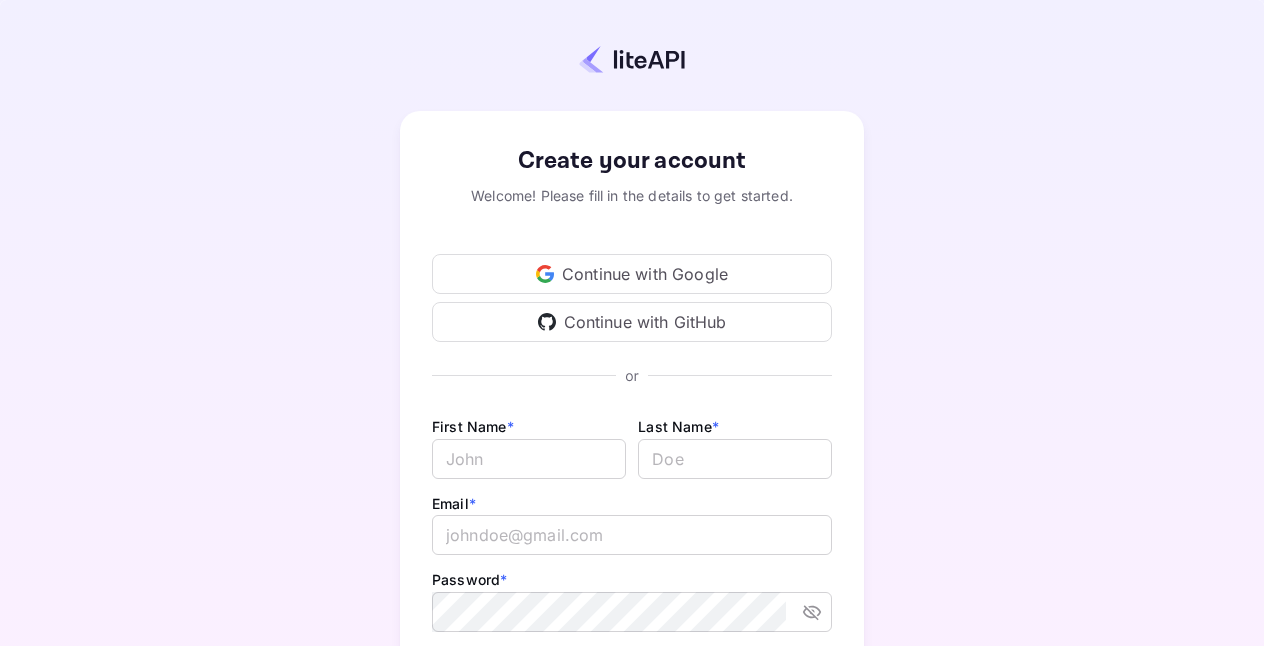 click on "Continue with Google" at bounding box center [632, 274] 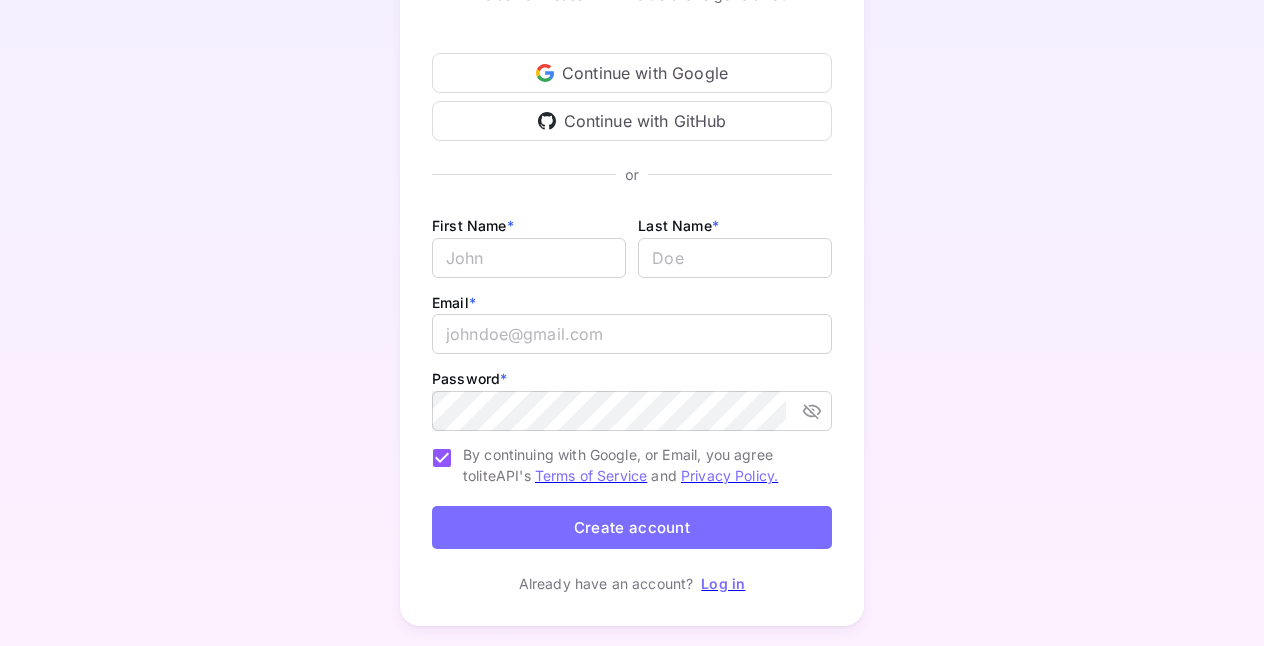 scroll, scrollTop: 123, scrollLeft: 0, axis: vertical 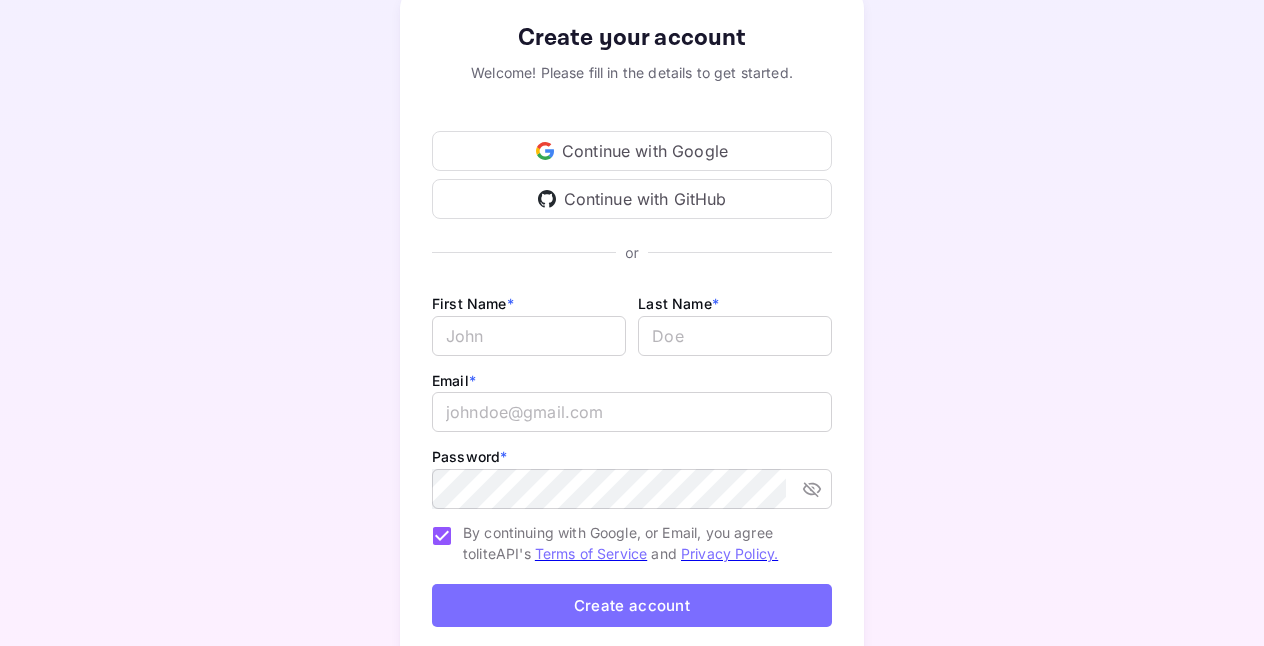 click on "Continue with Google" at bounding box center [632, 151] 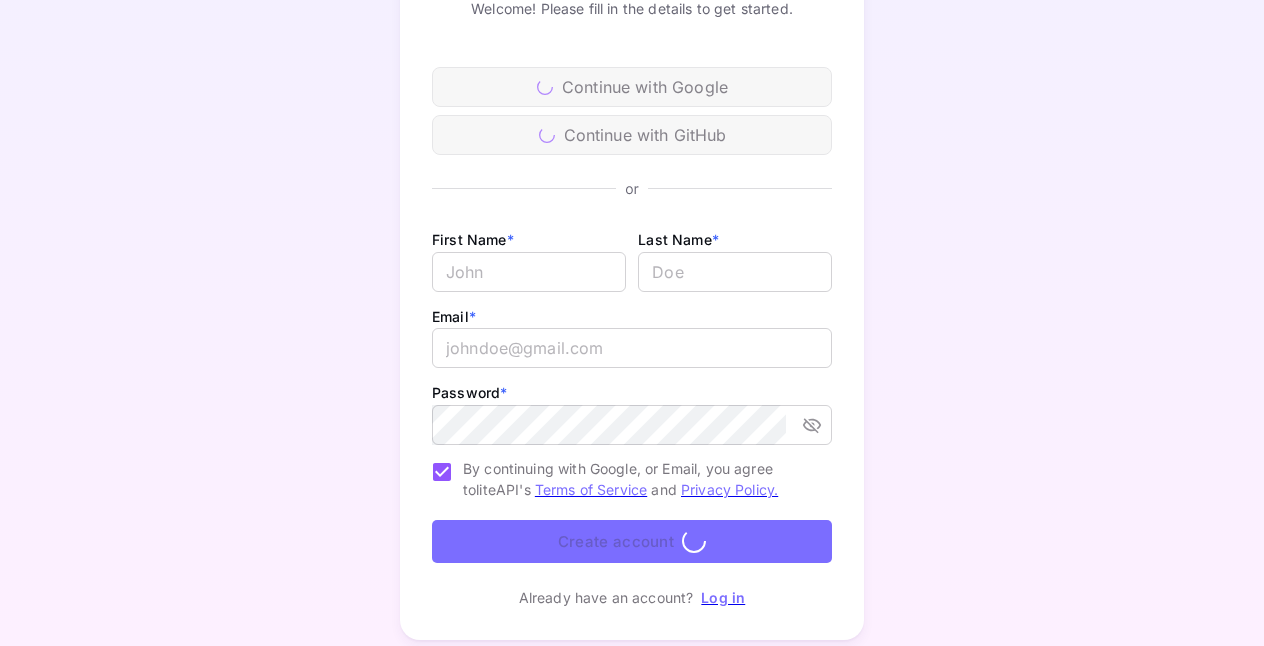 scroll, scrollTop: 246, scrollLeft: 0, axis: vertical 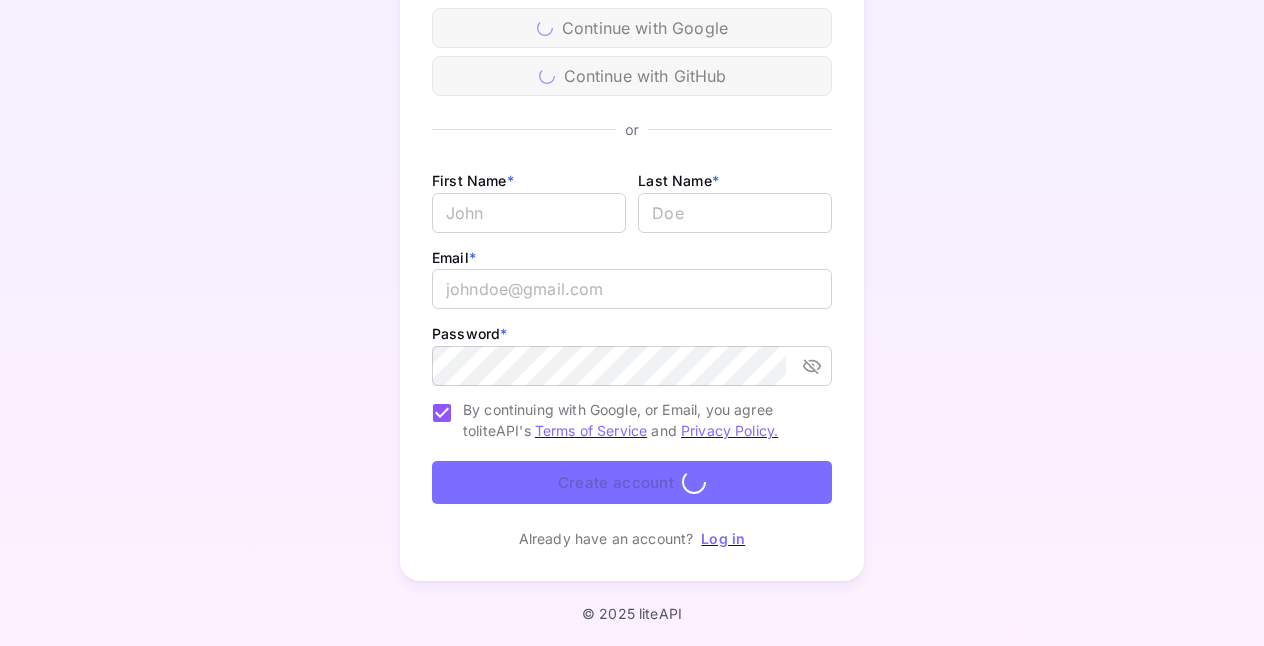 click on "Log in" at bounding box center (723, 538) 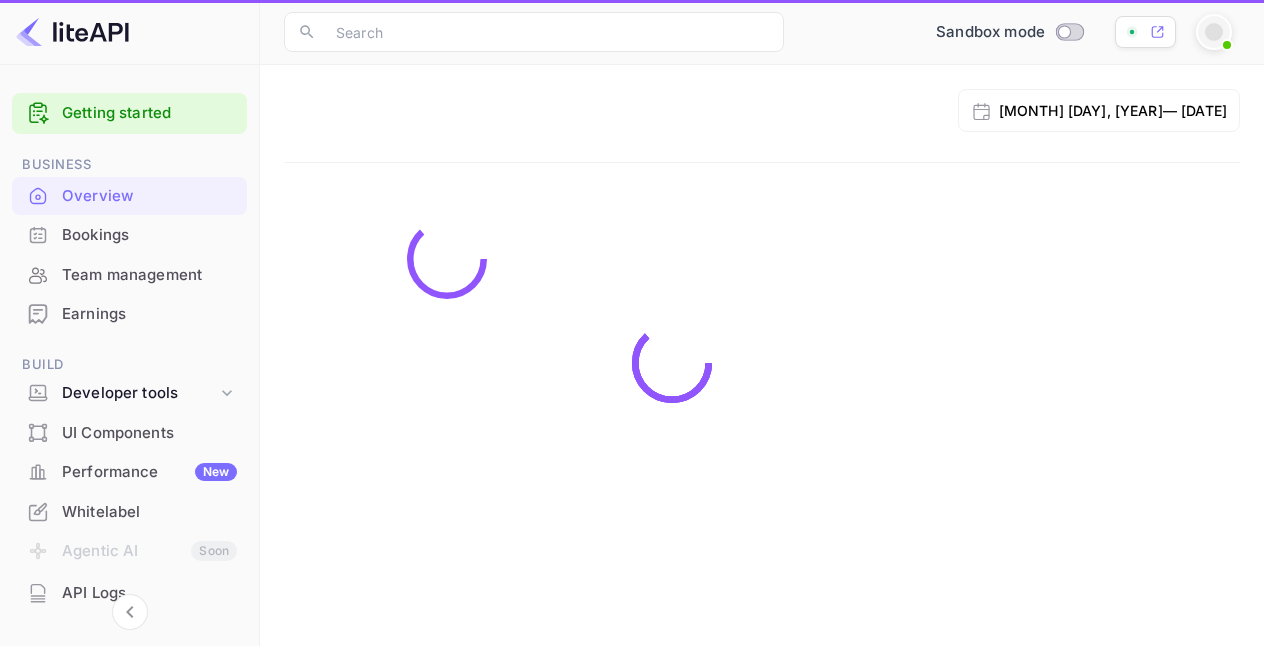 scroll, scrollTop: 0, scrollLeft: 0, axis: both 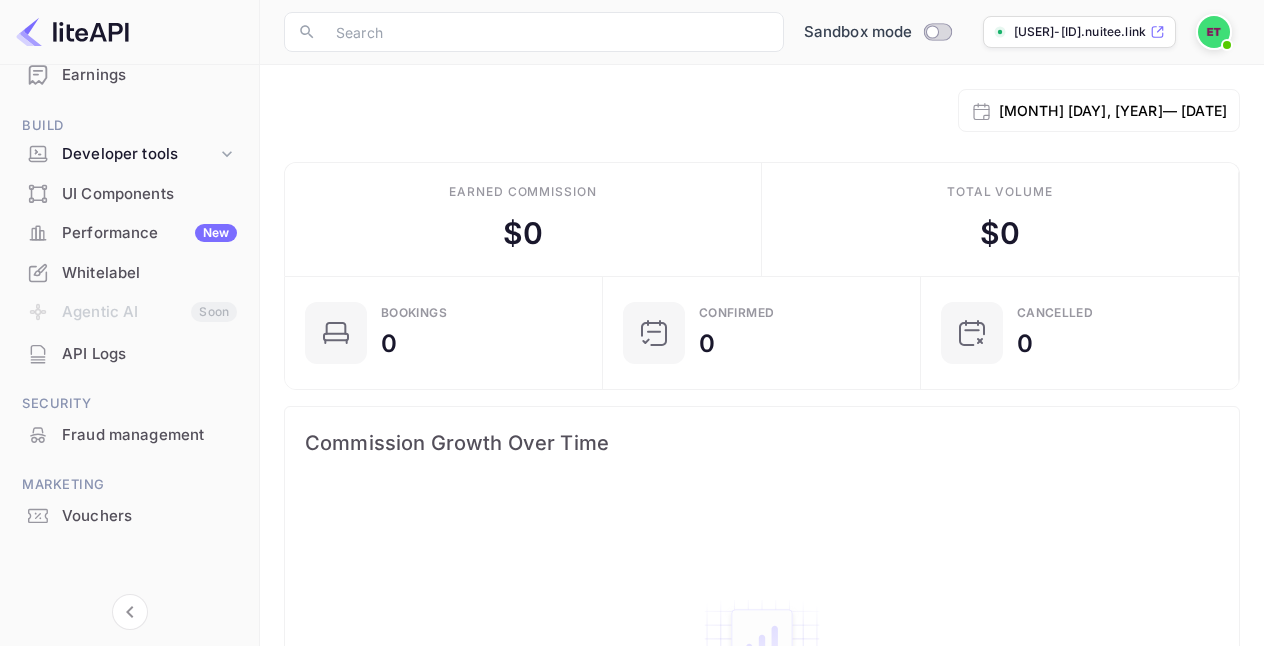 click on "API Logs" at bounding box center (149, 354) 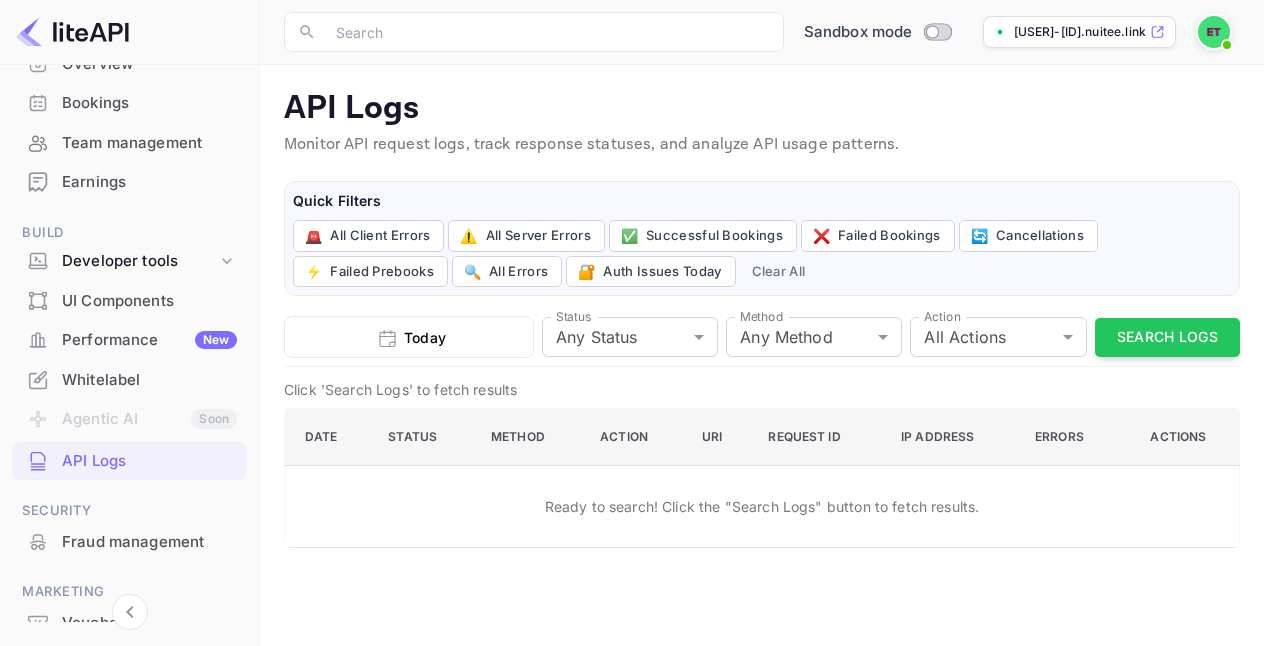 scroll, scrollTop: 73, scrollLeft: 0, axis: vertical 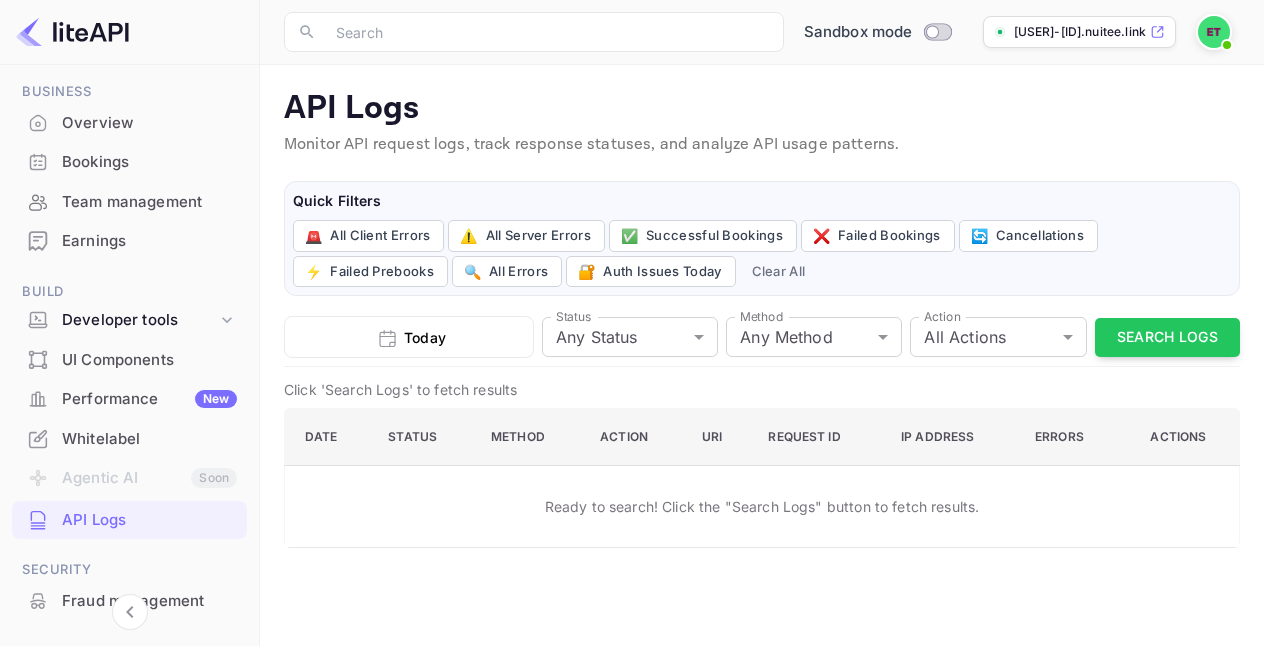 click on "Overview" at bounding box center [149, 123] 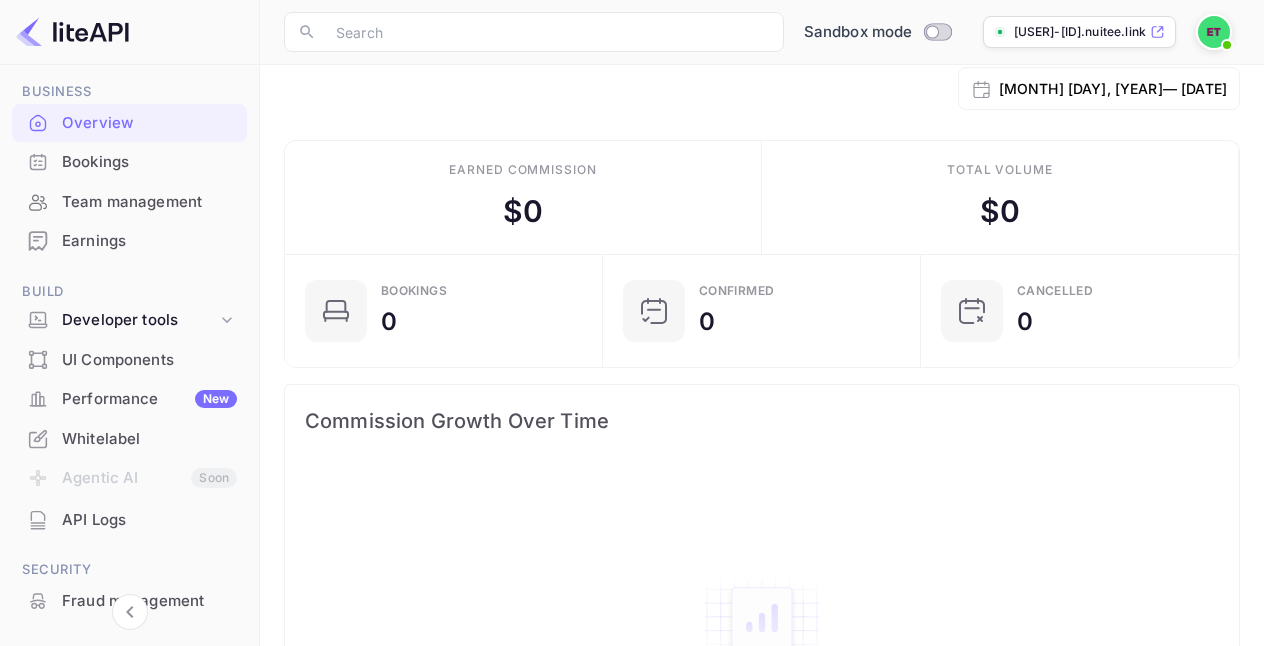 scroll, scrollTop: 0, scrollLeft: 0, axis: both 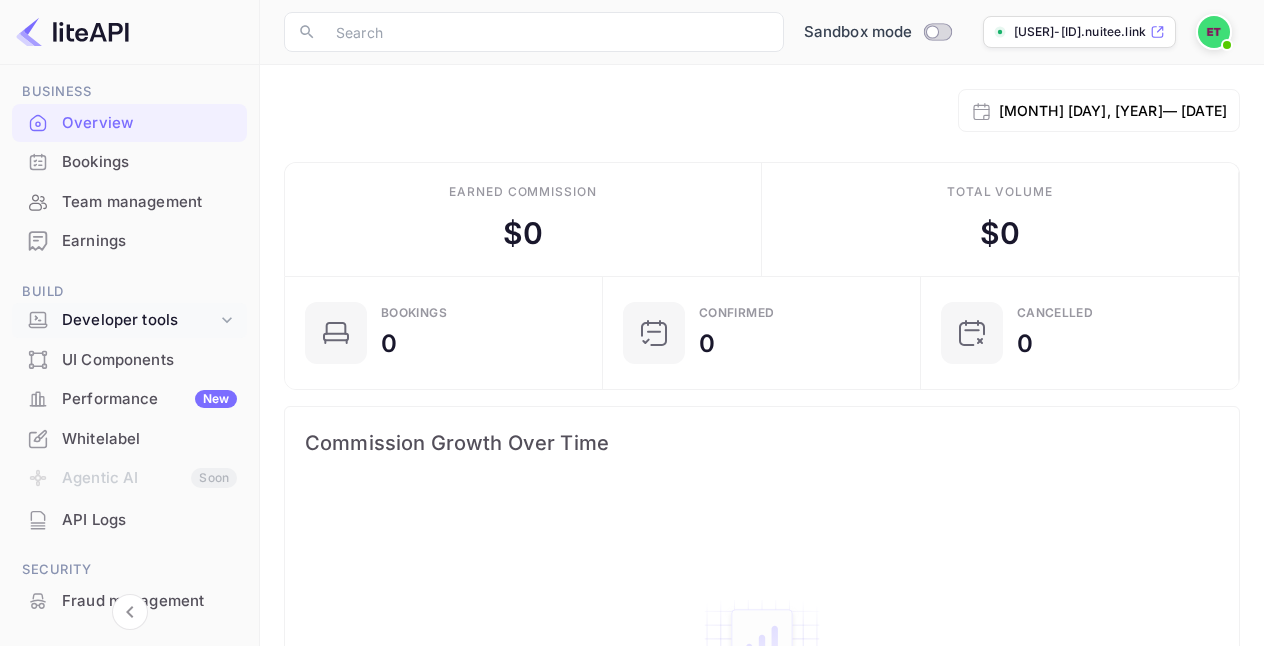 click on "Developer tools" at bounding box center (139, 320) 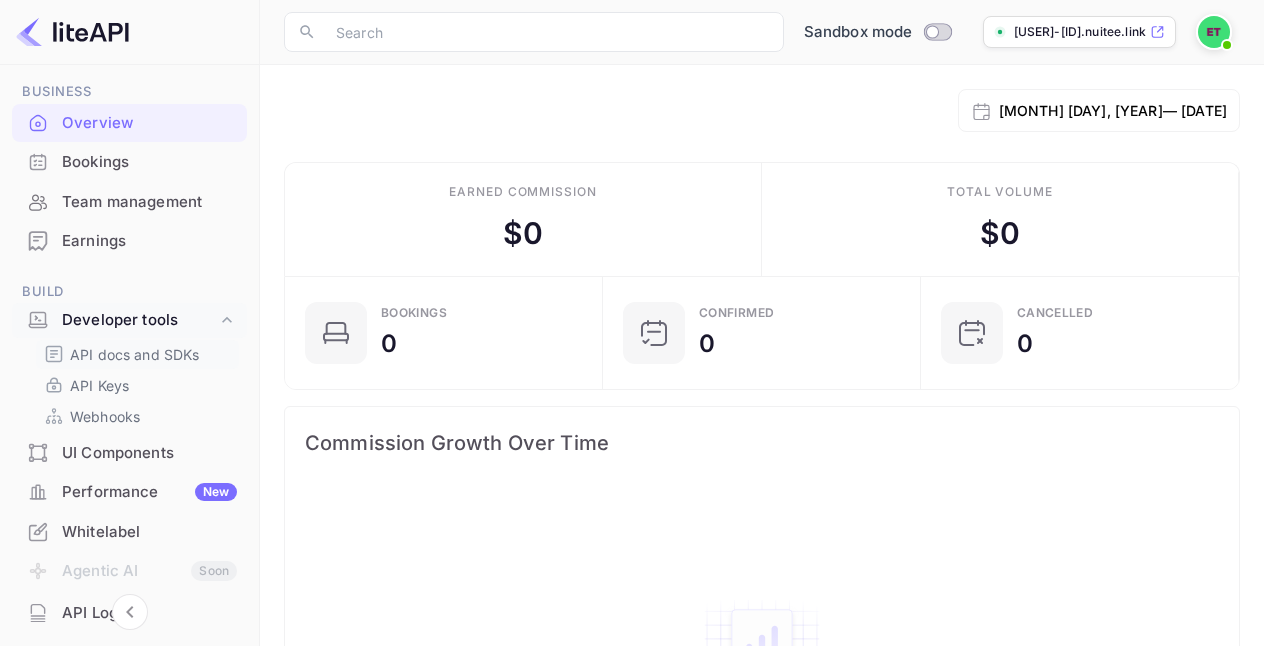 click on "API docs and SDKs" at bounding box center (135, 354) 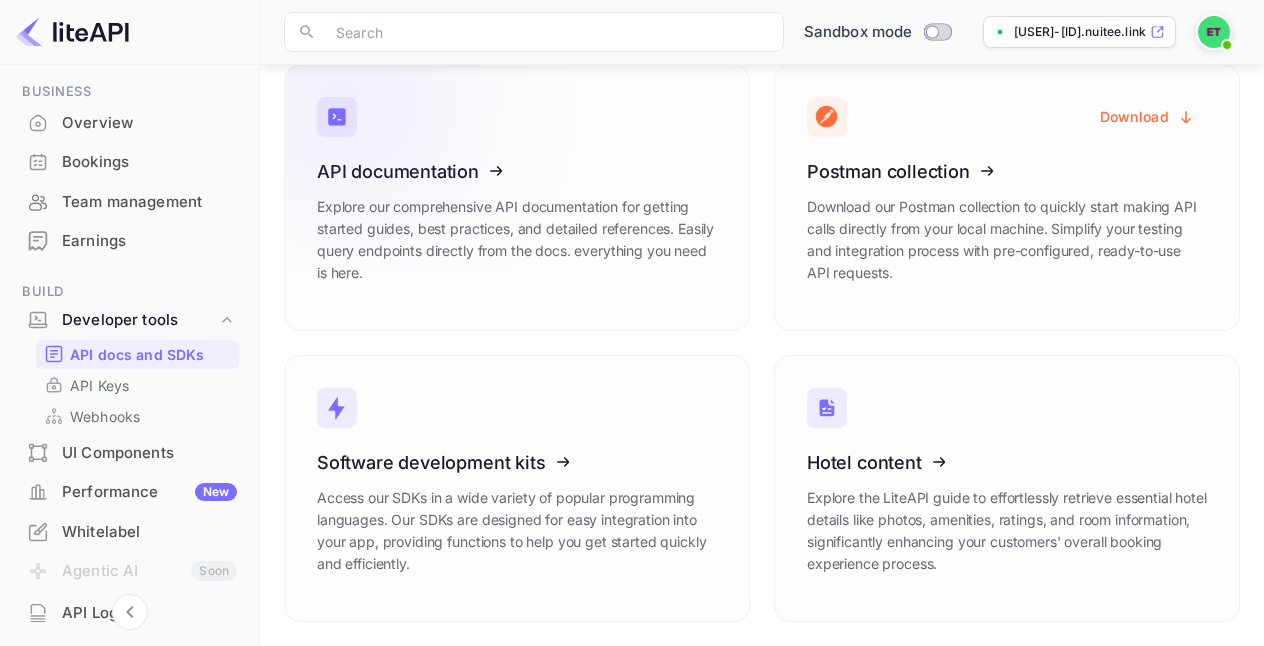 scroll, scrollTop: 131, scrollLeft: 0, axis: vertical 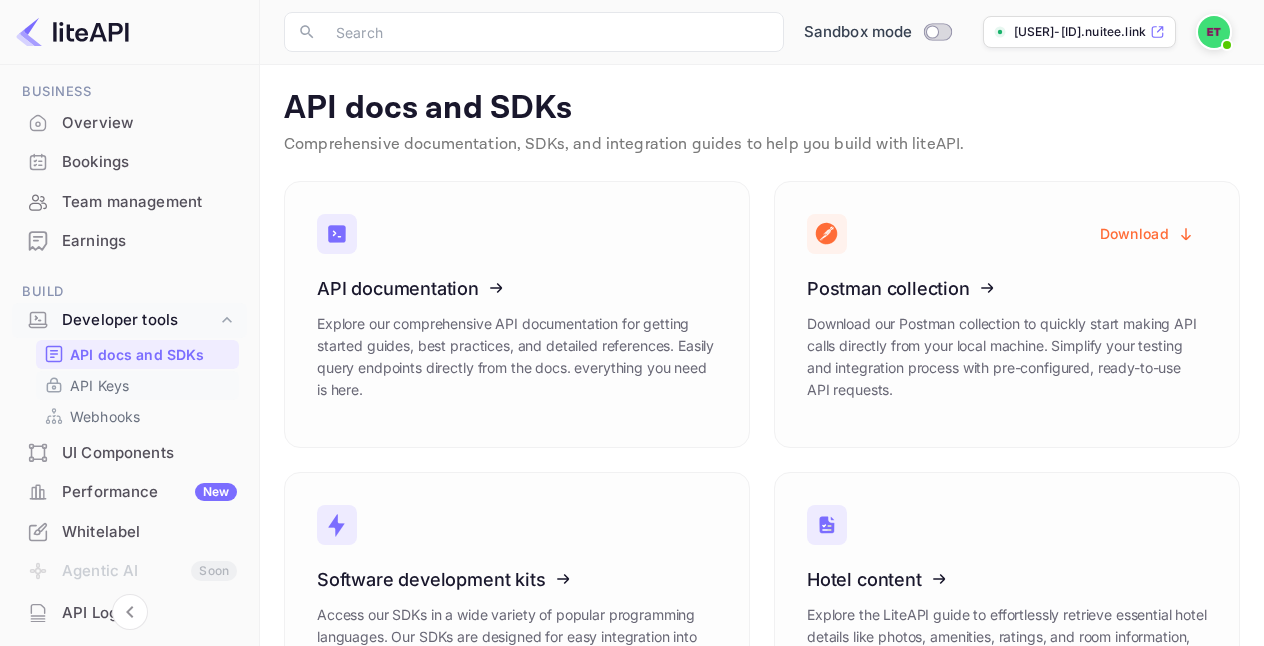 click on "API Keys" at bounding box center (99, 385) 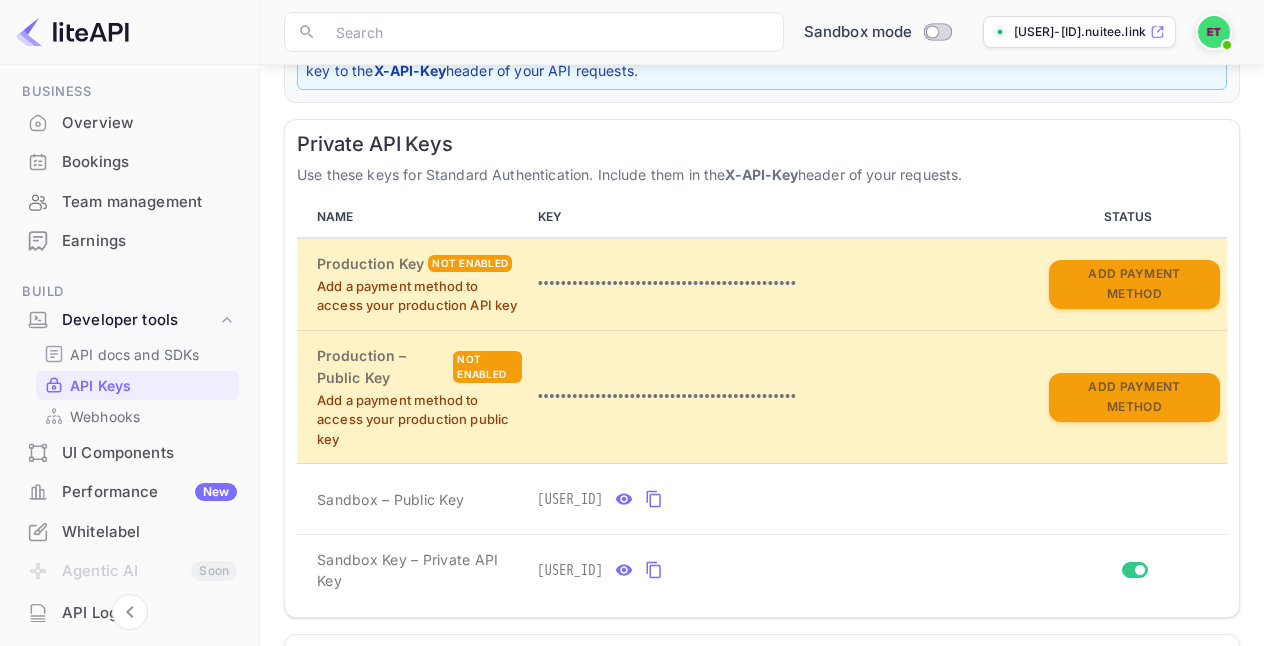scroll, scrollTop: 321, scrollLeft: 0, axis: vertical 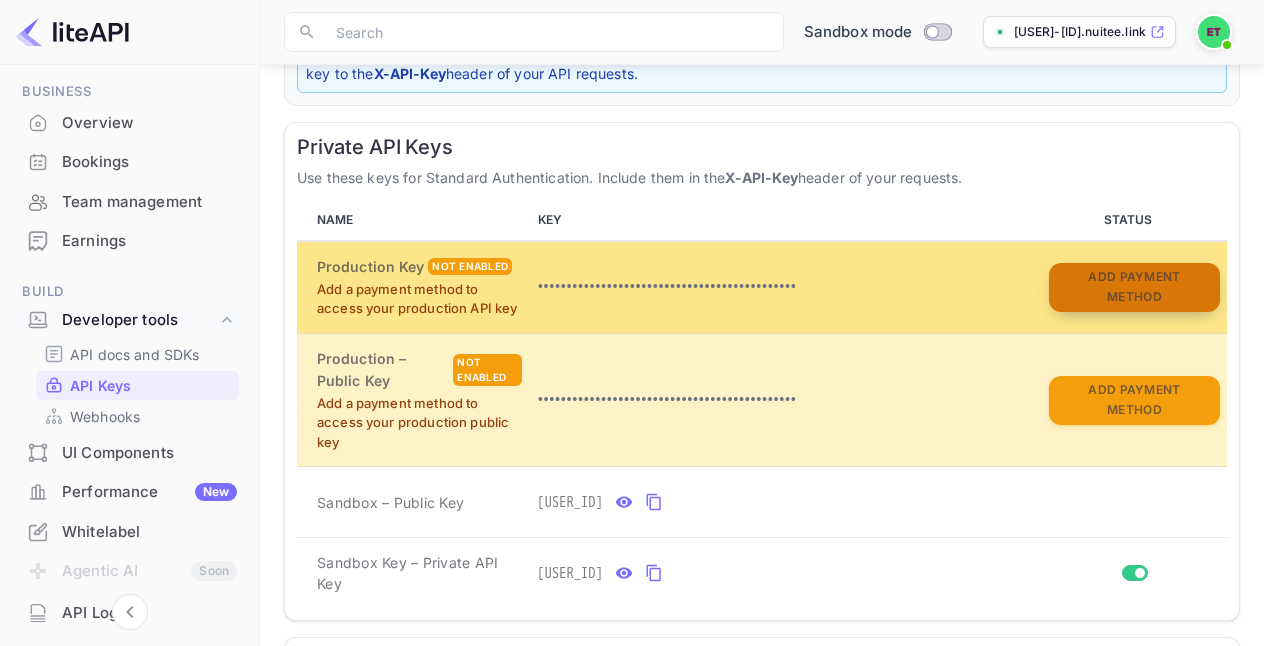 click on "Add Payment Method" at bounding box center (1134, 287) 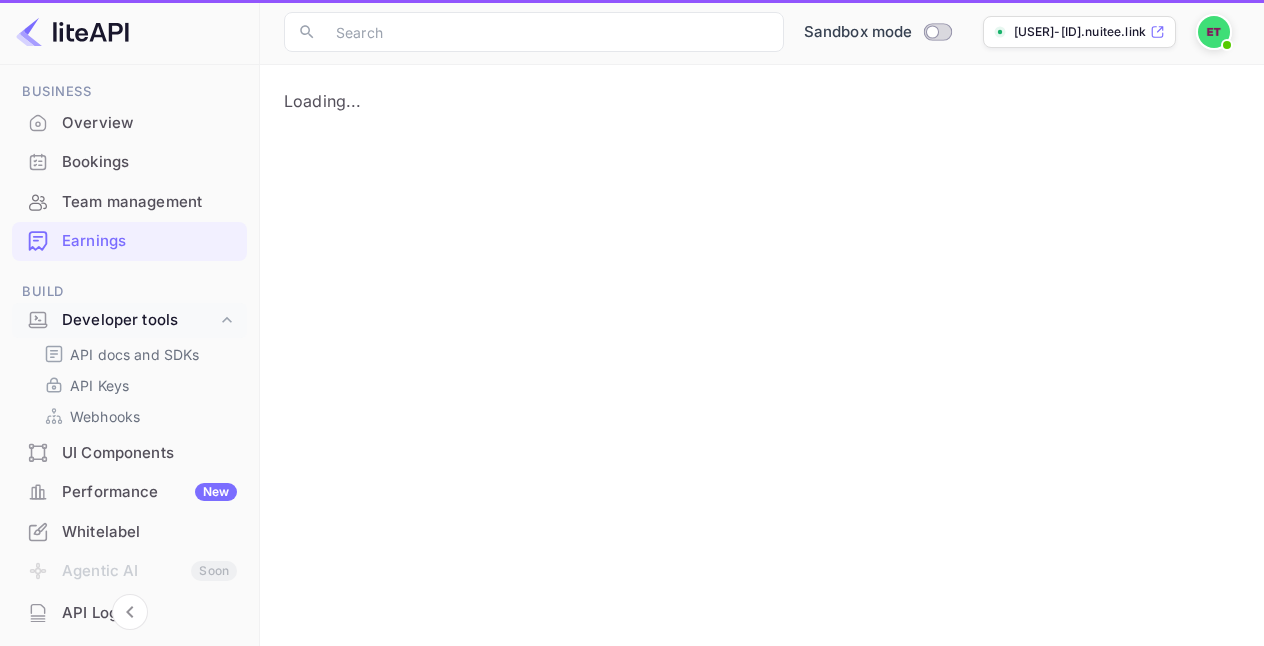 scroll, scrollTop: 0, scrollLeft: 0, axis: both 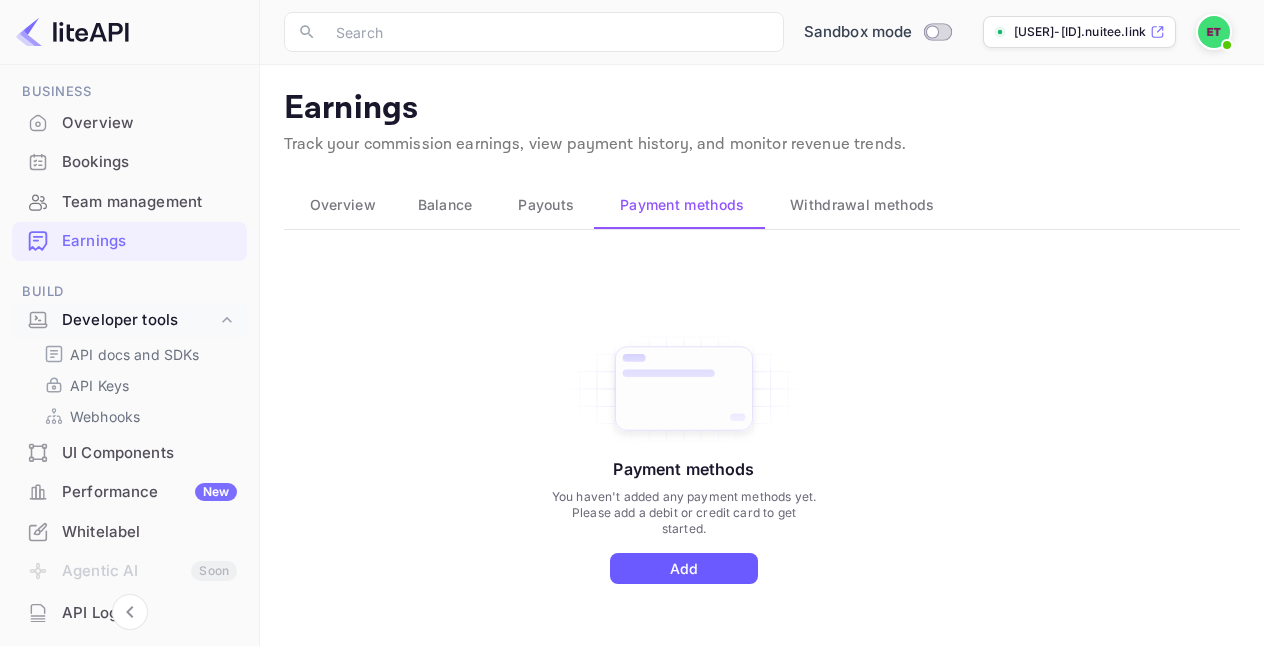 click on "Add" at bounding box center (684, 568) 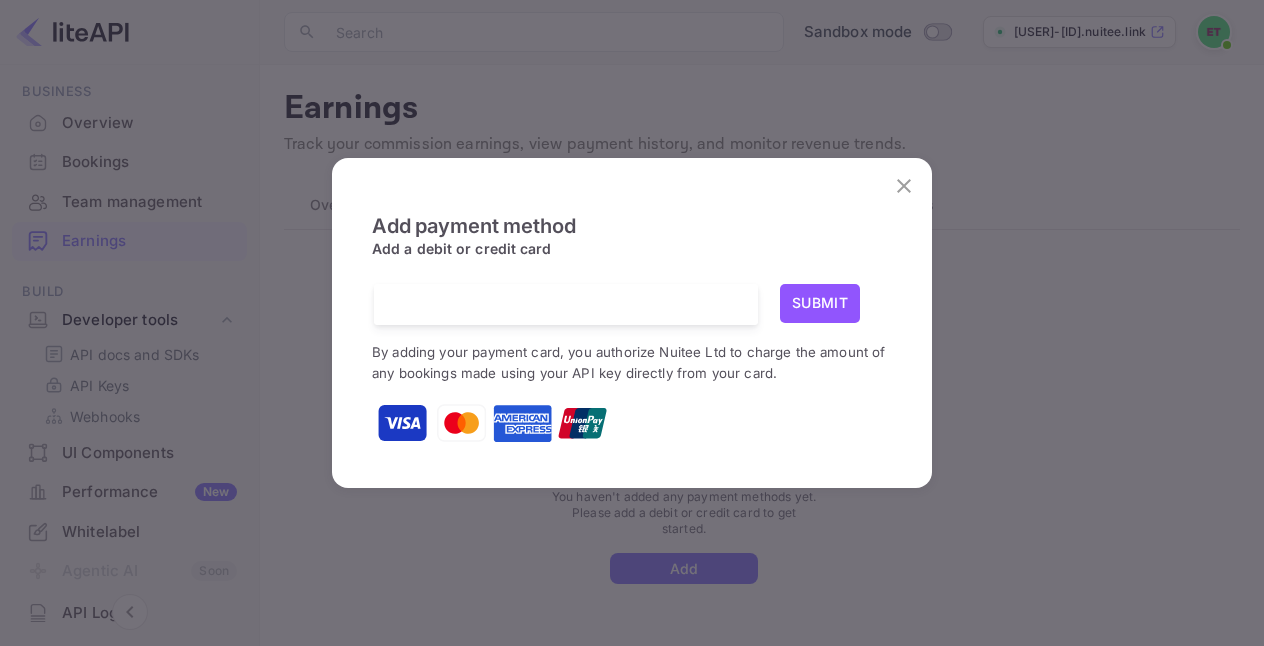 click 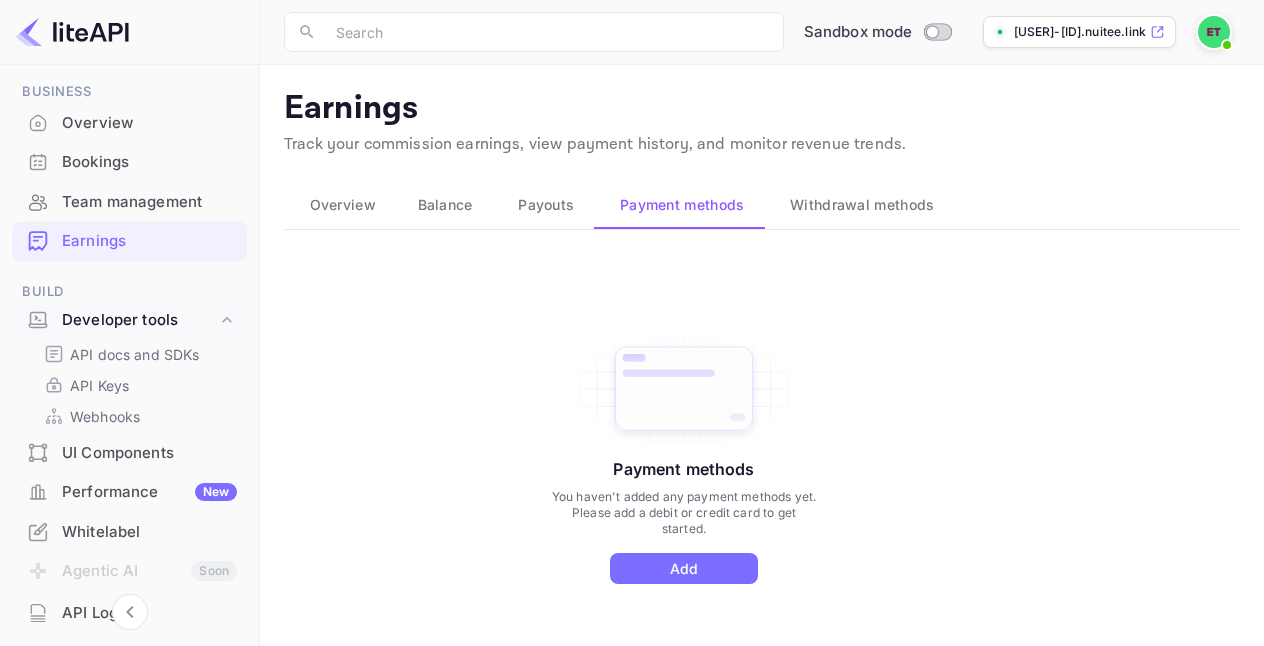 click on "Overview" at bounding box center (343, 205) 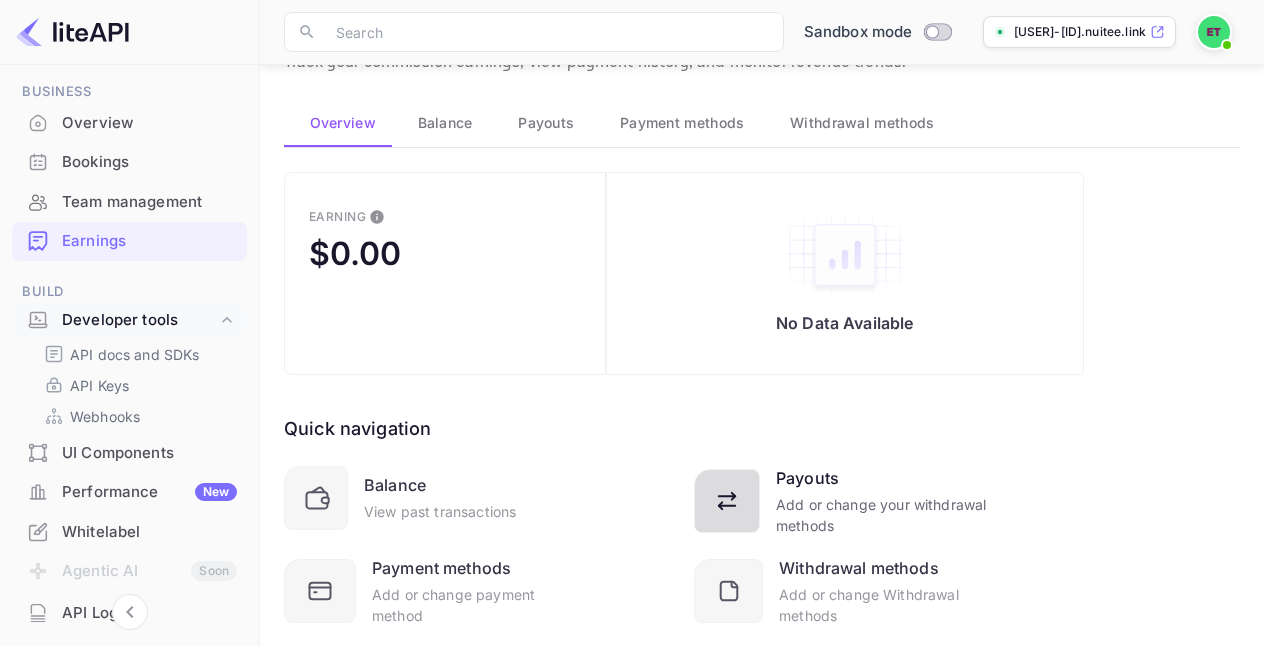scroll, scrollTop: 0, scrollLeft: 0, axis: both 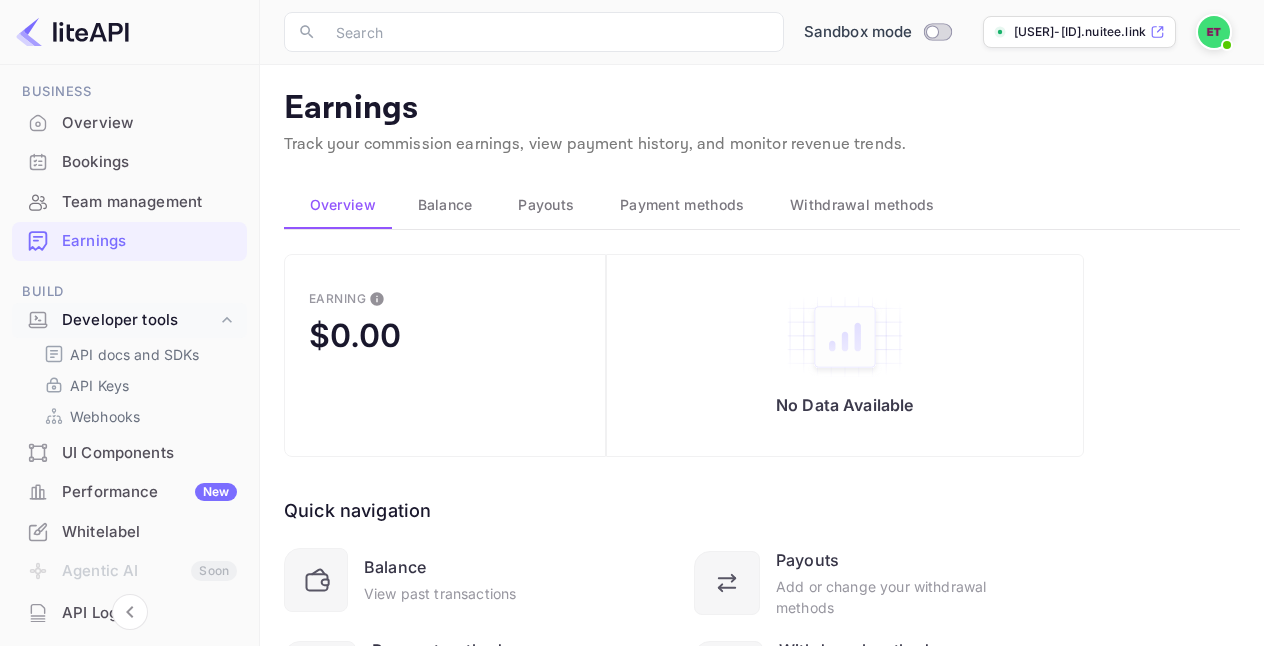 click on "Balance" at bounding box center [442, 205] 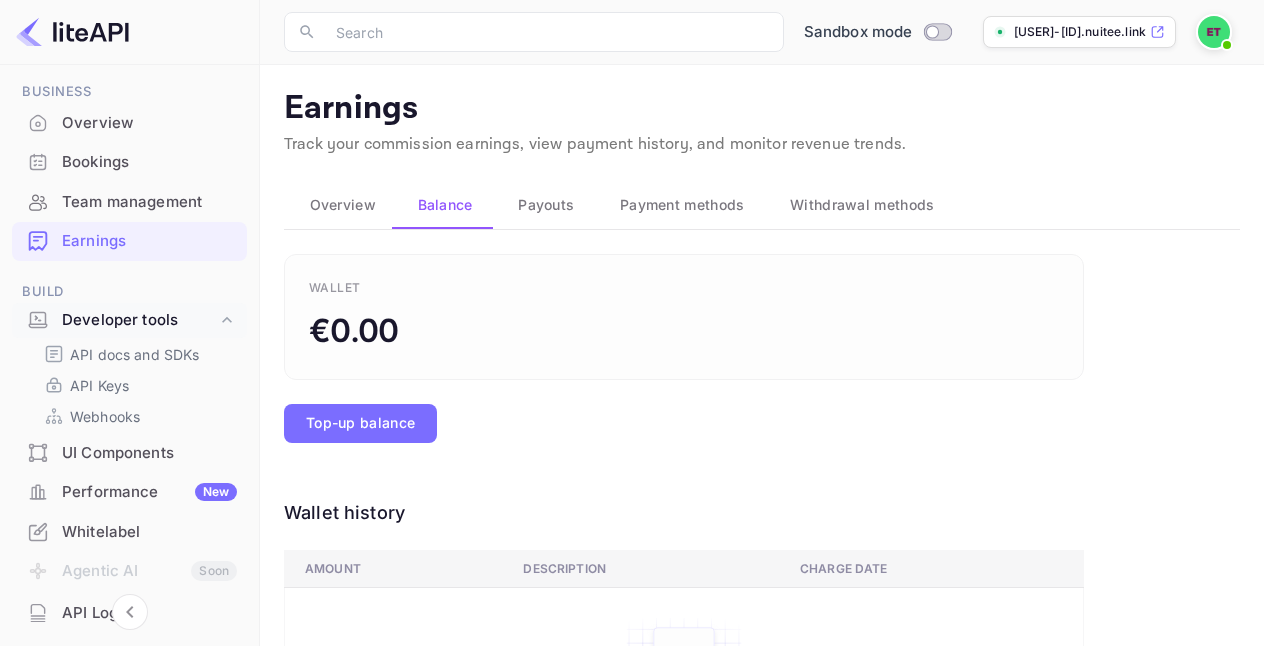 click on "Payouts" at bounding box center (546, 205) 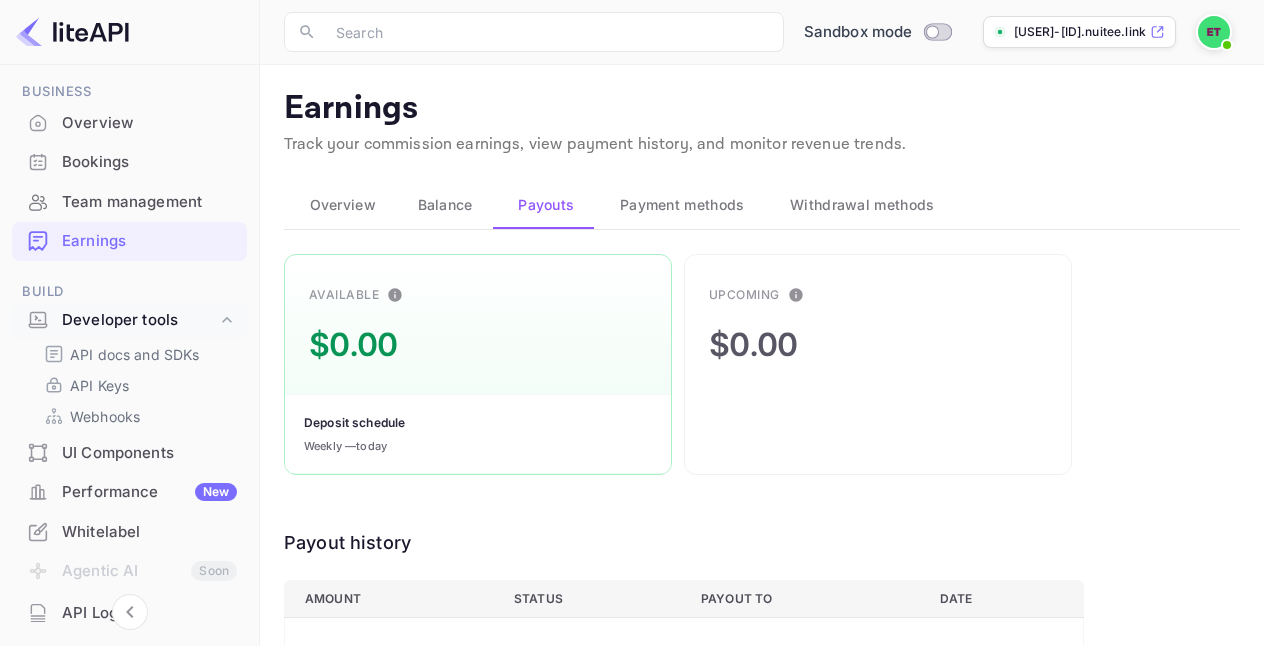 click on "Payment methods" at bounding box center [682, 205] 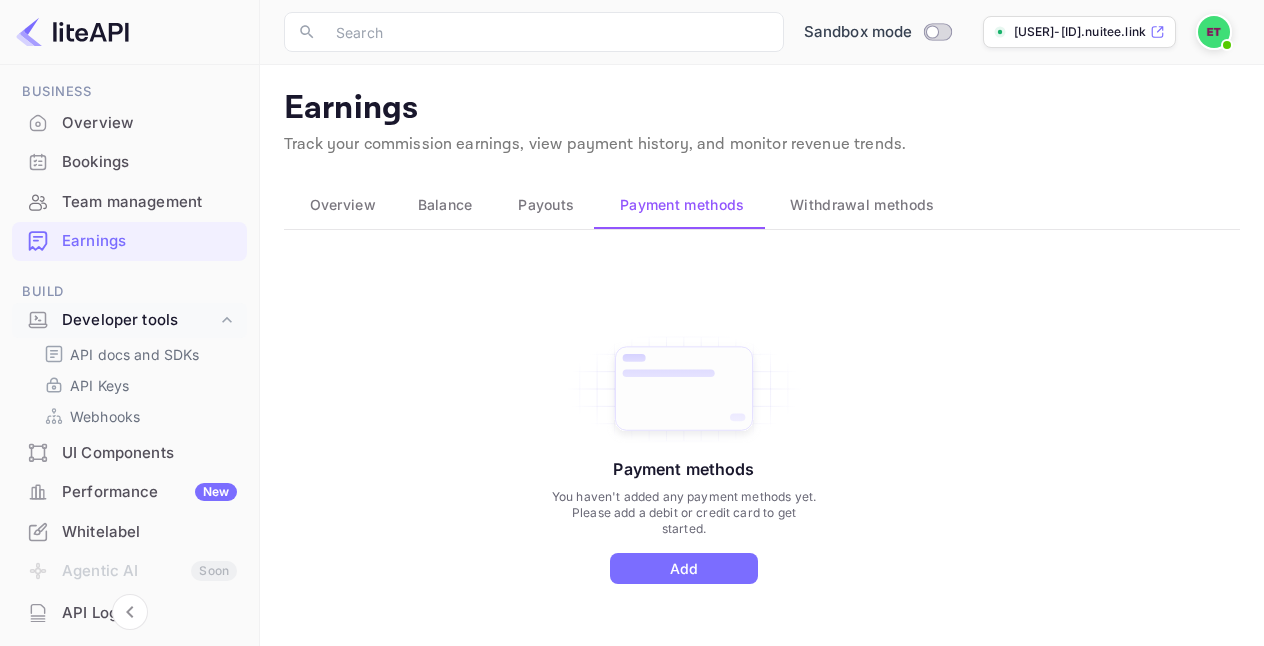 click on "Withdrawal methods" at bounding box center [862, 205] 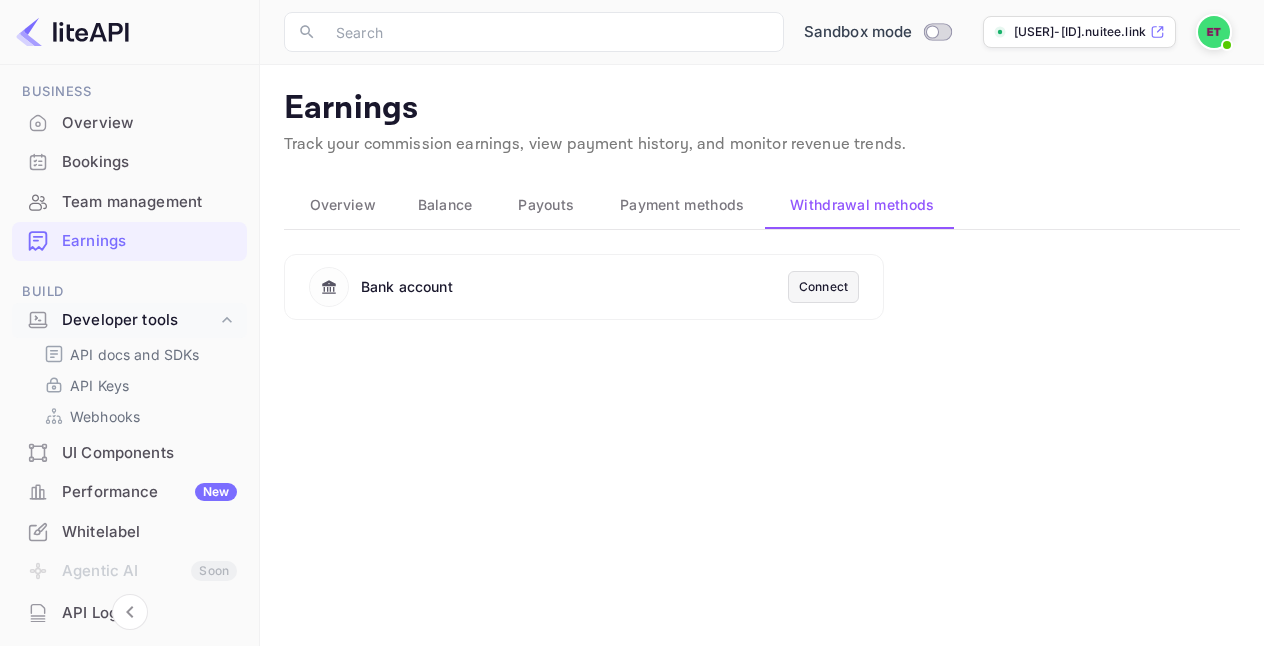 click on "Payment methods" at bounding box center [682, 205] 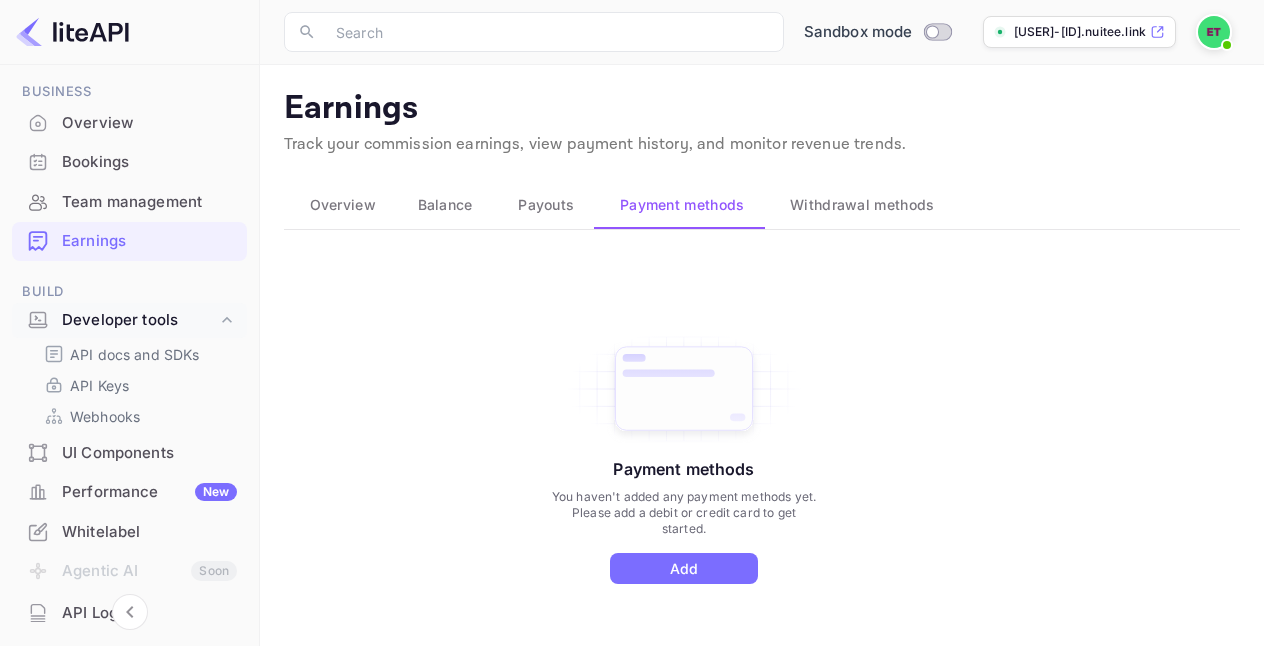 click on "Payouts" at bounding box center [544, 205] 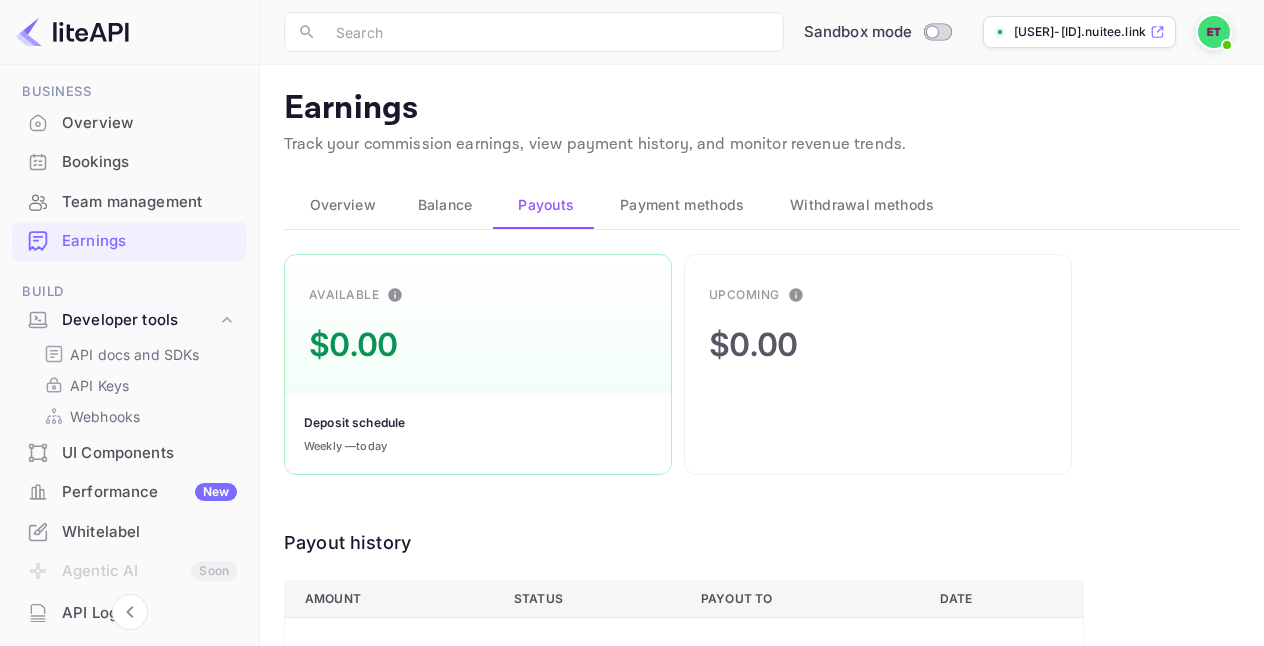 click on "Balance" at bounding box center [445, 205] 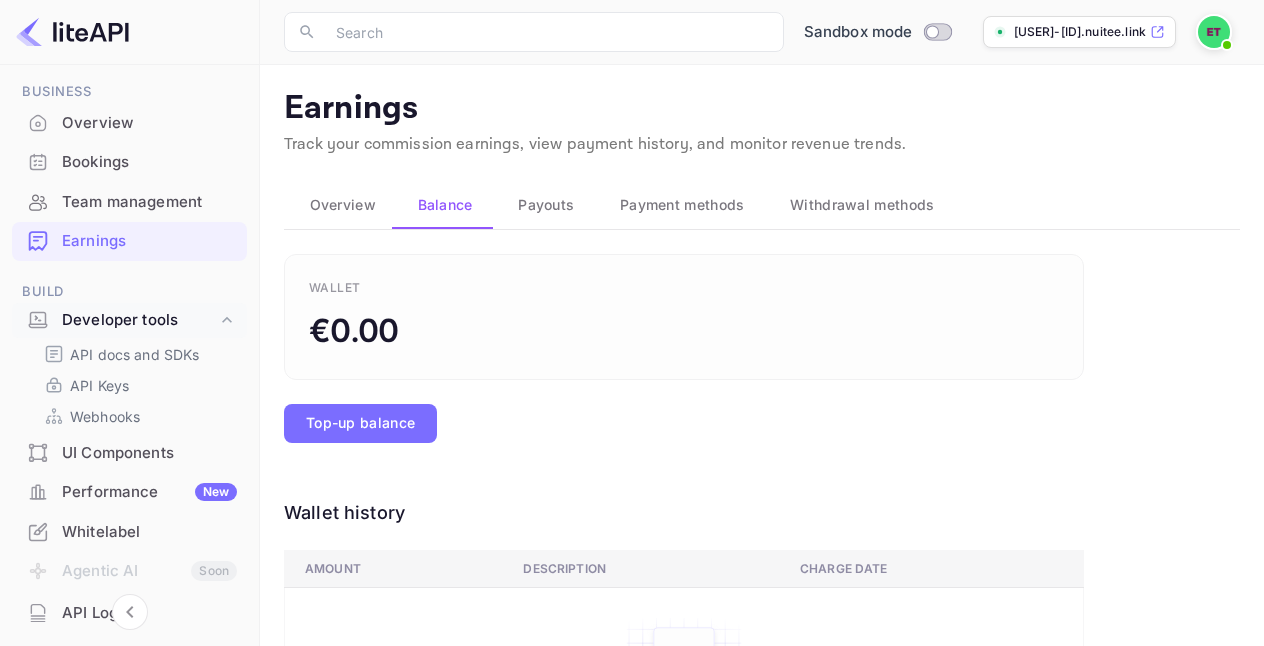 click on "Overview" at bounding box center [343, 205] 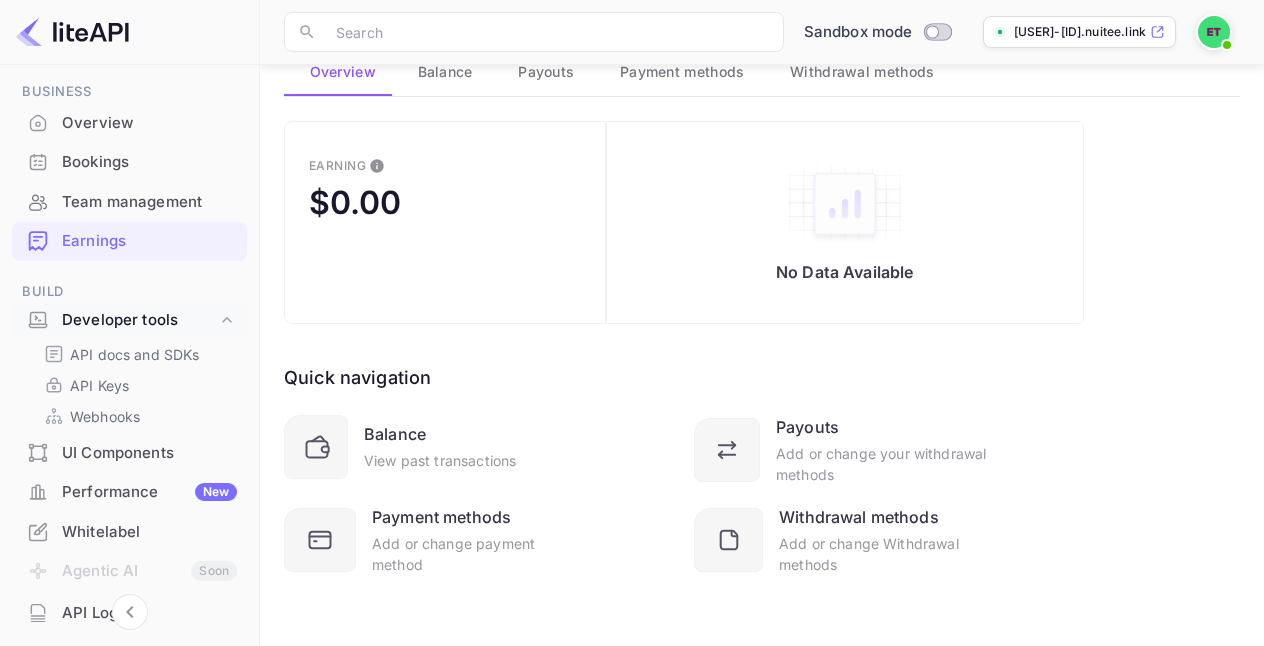 scroll, scrollTop: 148, scrollLeft: 0, axis: vertical 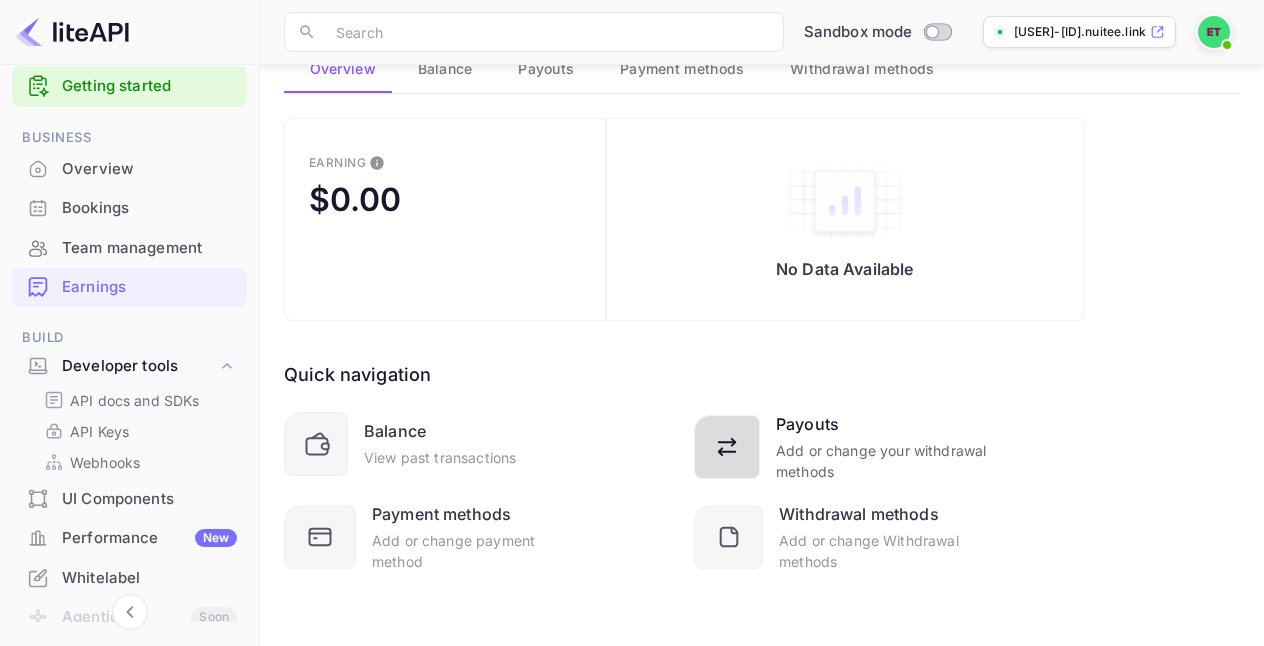 click on "Payouts" at bounding box center (807, 424) 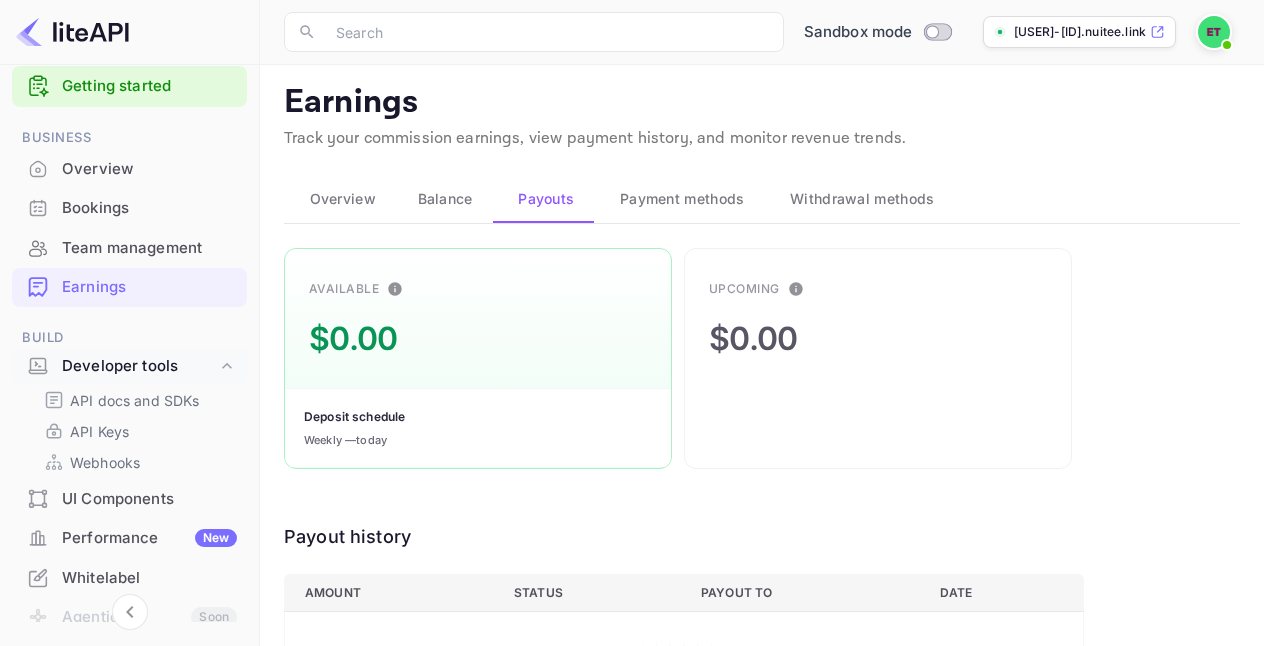 scroll, scrollTop: 0, scrollLeft: 0, axis: both 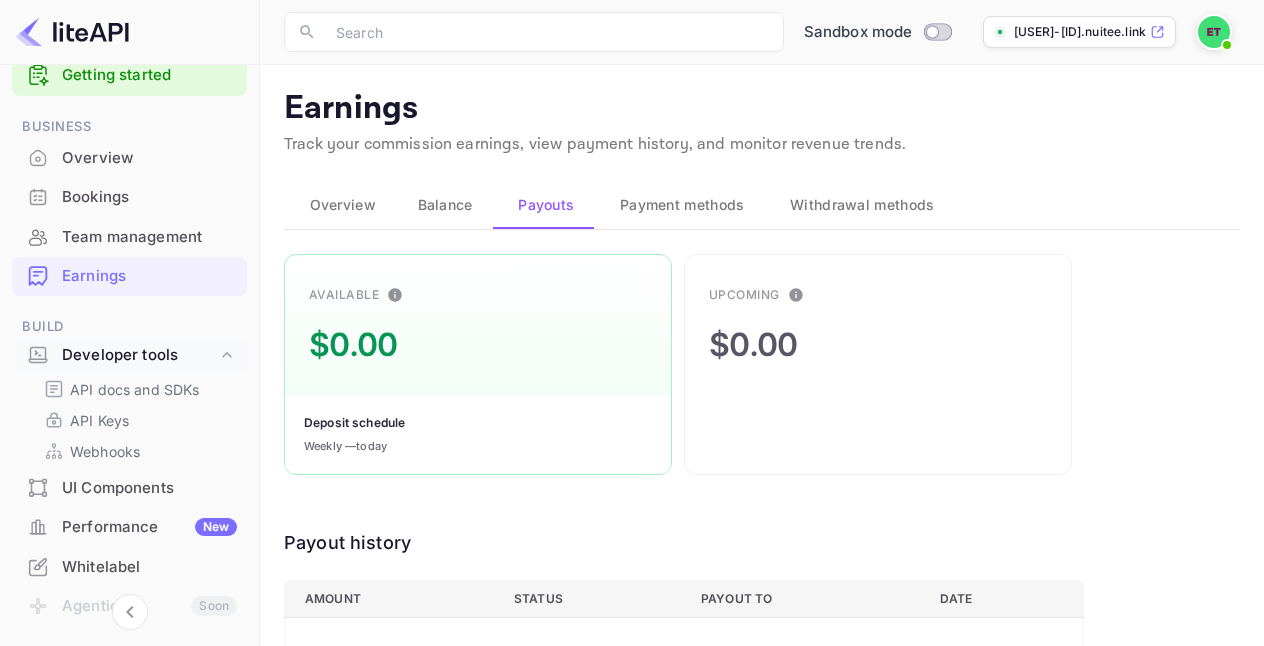 click on "Overview" at bounding box center [149, 158] 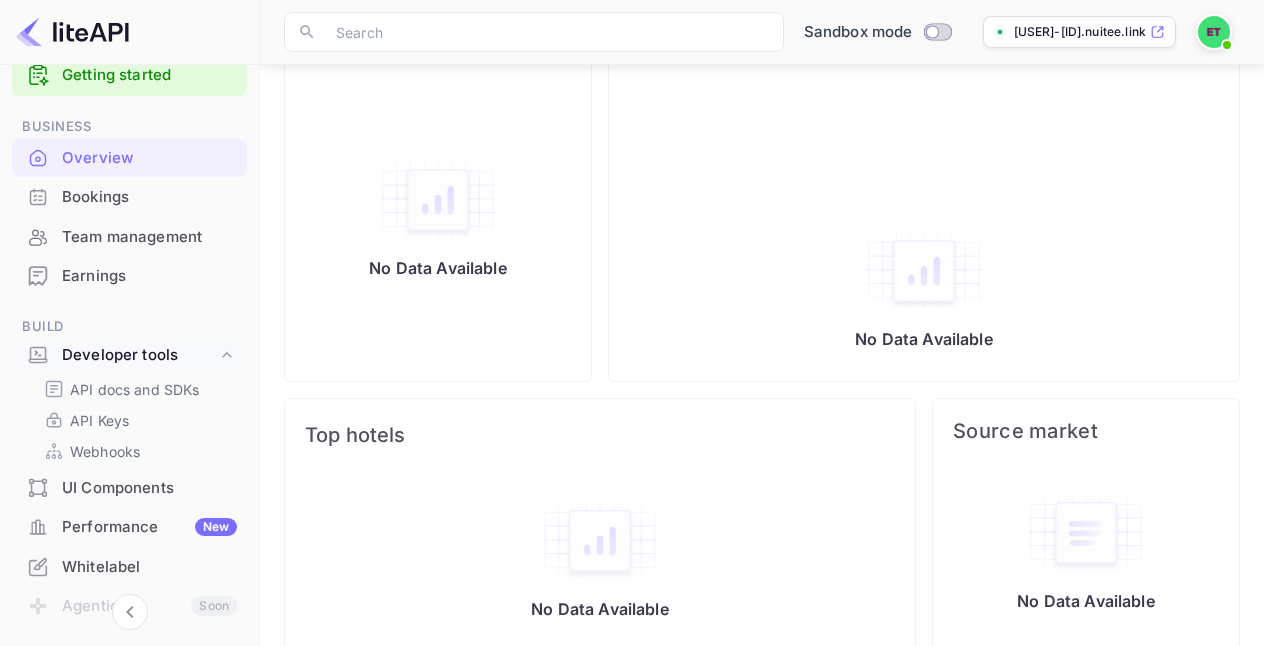 scroll, scrollTop: 950, scrollLeft: 0, axis: vertical 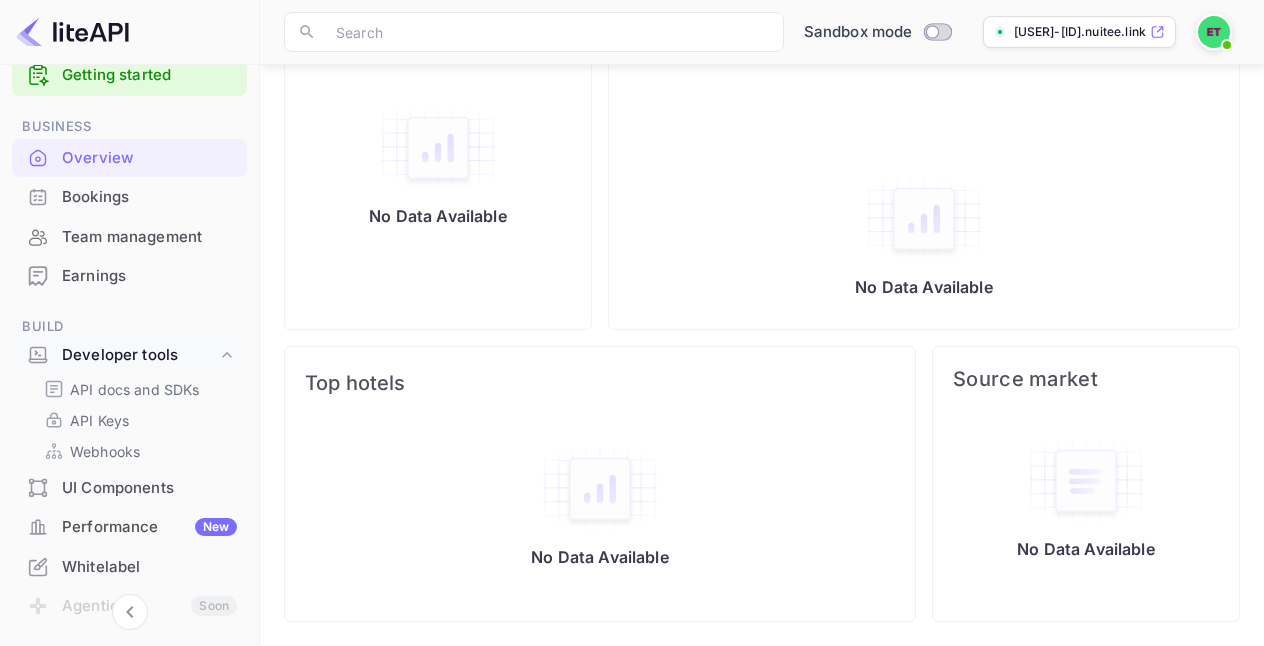 click on "Bookings" at bounding box center [129, 197] 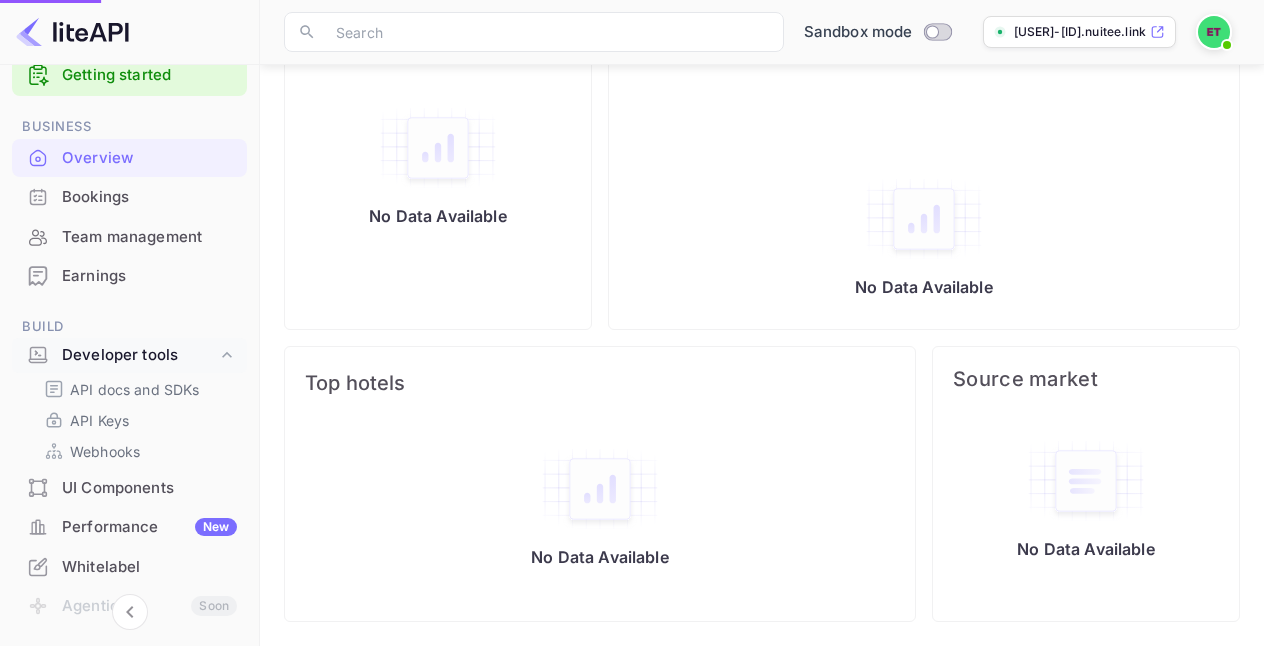 scroll, scrollTop: 0, scrollLeft: 0, axis: both 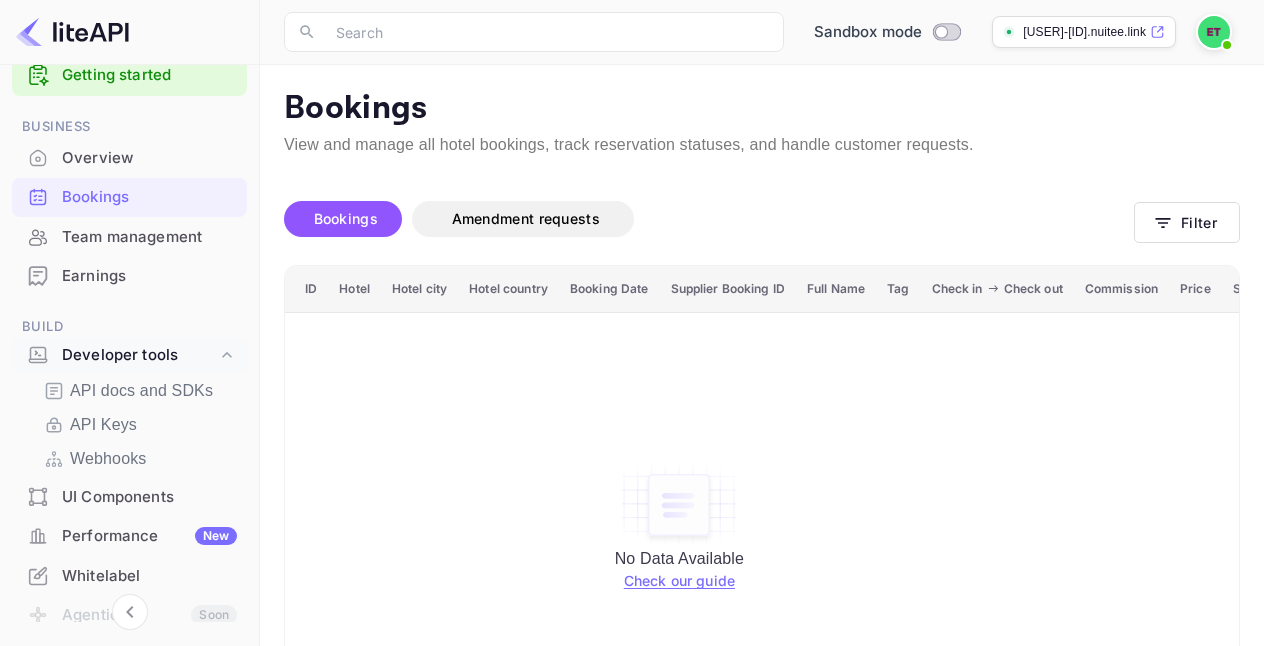 click on "Earnings" at bounding box center [129, 276] 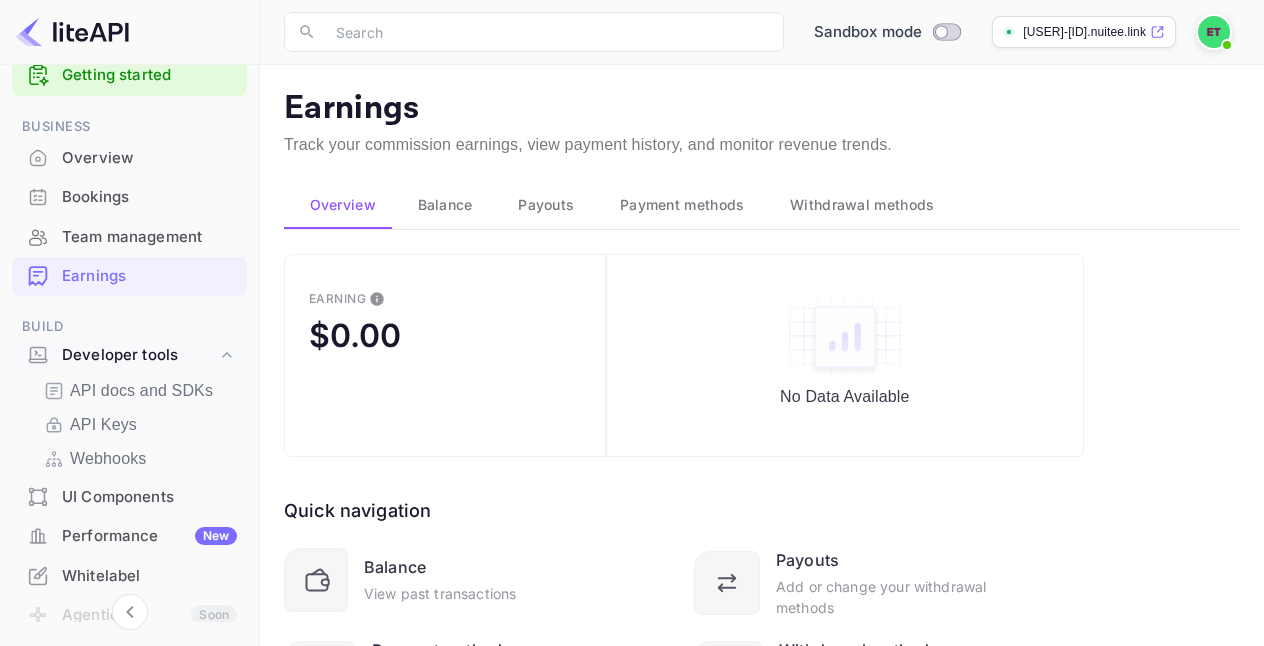 click on "Team management" at bounding box center [149, 237] 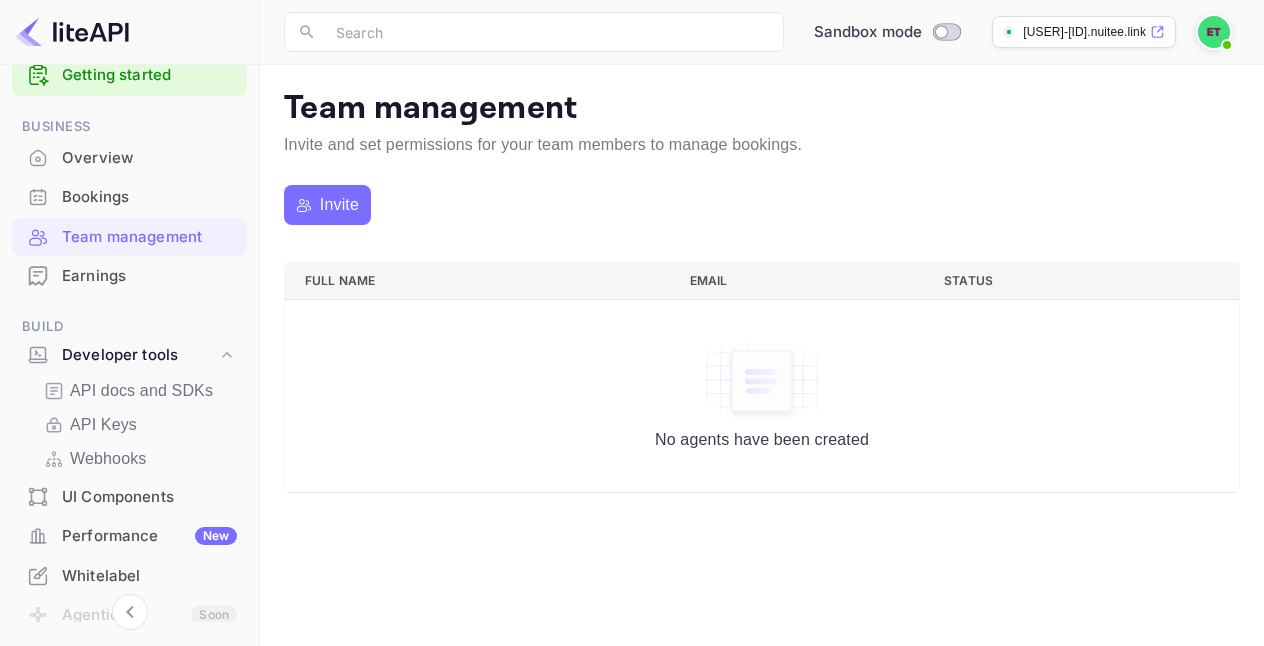click on "Overview" at bounding box center (149, 158) 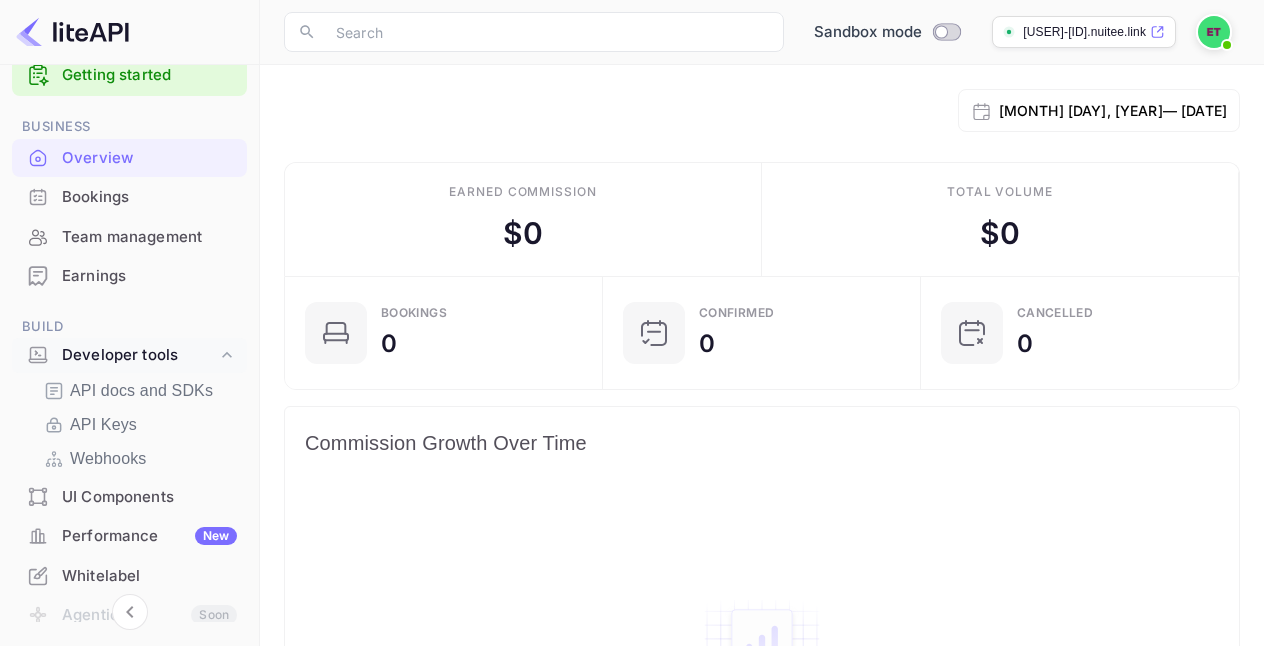 click on "[USERNAME]@nuitee.link" at bounding box center [1084, 32] 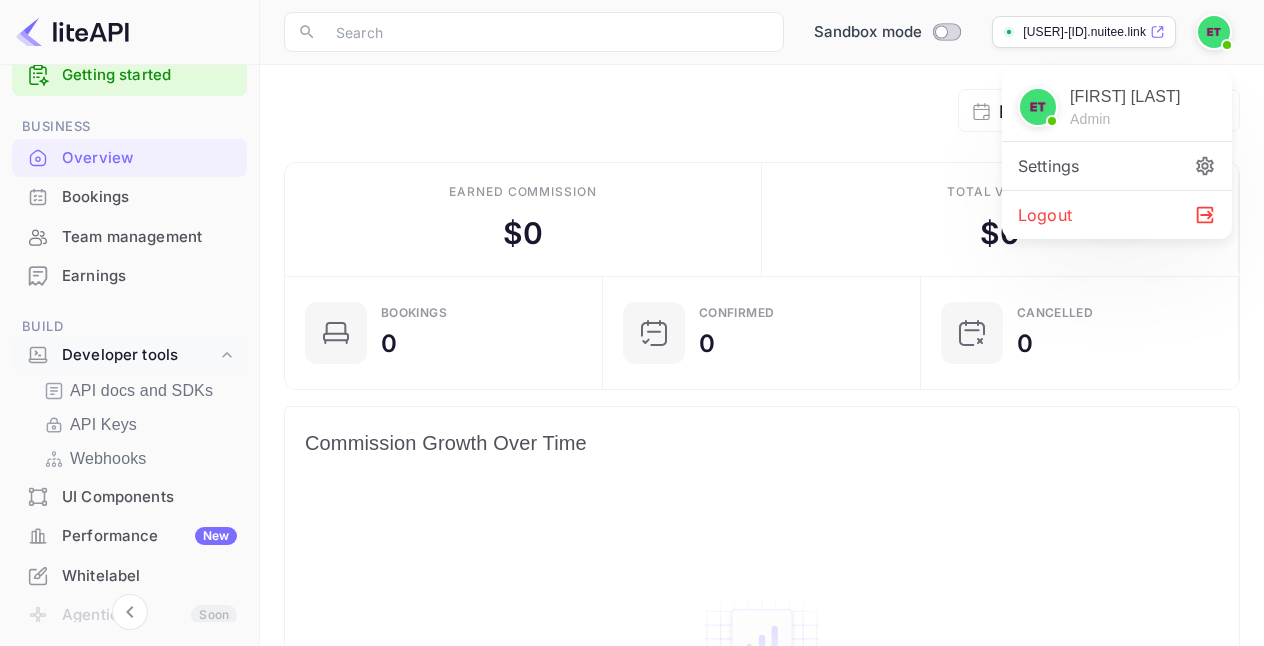 click on "Settings" at bounding box center [1117, 166] 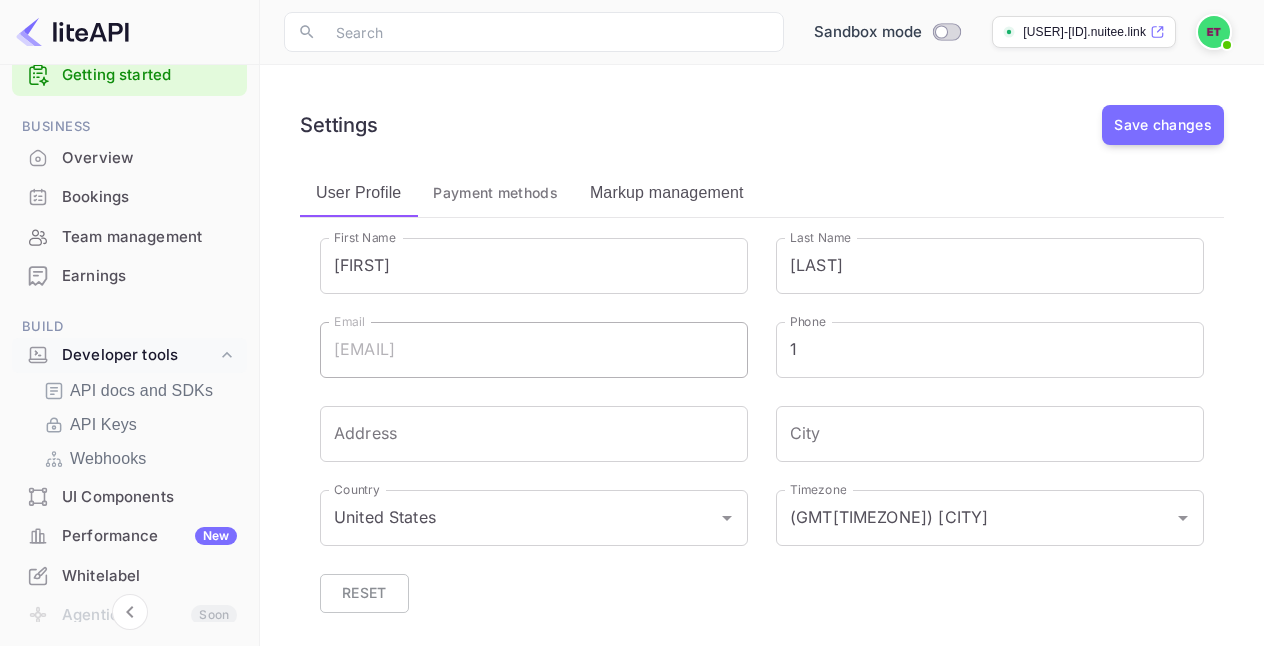click on "Payment methods" at bounding box center (495, 193) 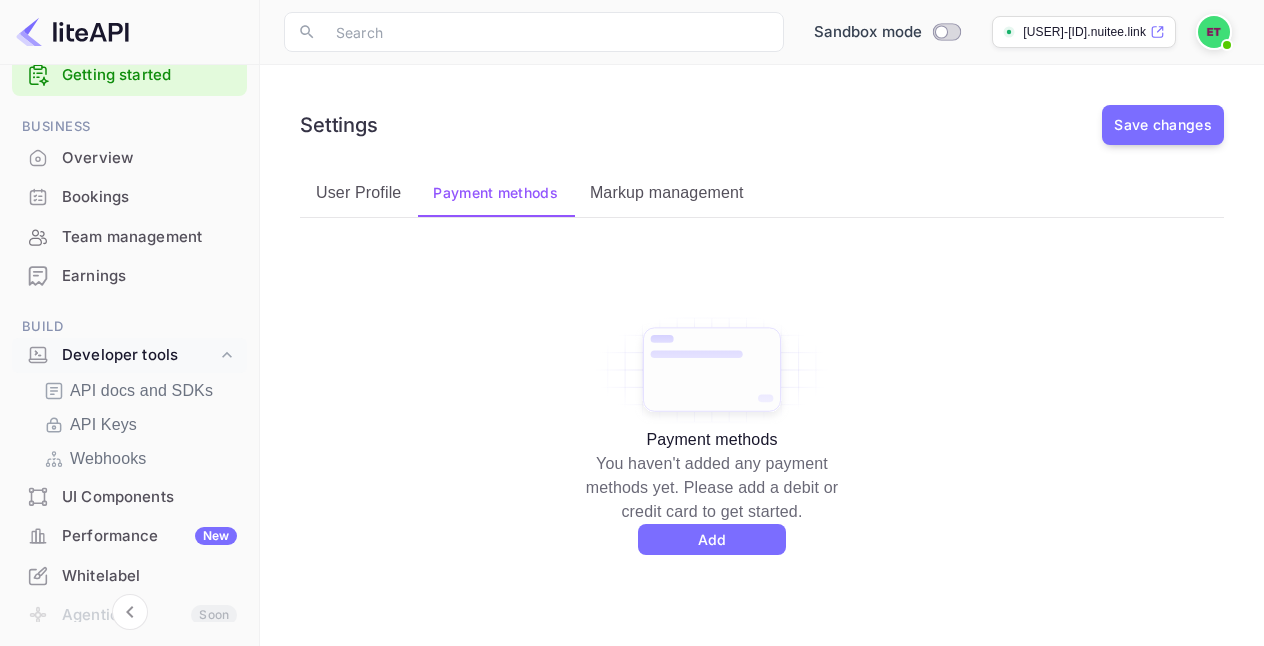 click on "Markup management" at bounding box center (667, 193) 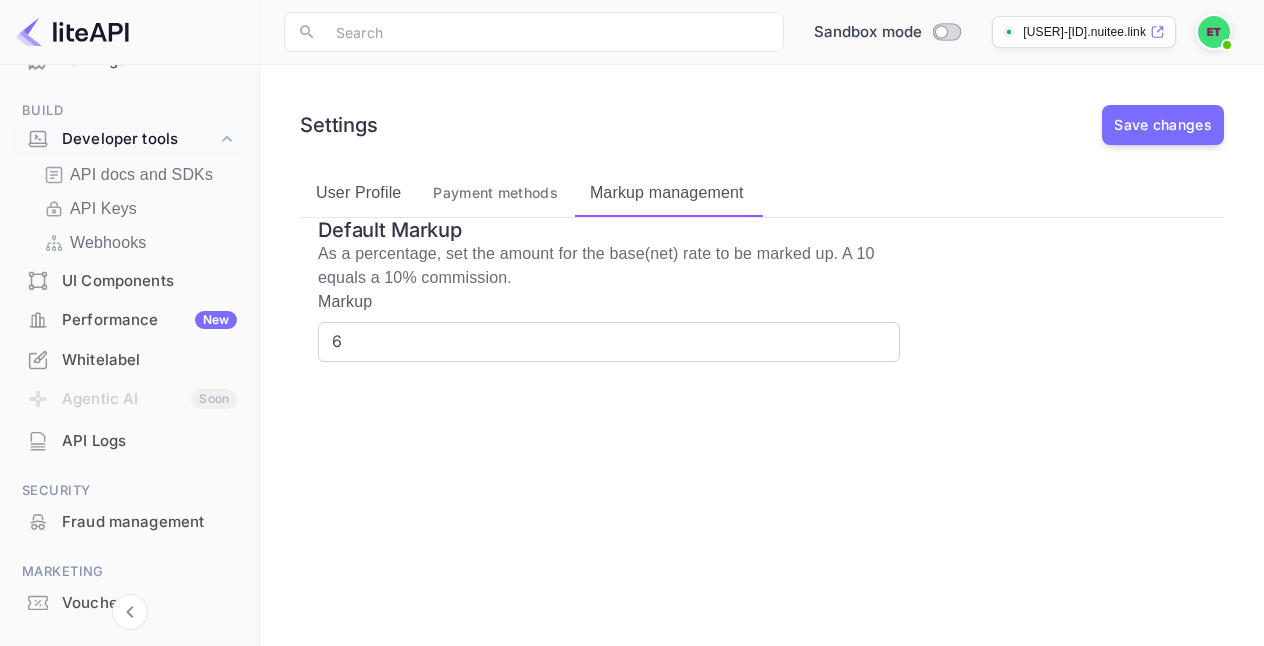scroll, scrollTop: 341, scrollLeft: 0, axis: vertical 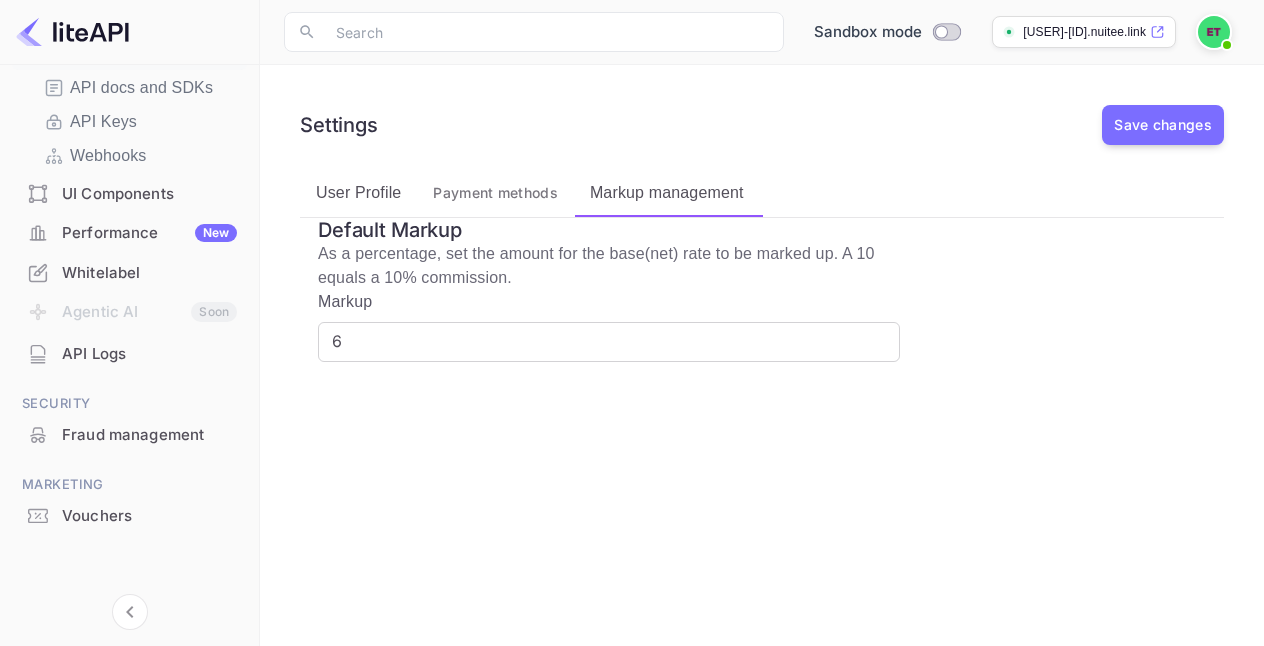 click on "API Logs" at bounding box center [149, 354] 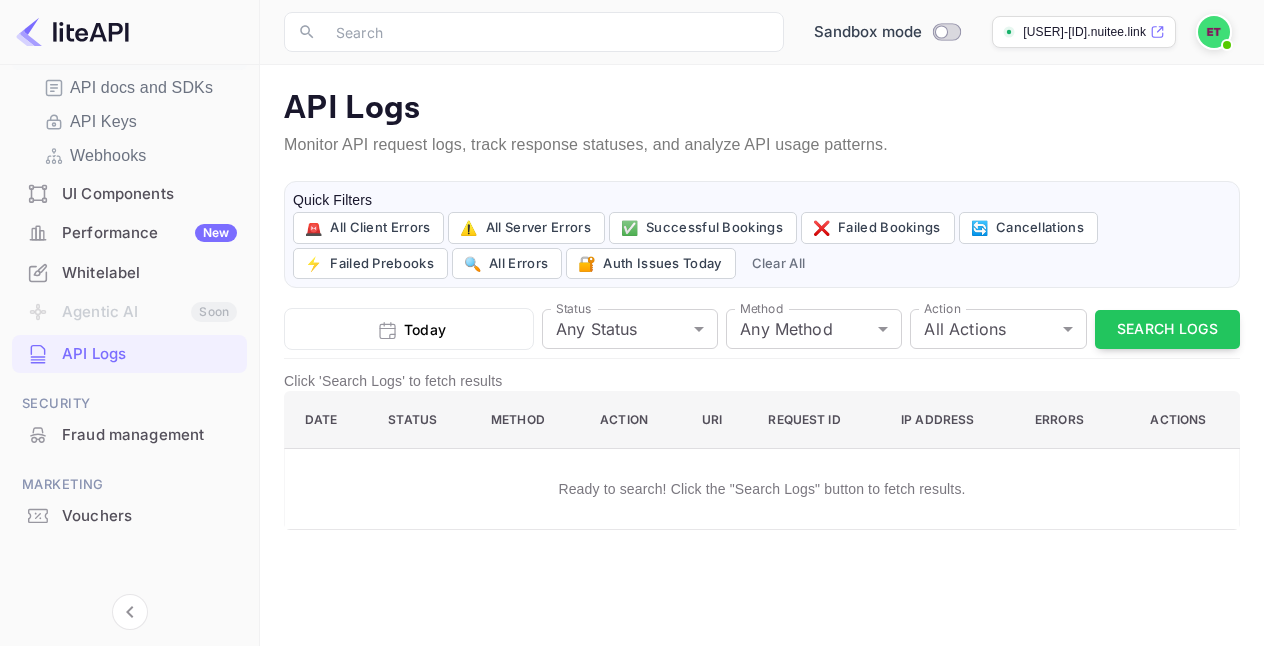 click on "Agentic AI Soon" at bounding box center [129, 313] 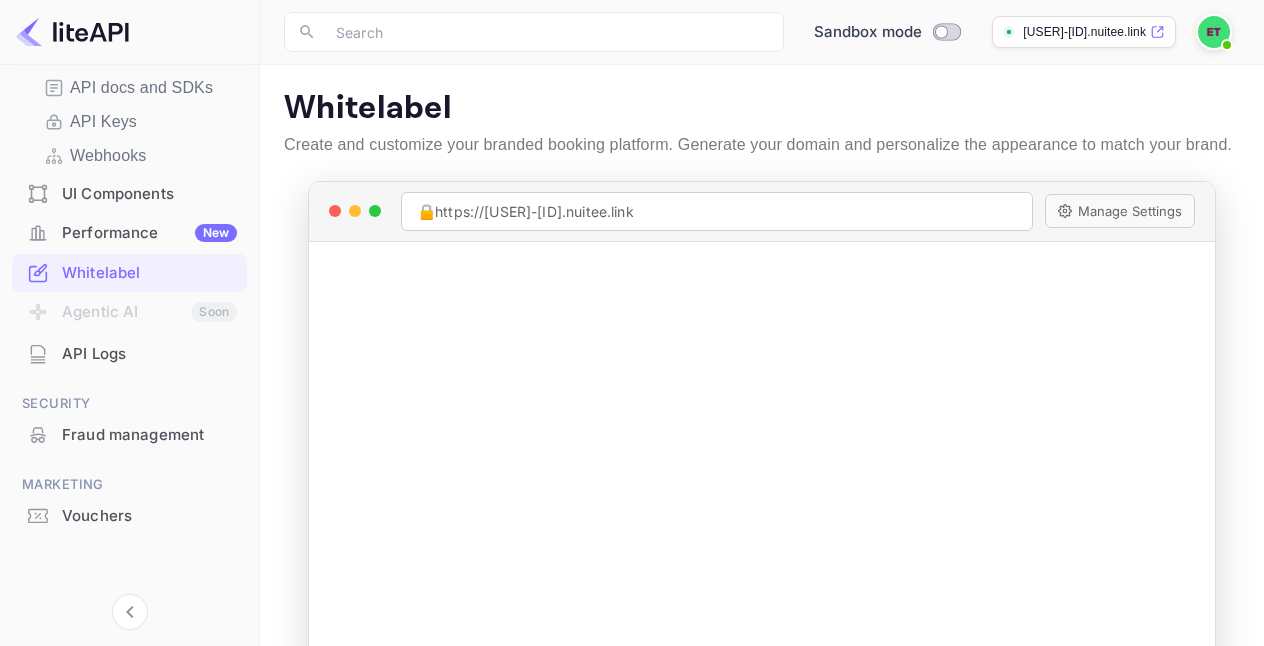 click on "Performance New" at bounding box center (149, 233) 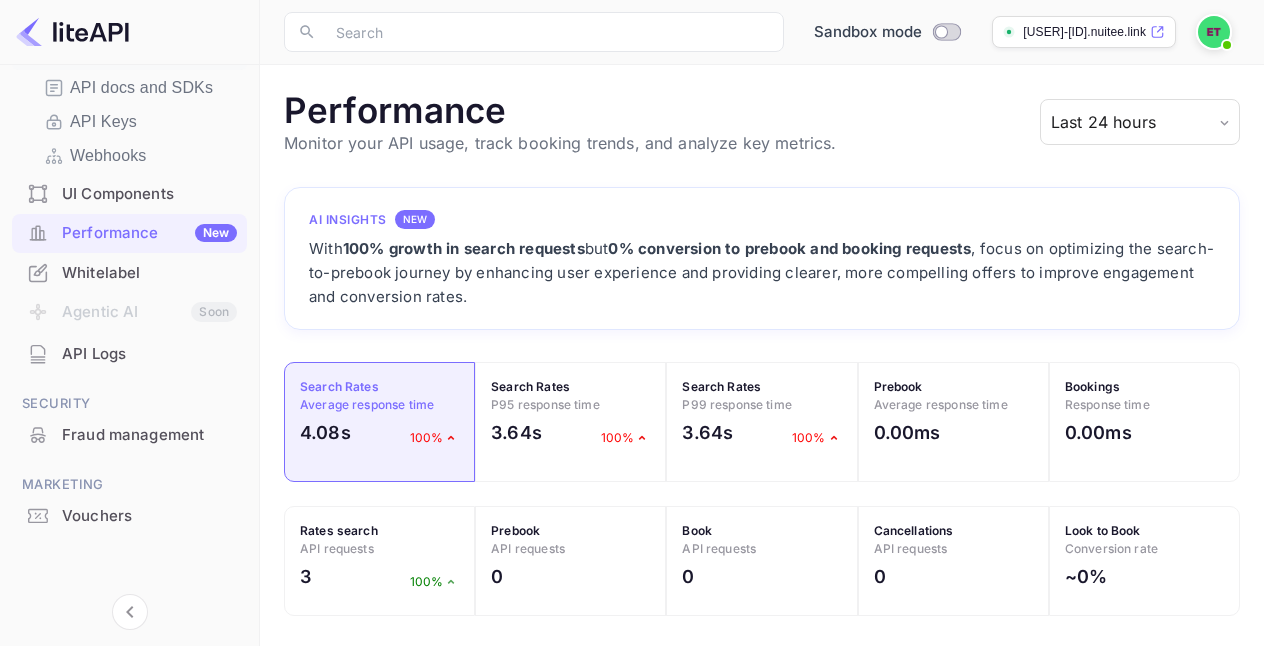 scroll, scrollTop: 1, scrollLeft: 1, axis: both 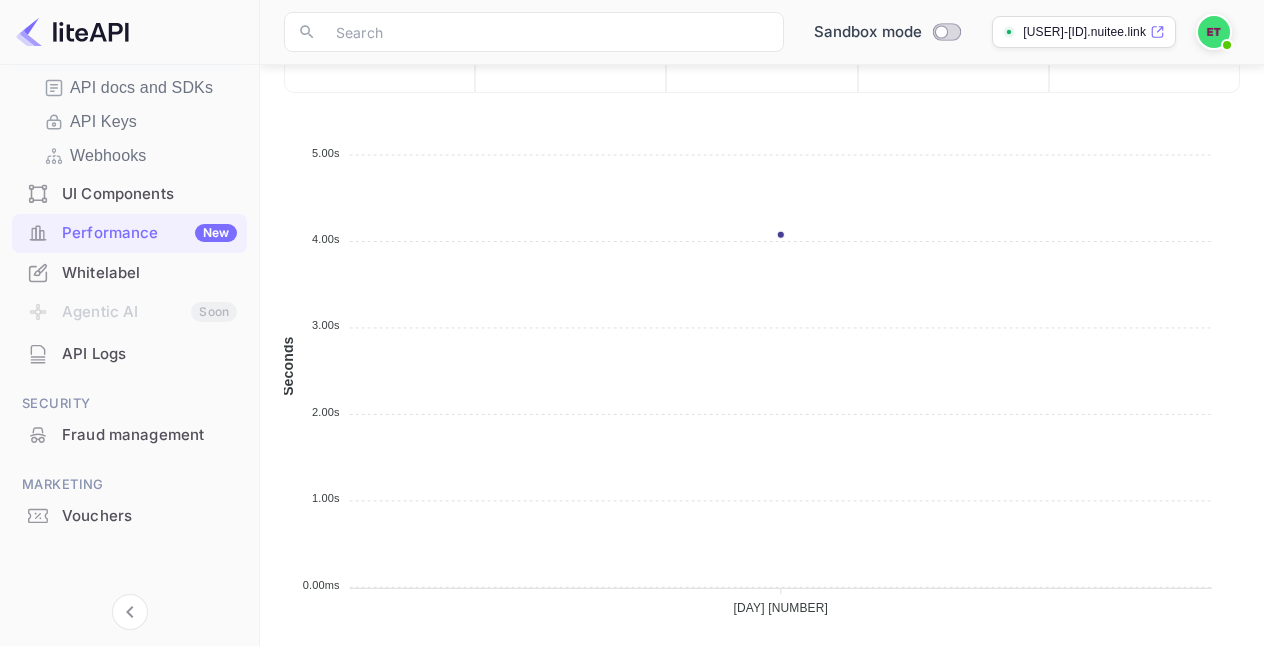 click on "UI Components" at bounding box center (149, 194) 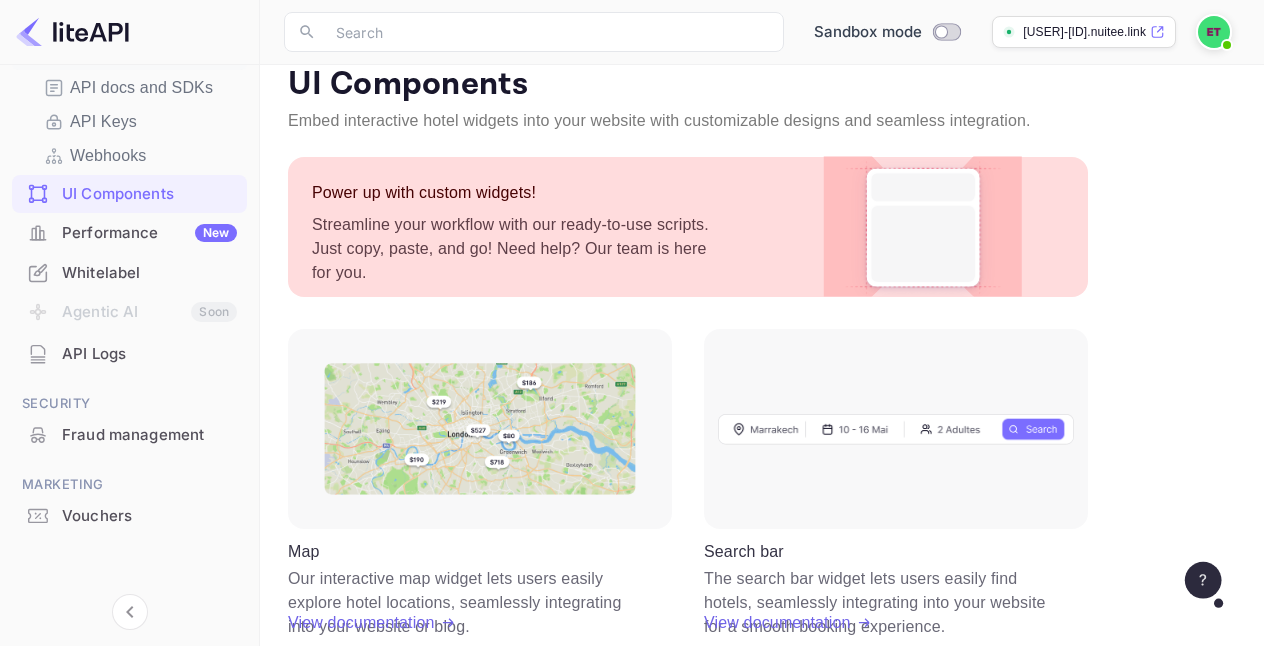 scroll, scrollTop: 0, scrollLeft: 0, axis: both 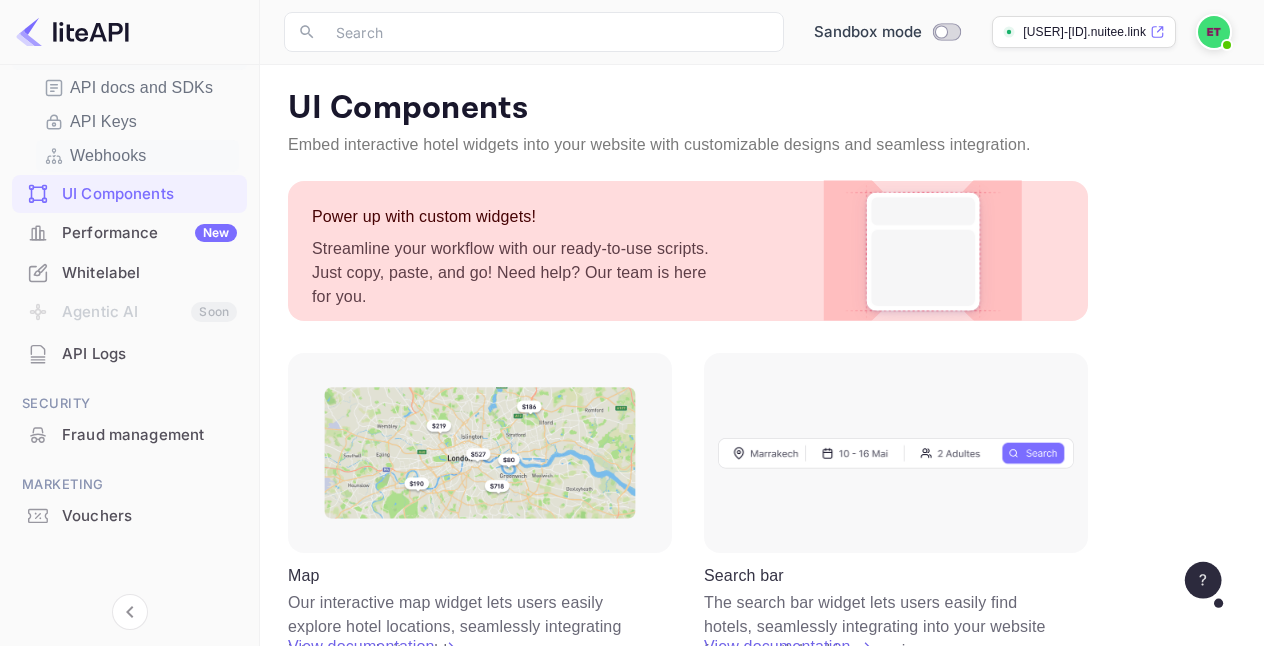 click on "Webhooks" at bounding box center [137, 156] 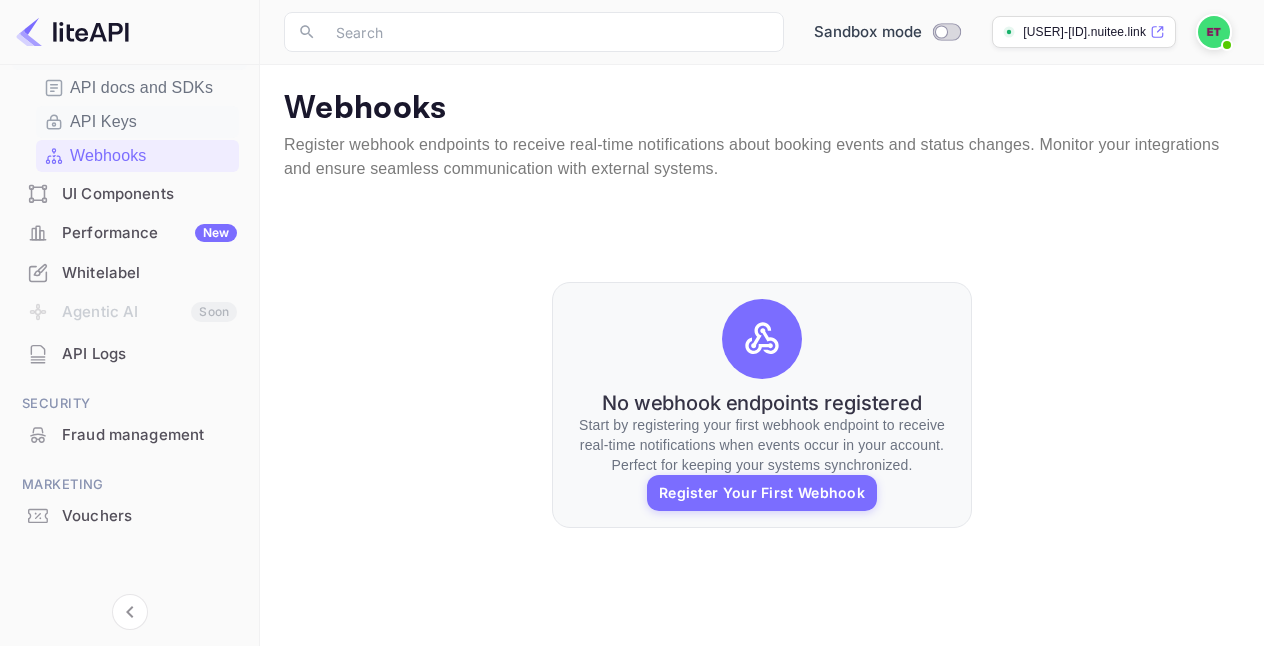 click on "API Keys" at bounding box center (137, 122) 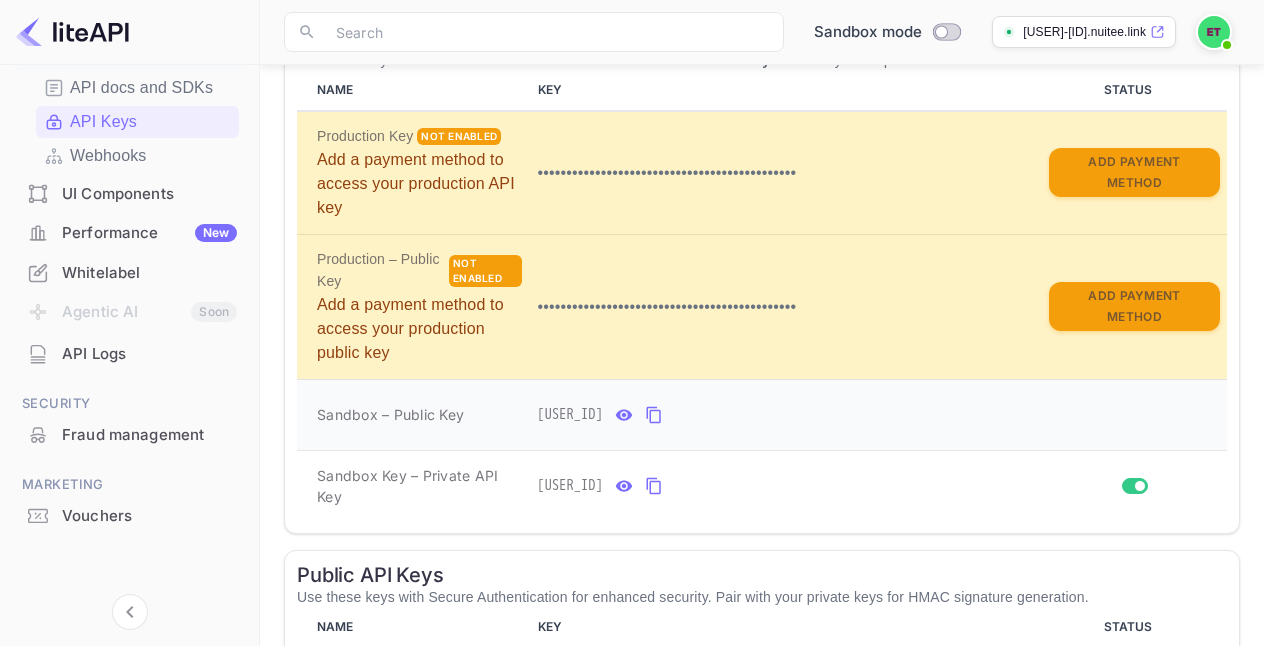 scroll, scrollTop: 405, scrollLeft: 0, axis: vertical 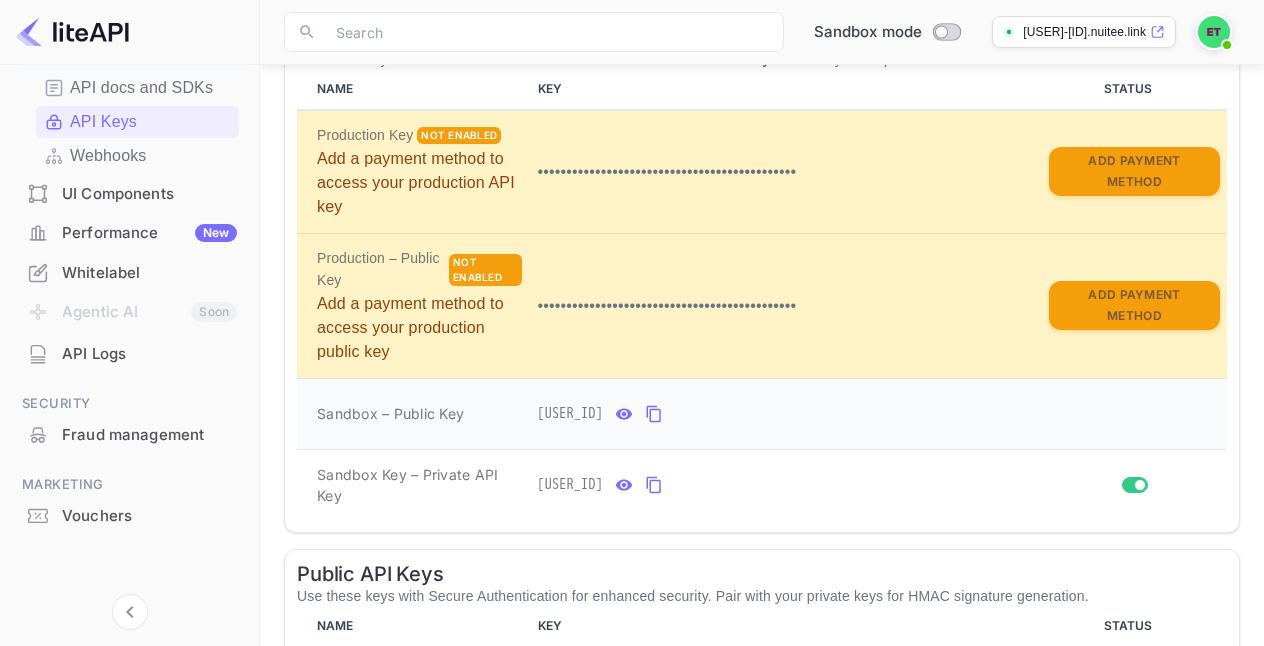 click 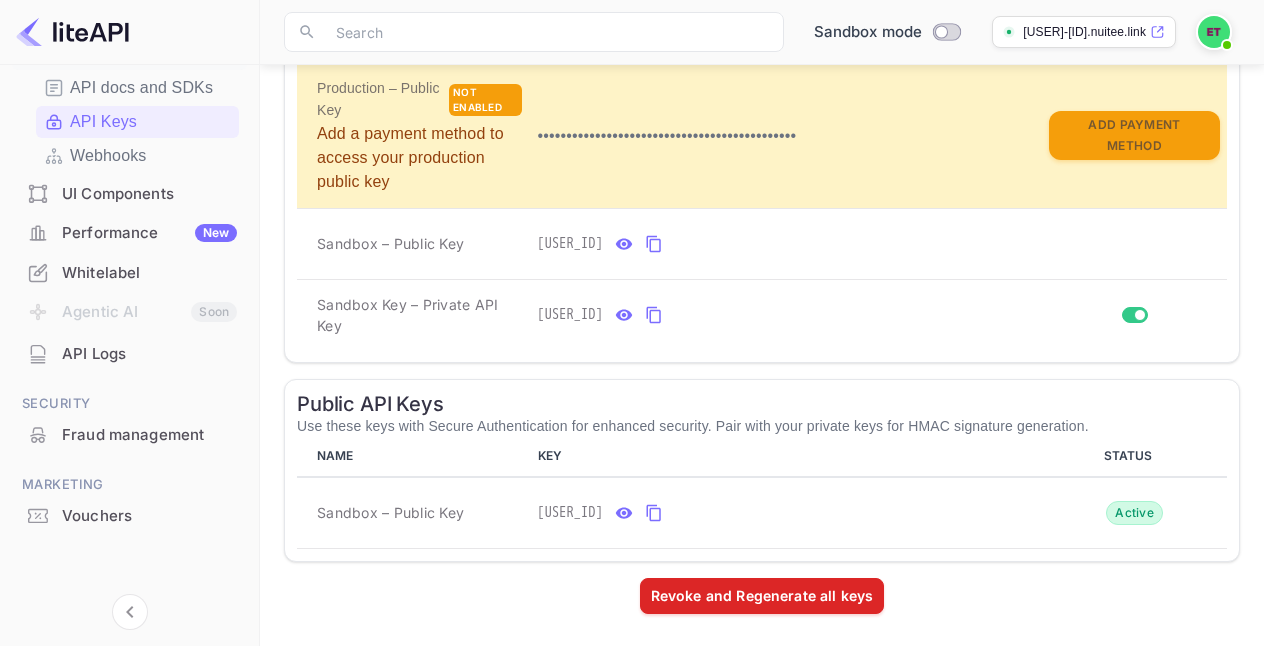scroll, scrollTop: 588, scrollLeft: 0, axis: vertical 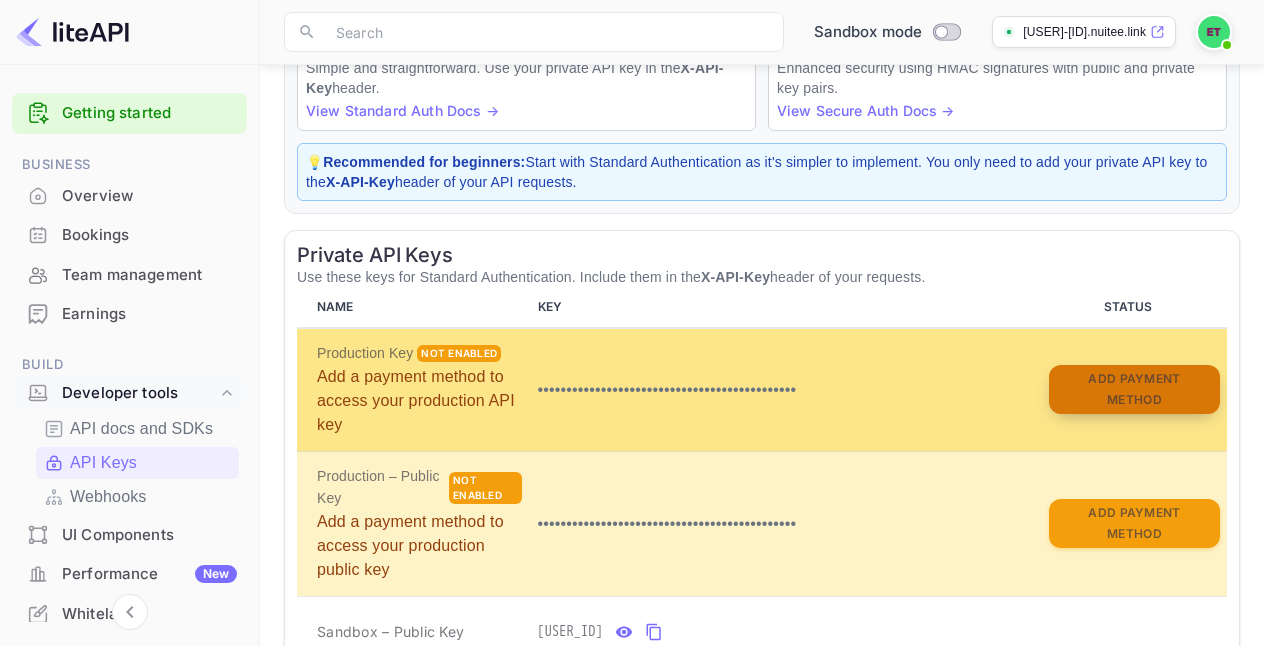 click on "Add Payment Method" at bounding box center [1134, 389] 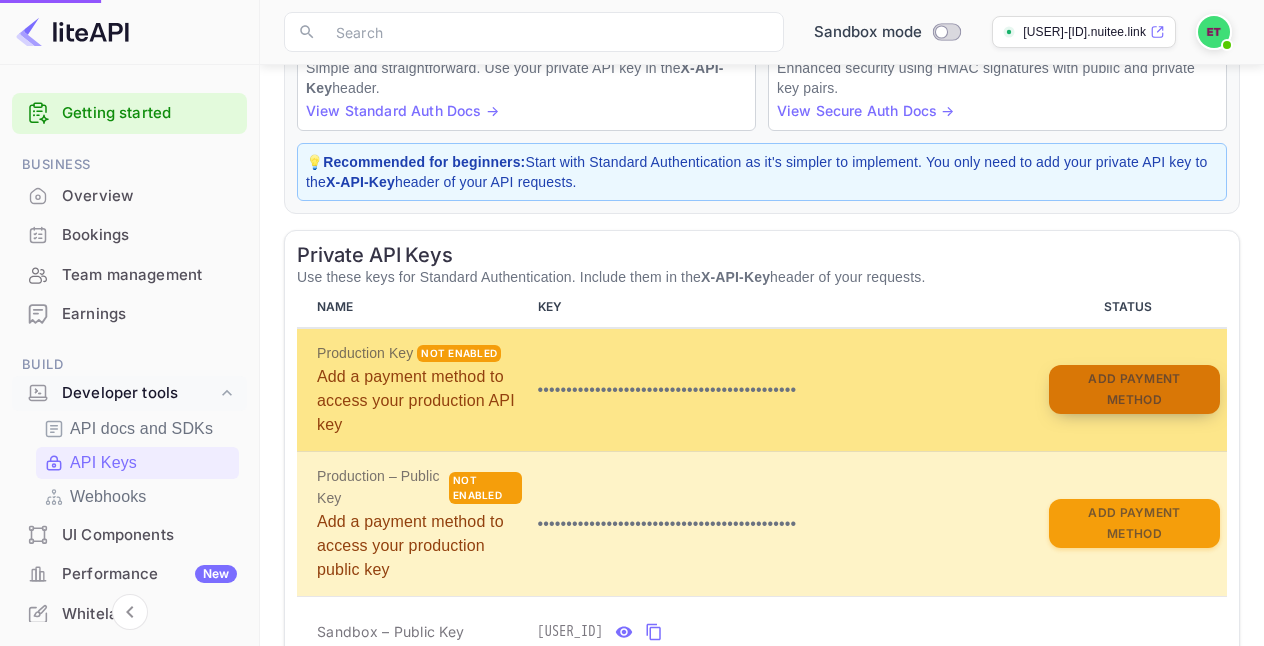 scroll, scrollTop: 0, scrollLeft: 0, axis: both 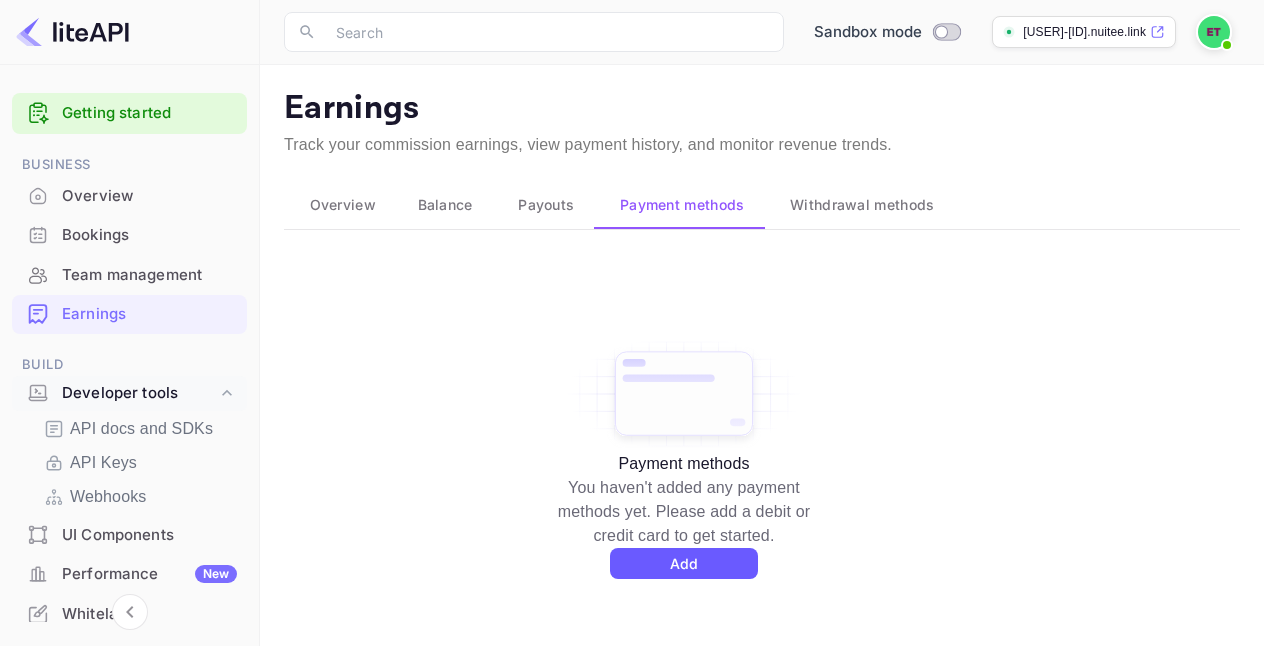 click on "Add" at bounding box center (684, 563) 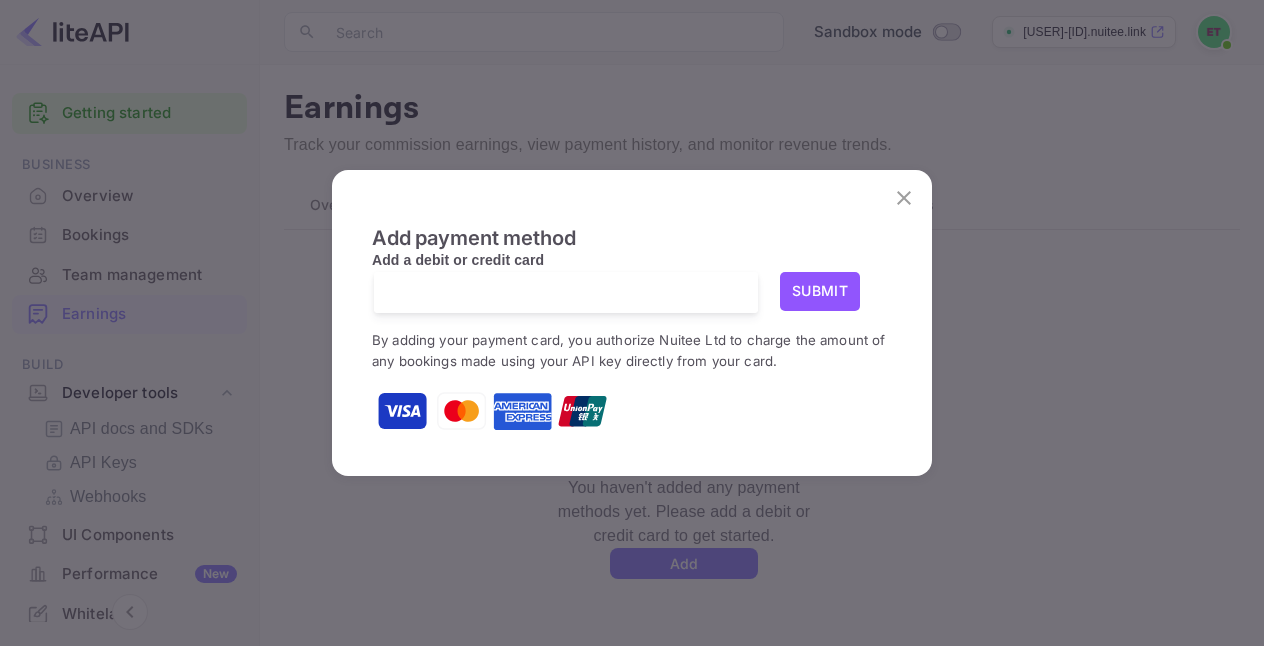 click on "Add payment method Add a debit or credit card Submit By adding your payment card, you authorize Nuitee Ltd to charge the amount of any bookings made using your API key directly from your card." at bounding box center (632, 321) 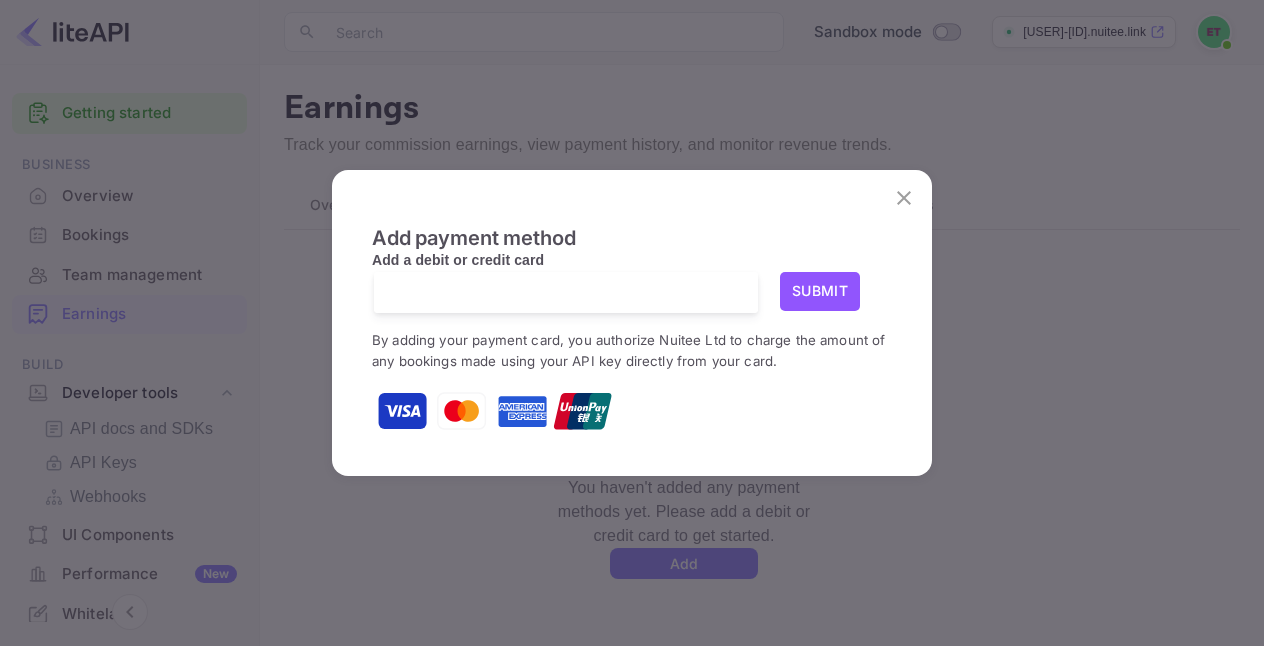 click on "Submit" at bounding box center [820, 291] 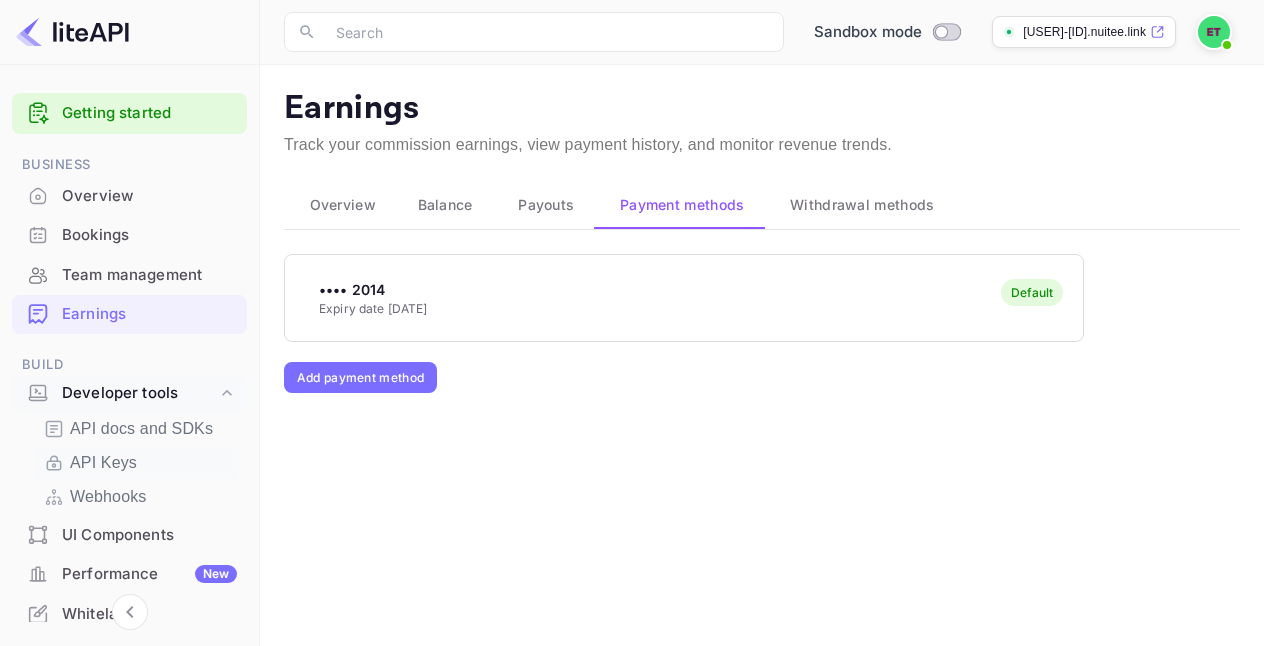 click on "API Keys" at bounding box center [103, 463] 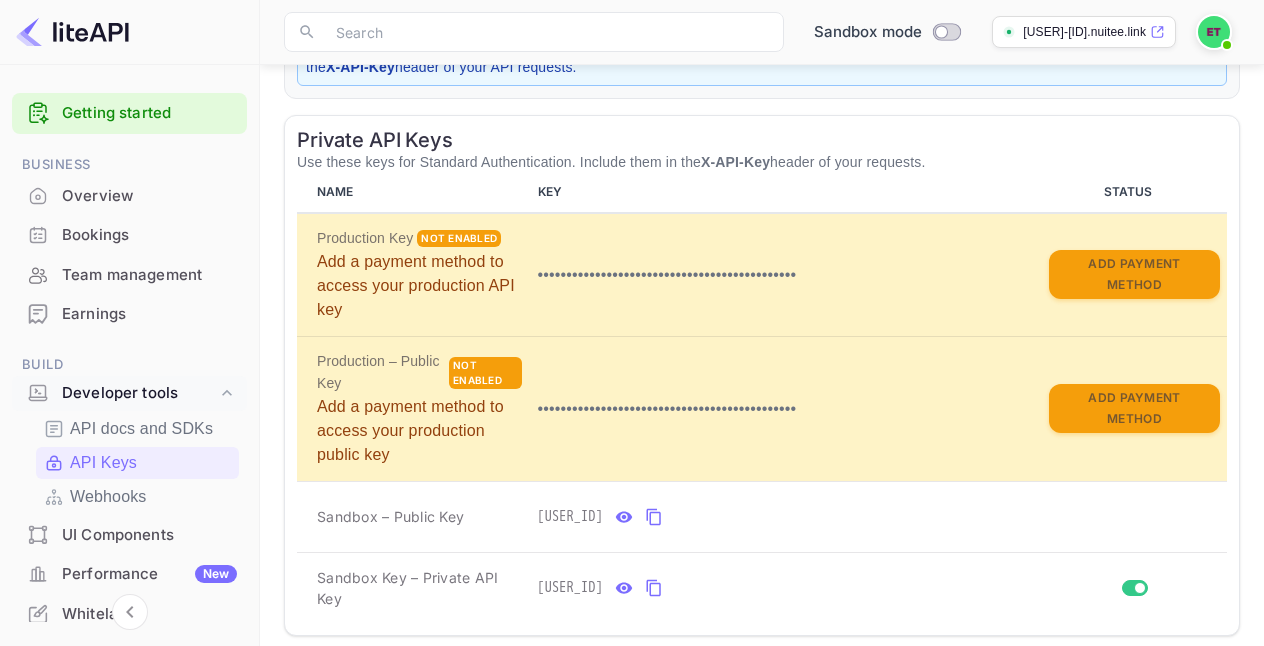 scroll, scrollTop: 316, scrollLeft: 0, axis: vertical 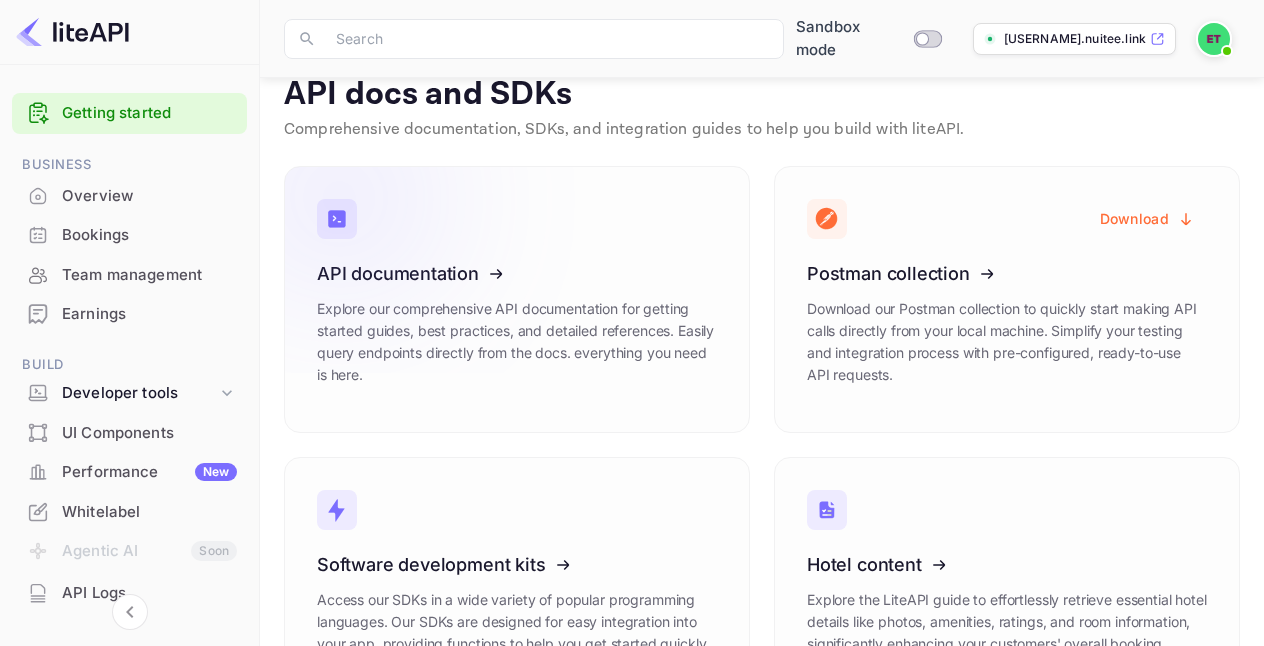 click 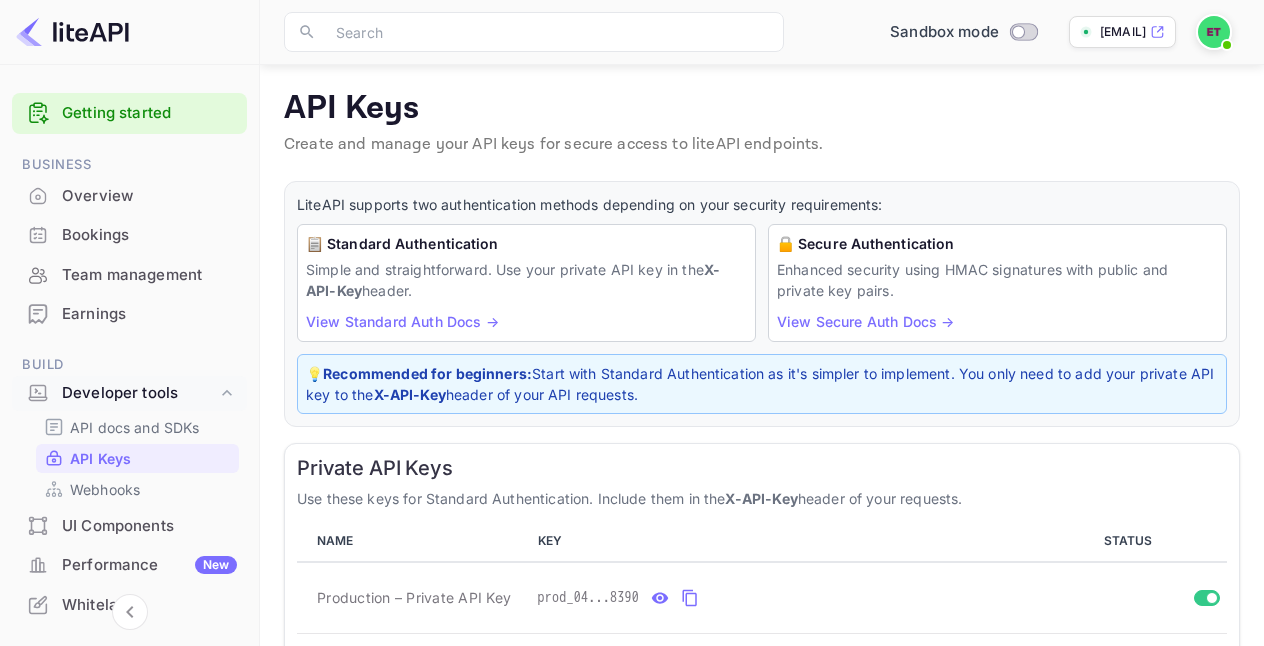 scroll, scrollTop: 316, scrollLeft: 0, axis: vertical 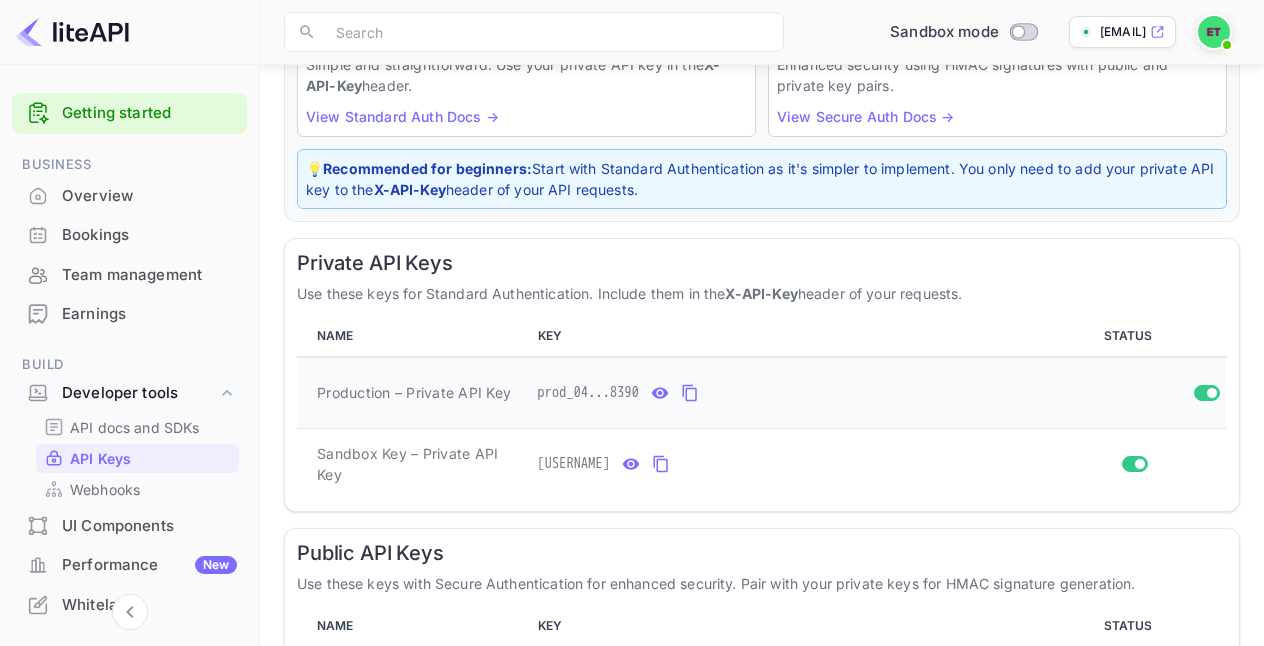 click 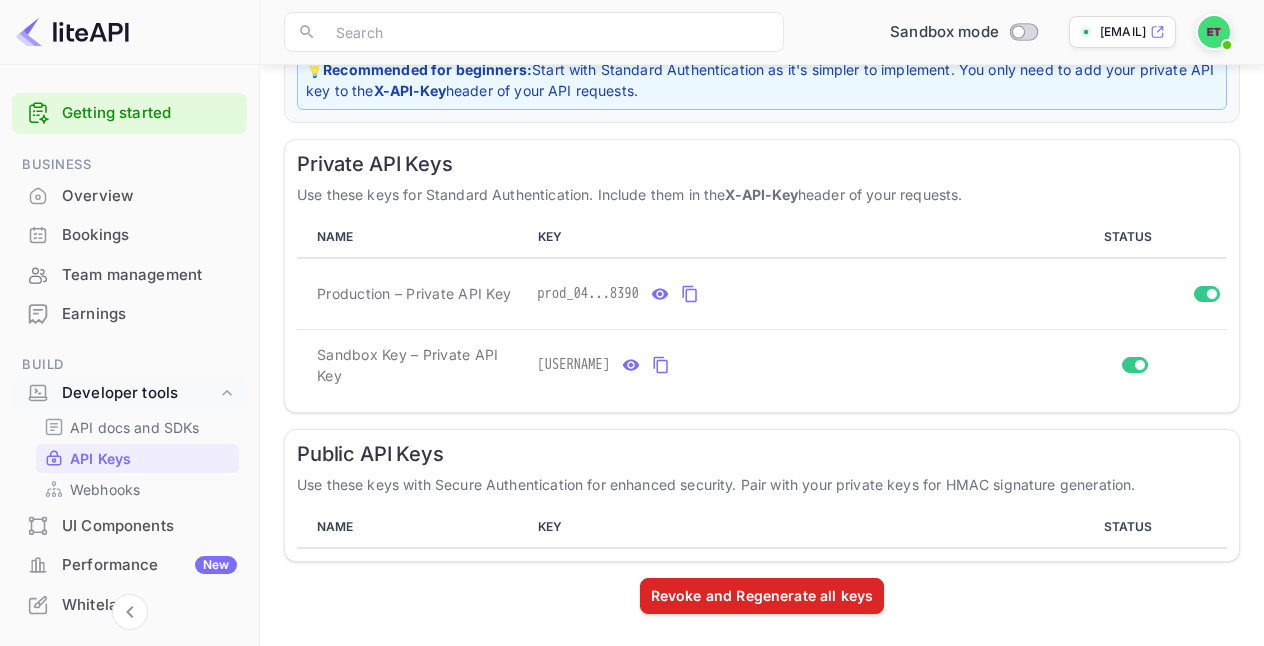 scroll, scrollTop: 0, scrollLeft: 0, axis: both 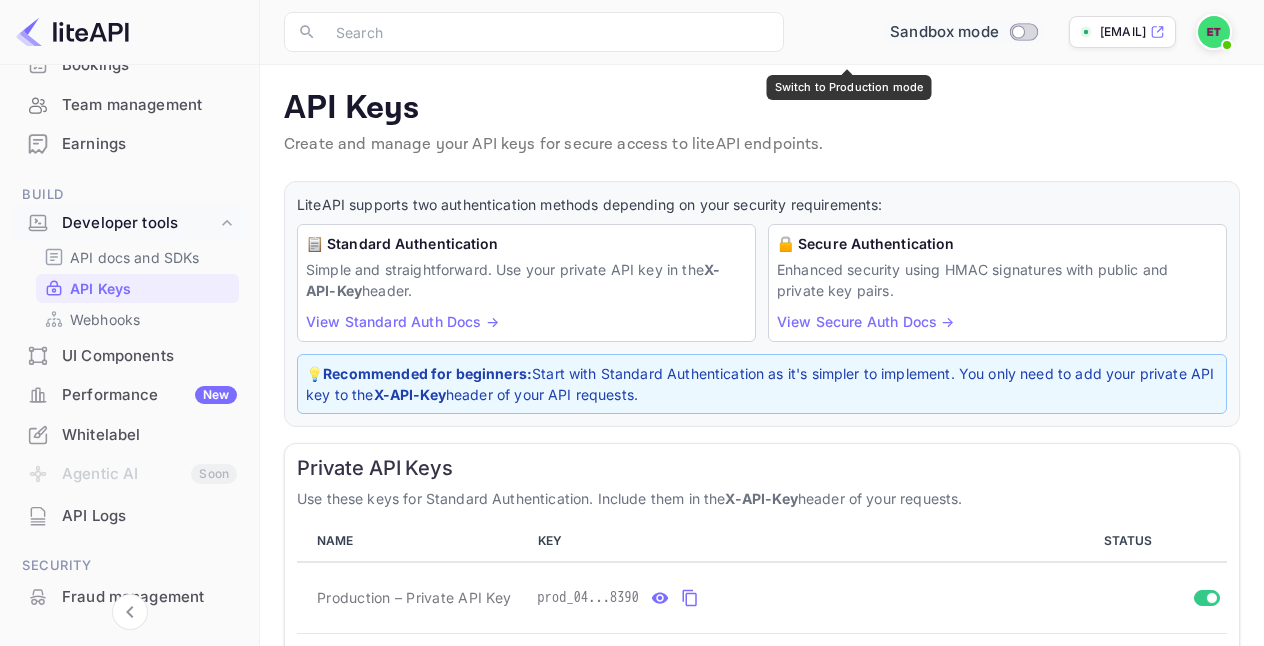 click at bounding box center [1019, 31] 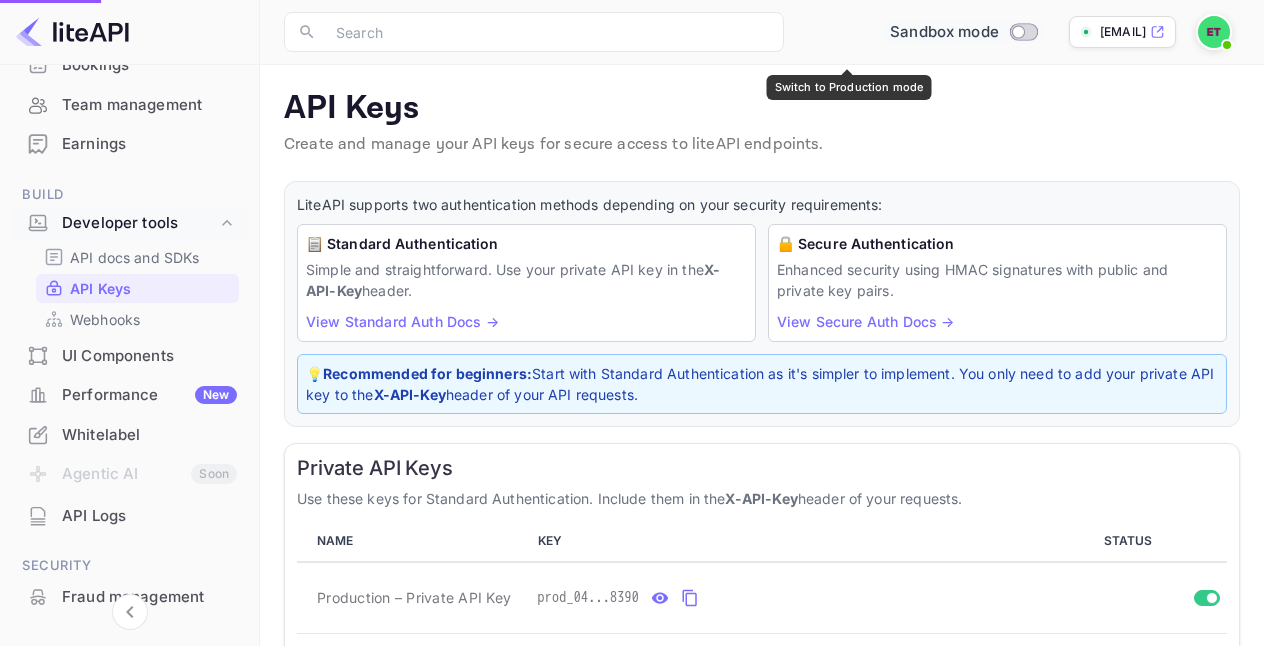 checkbox on "true" 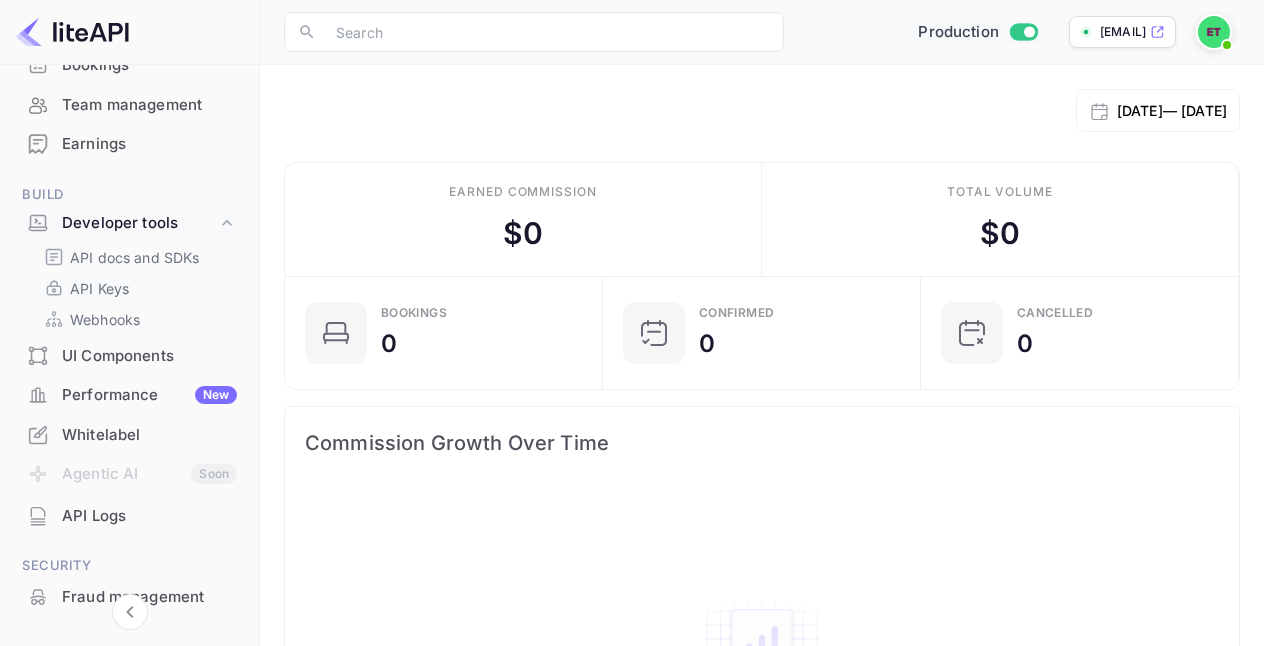 click on "API Keys" at bounding box center (99, 288) 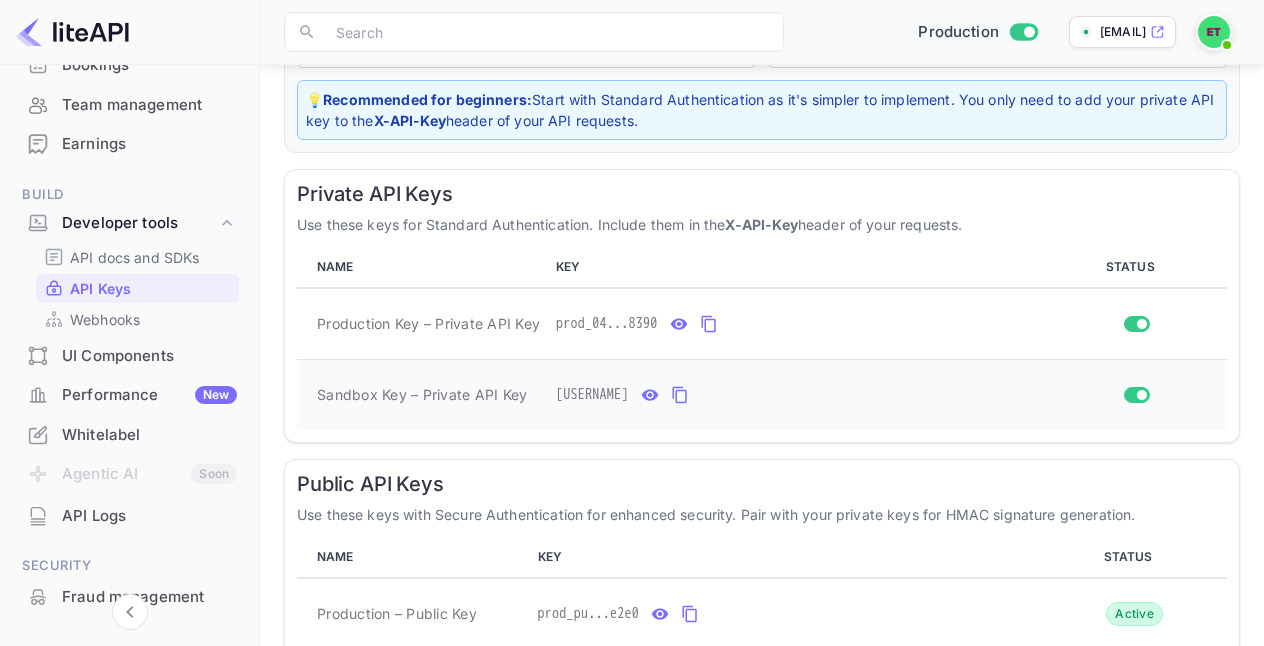 scroll, scrollTop: 281, scrollLeft: 0, axis: vertical 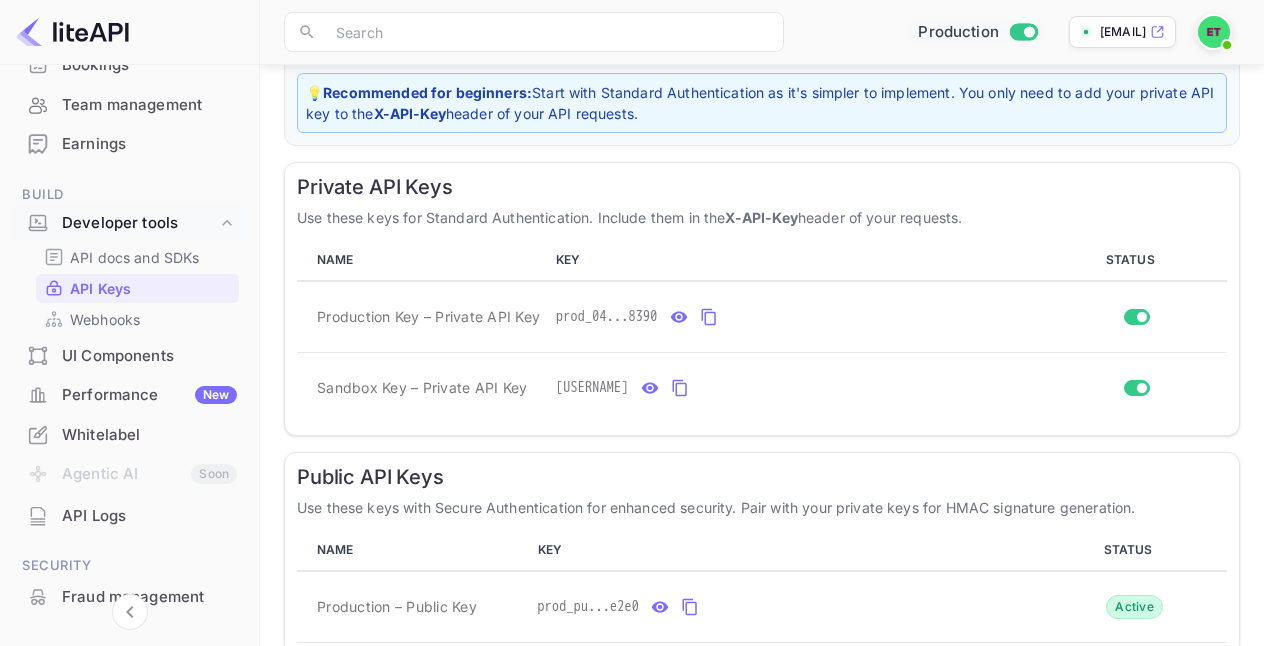 click on "API Keys" at bounding box center (137, 288) 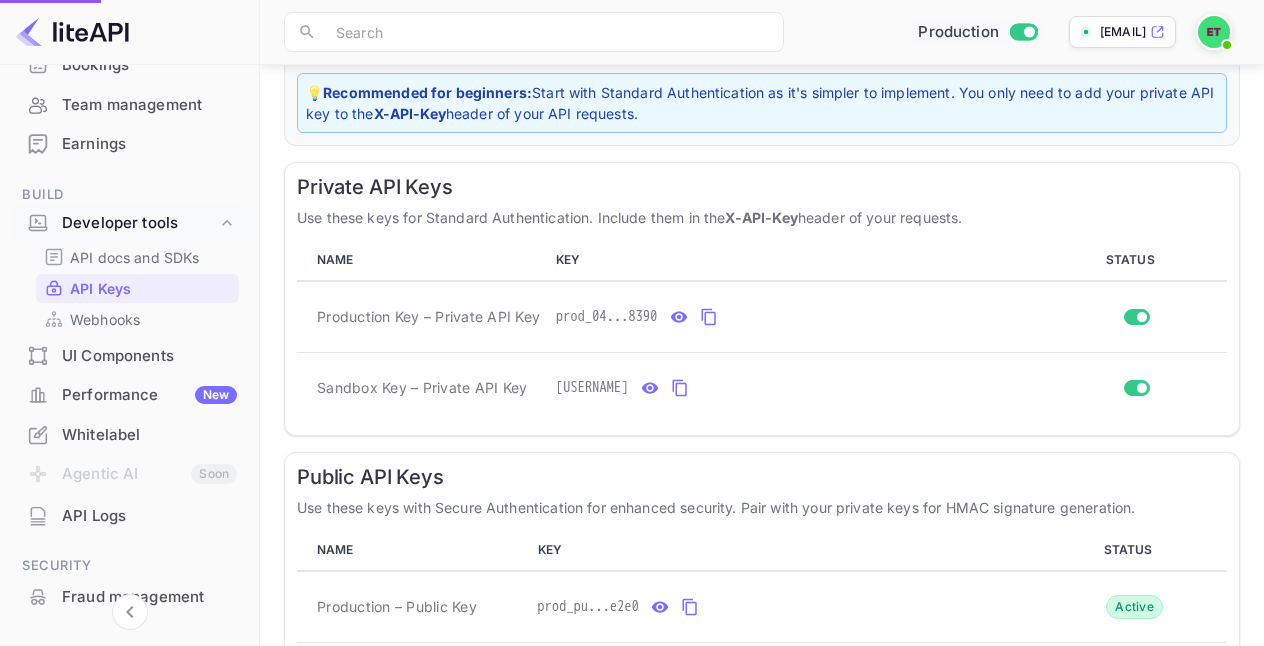 scroll, scrollTop: 0, scrollLeft: 0, axis: both 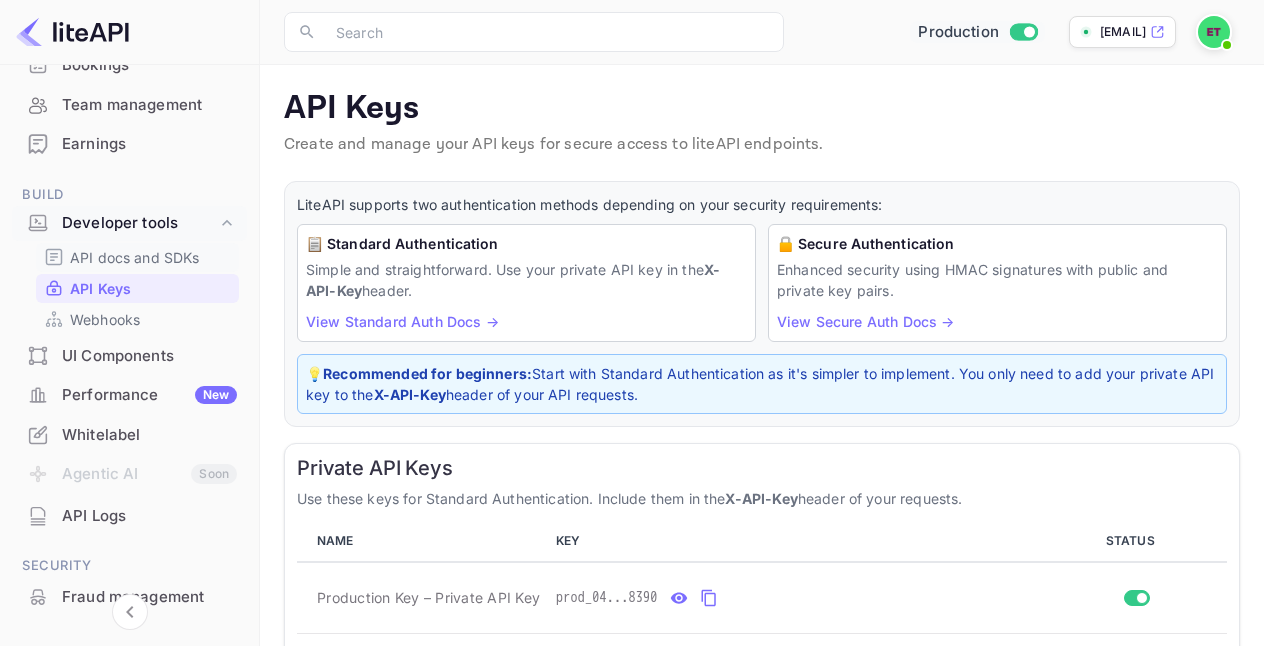 click on "API docs and SDKs" at bounding box center [135, 257] 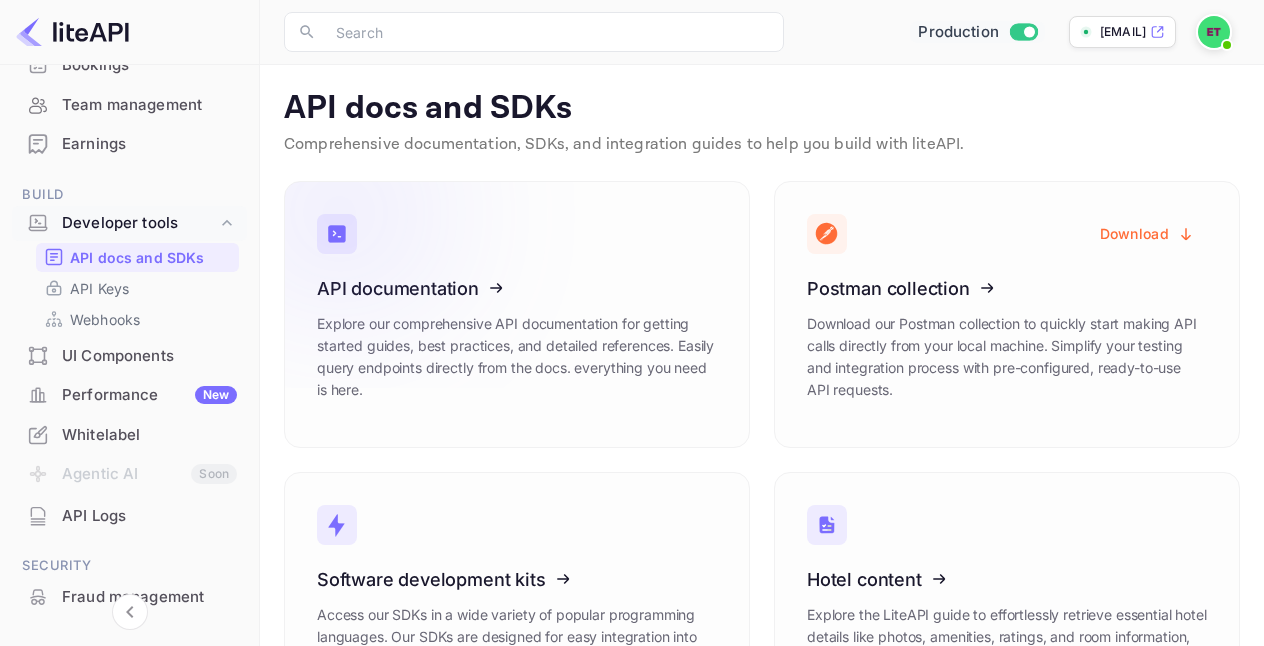 click 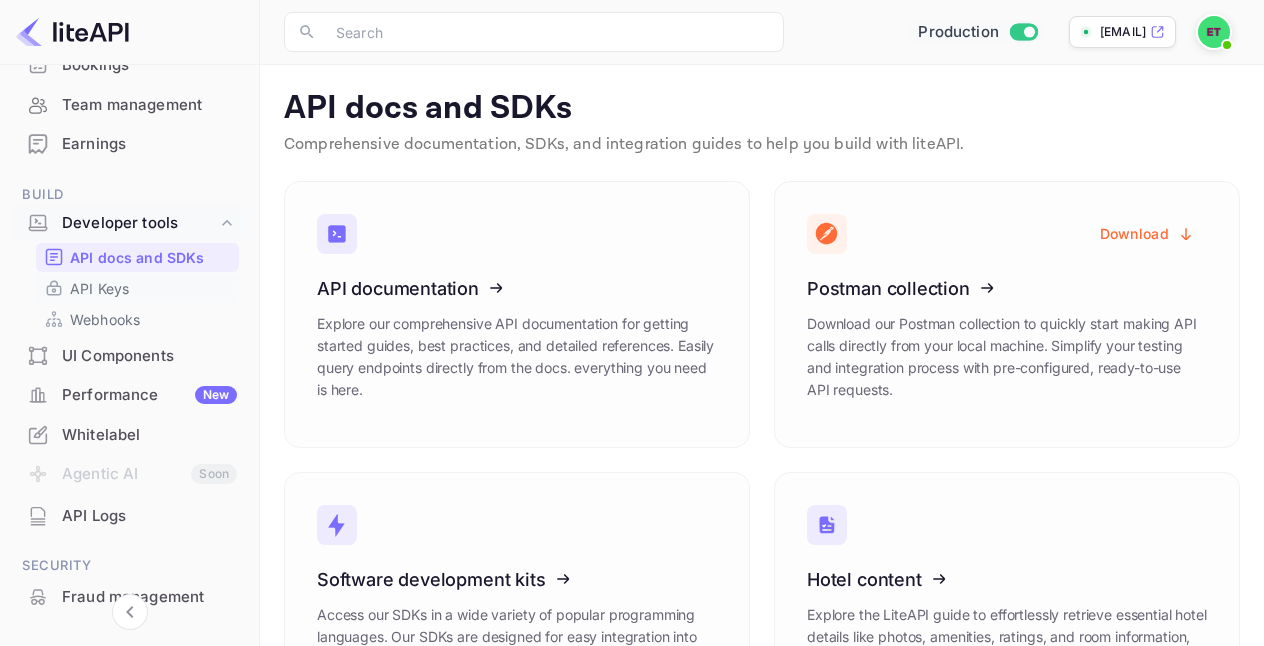 click on "API Keys" at bounding box center (137, 288) 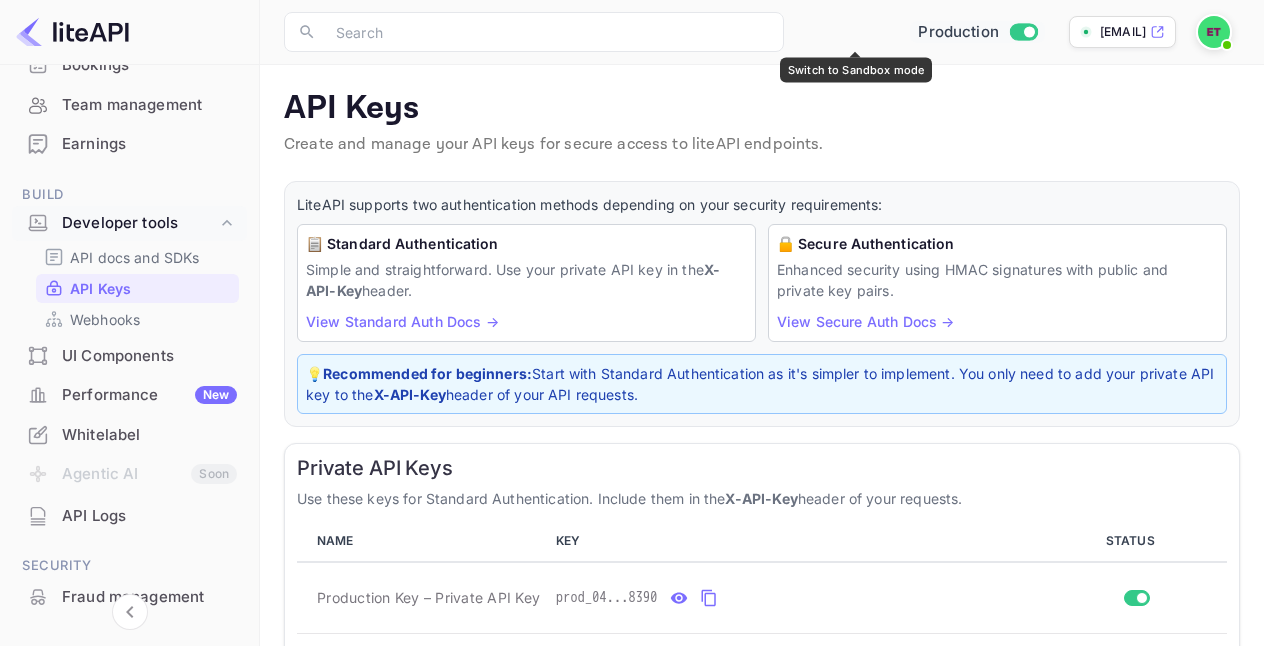 click at bounding box center [1030, 31] 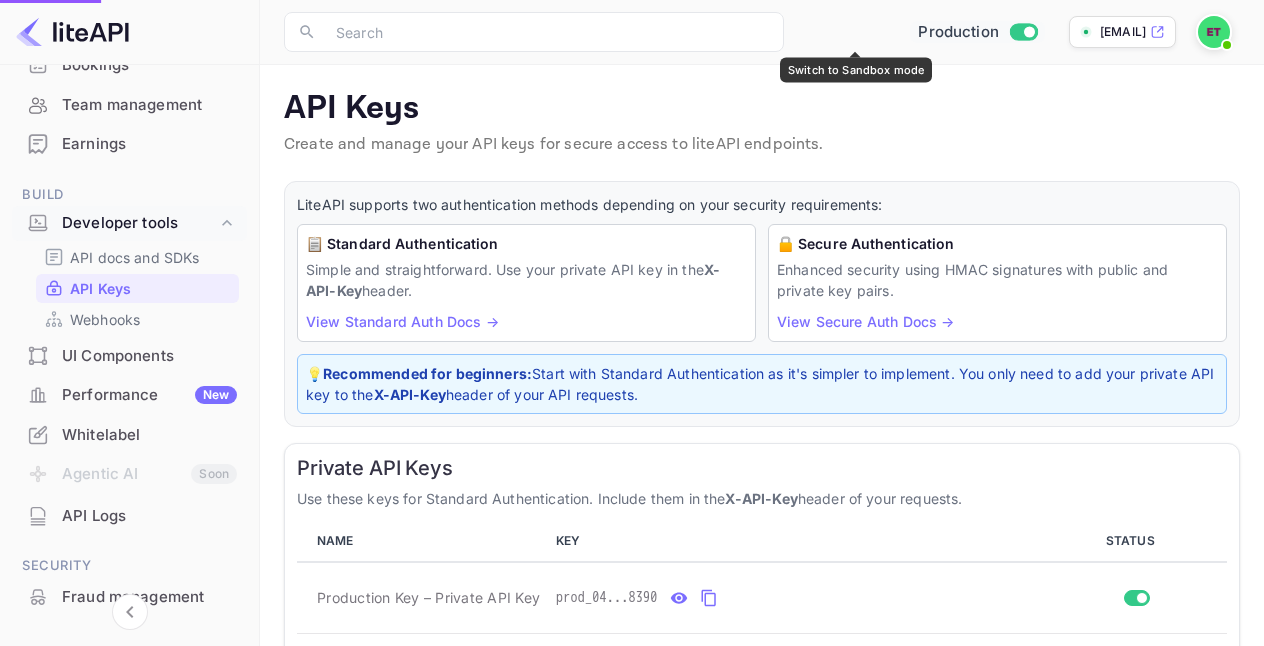 checkbox on "false" 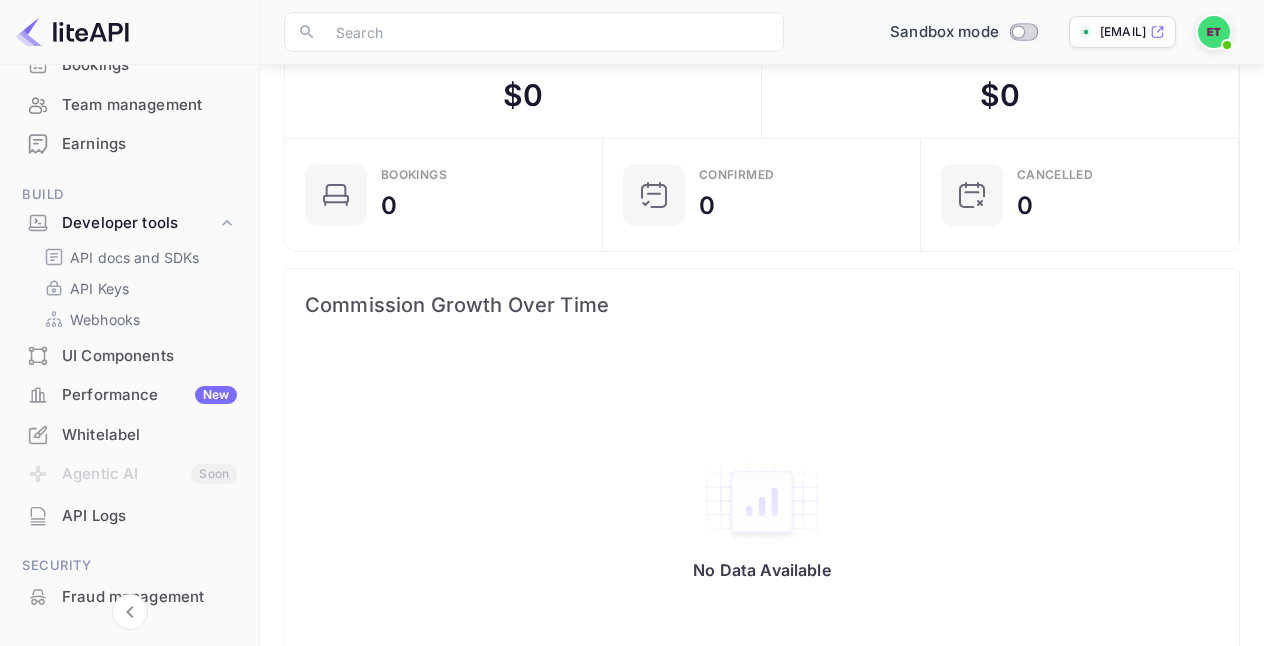 scroll, scrollTop: 141, scrollLeft: 0, axis: vertical 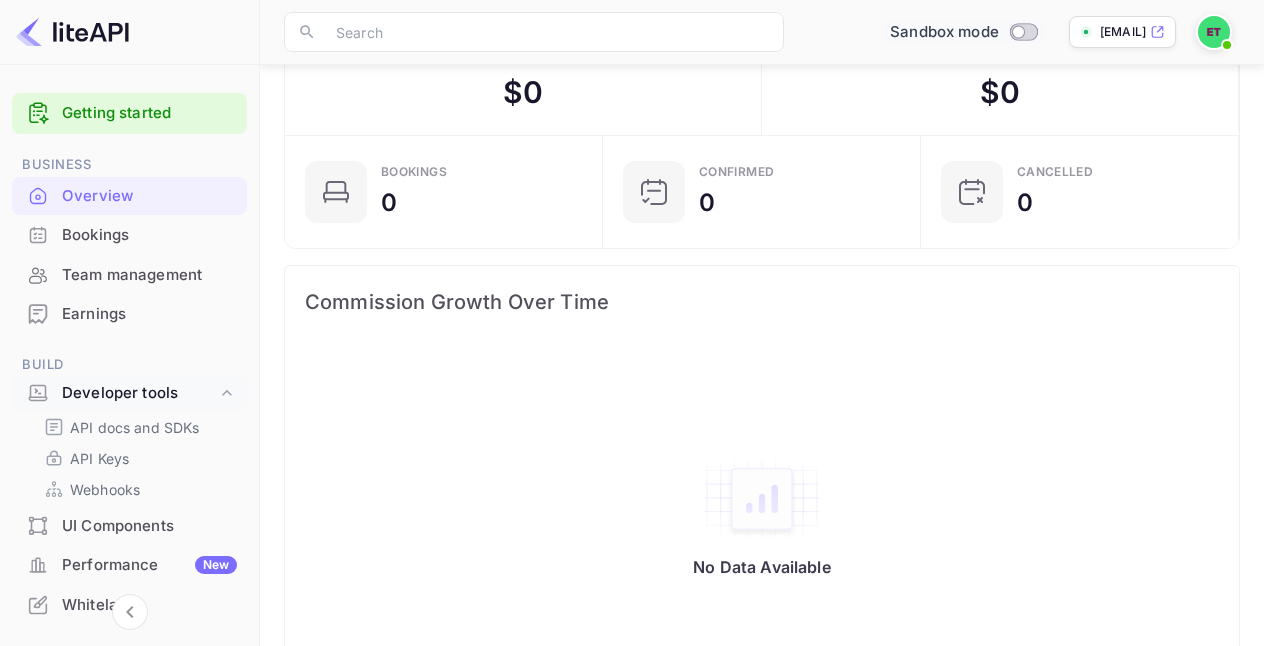 click on "Bookings" at bounding box center [149, 235] 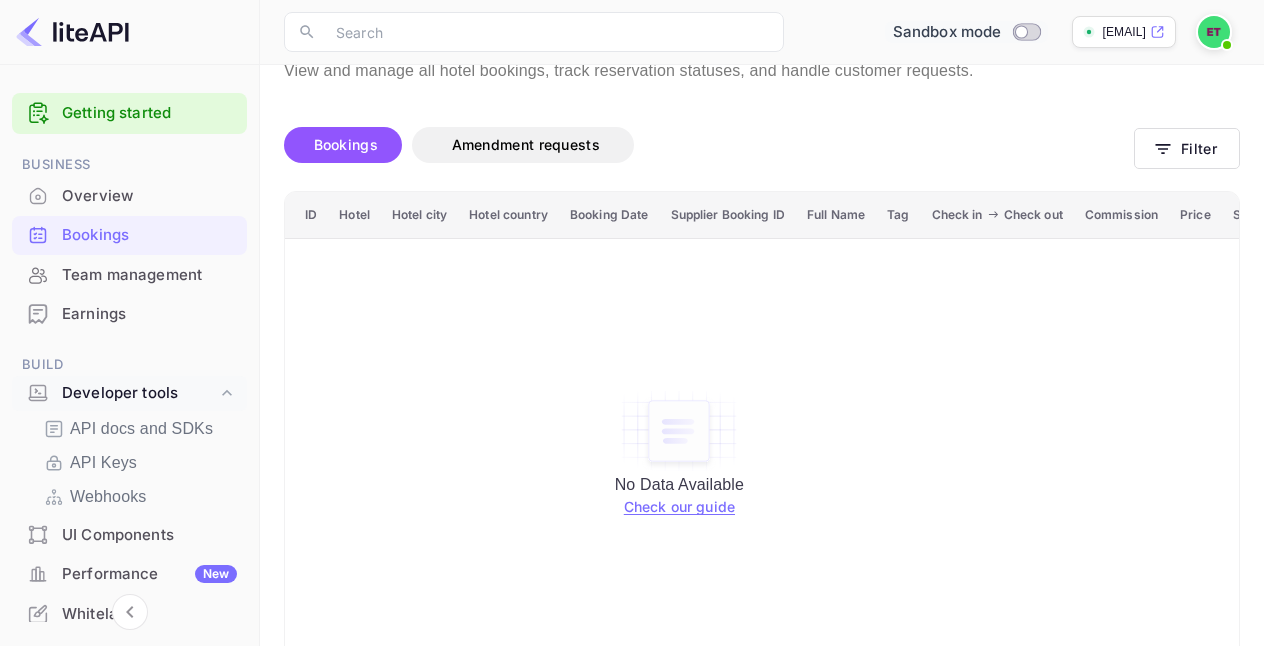 scroll, scrollTop: 0, scrollLeft: 0, axis: both 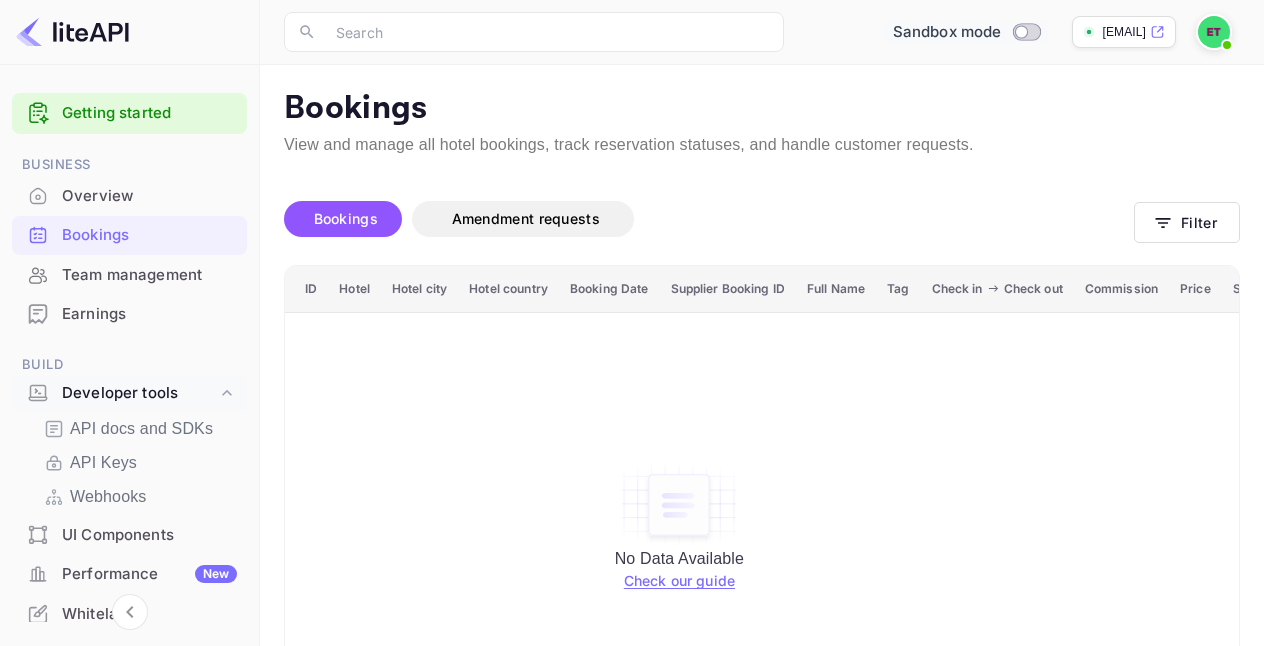 click on "Team management" at bounding box center [149, 275] 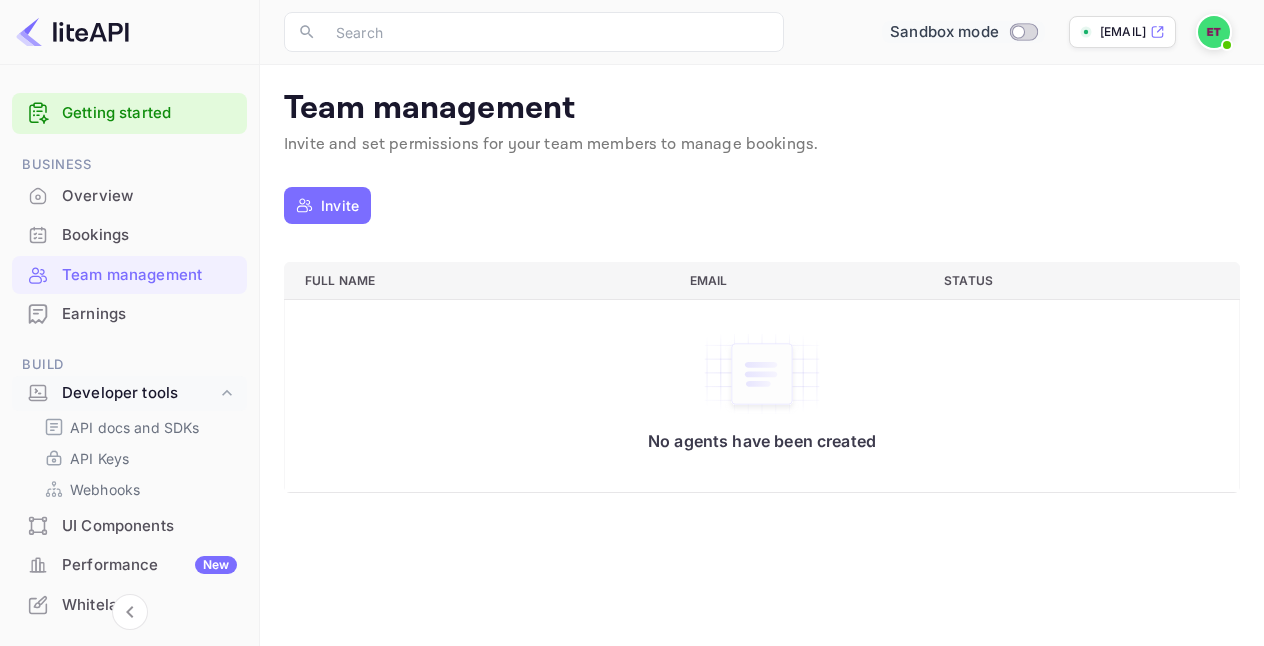 click on "Bookings" at bounding box center [149, 235] 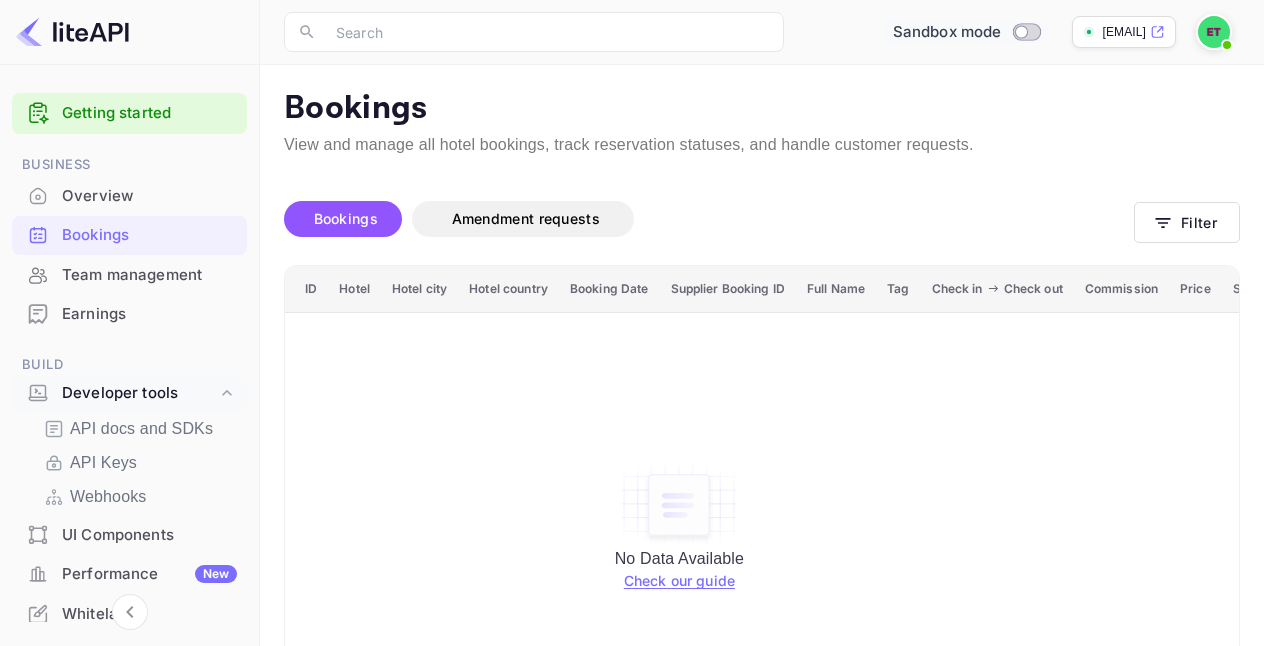 click on "Earnings" at bounding box center [149, 314] 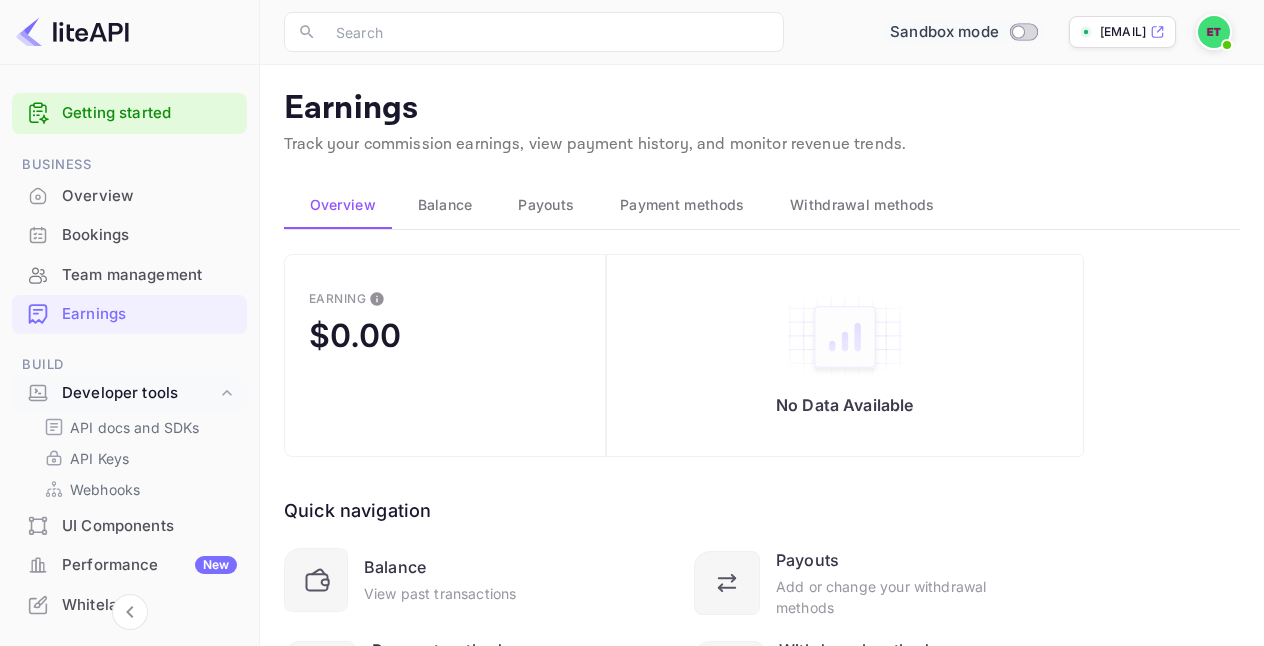 click on "Overview" at bounding box center [149, 196] 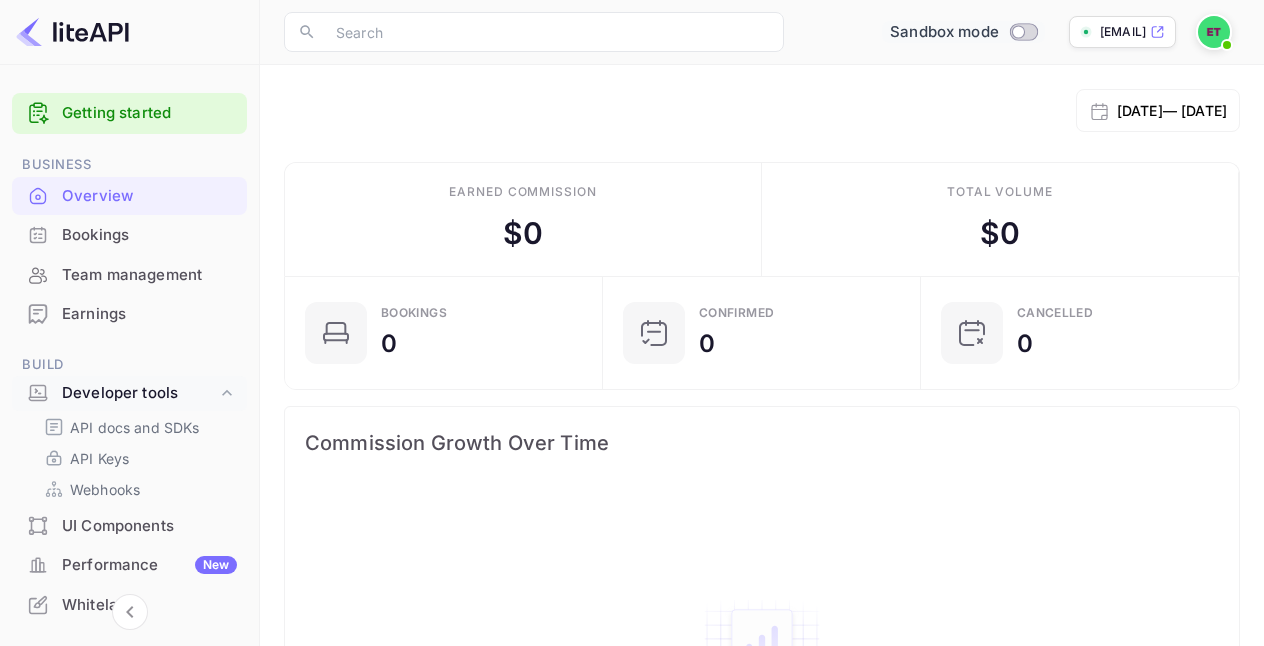 click on "Bookings" at bounding box center [149, 235] 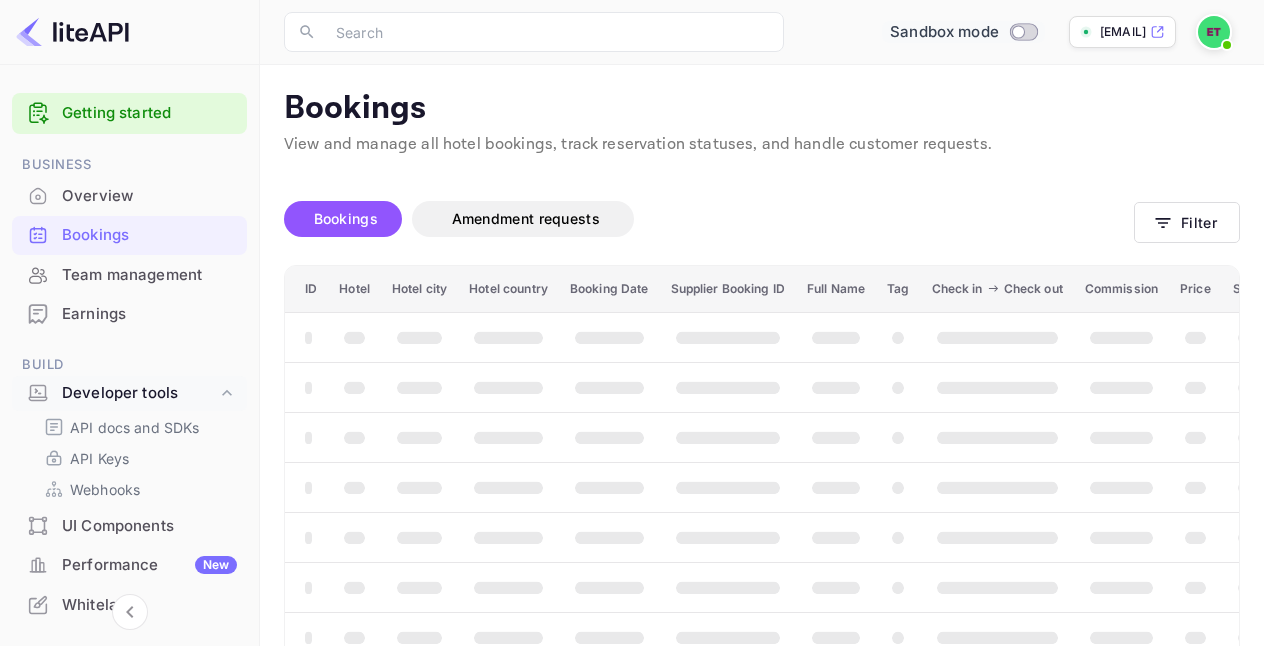 click on "Getting started" at bounding box center (149, 113) 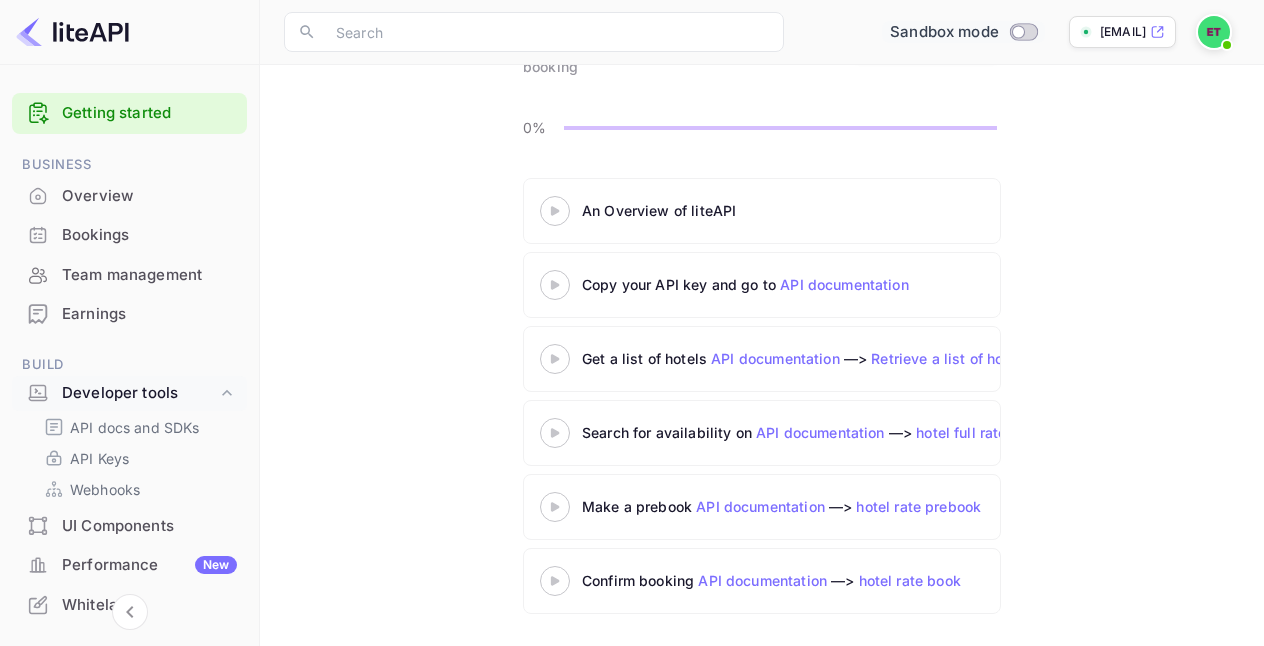 scroll, scrollTop: 184, scrollLeft: 0, axis: vertical 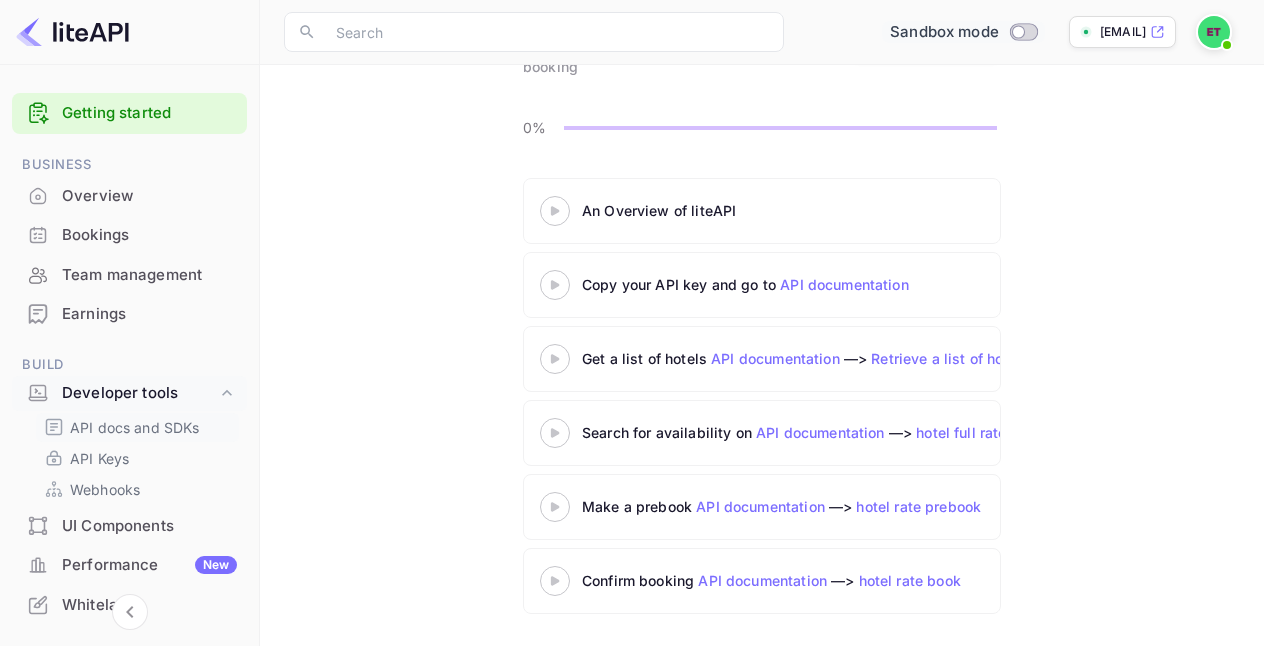 click on "API docs and SDKs" at bounding box center [137, 427] 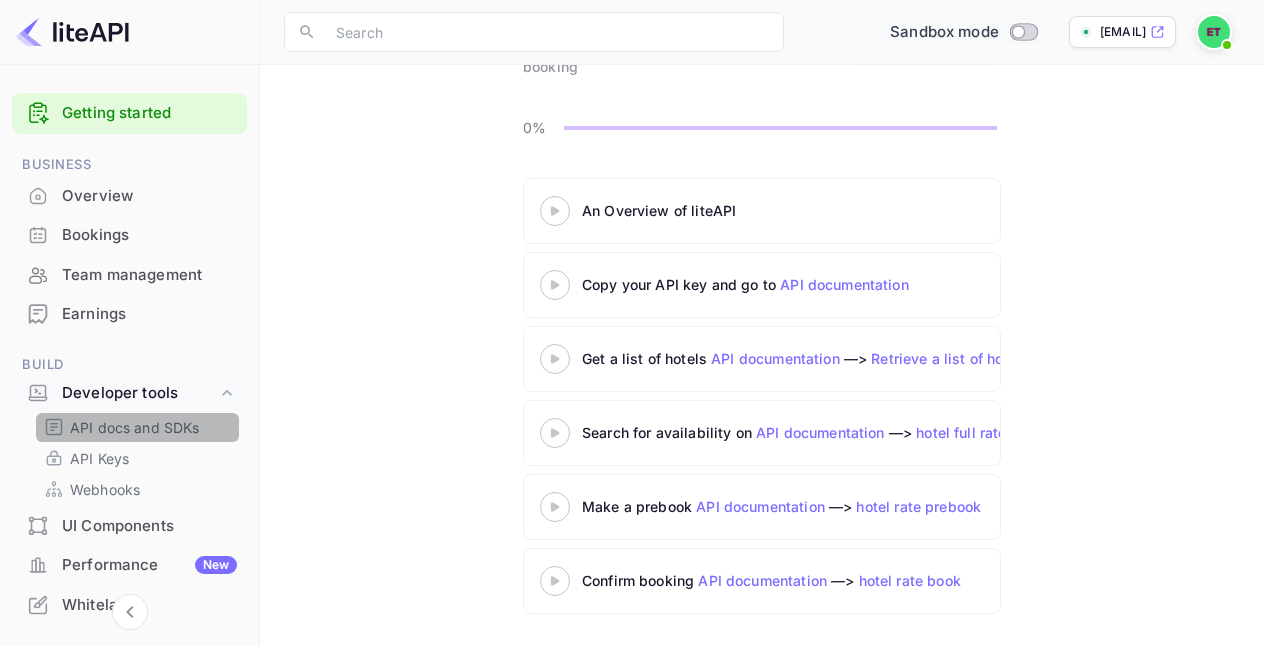 click on "API docs and SDKs" at bounding box center [137, 427] 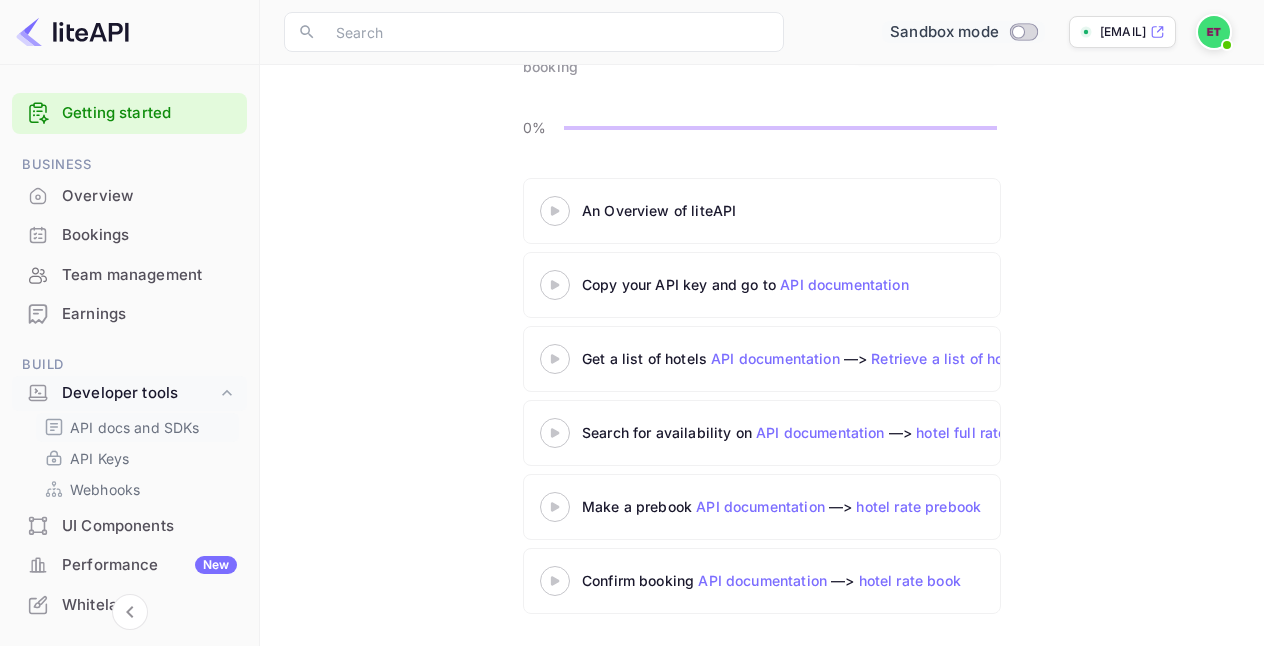 click on "API docs and SDKs" at bounding box center [137, 427] 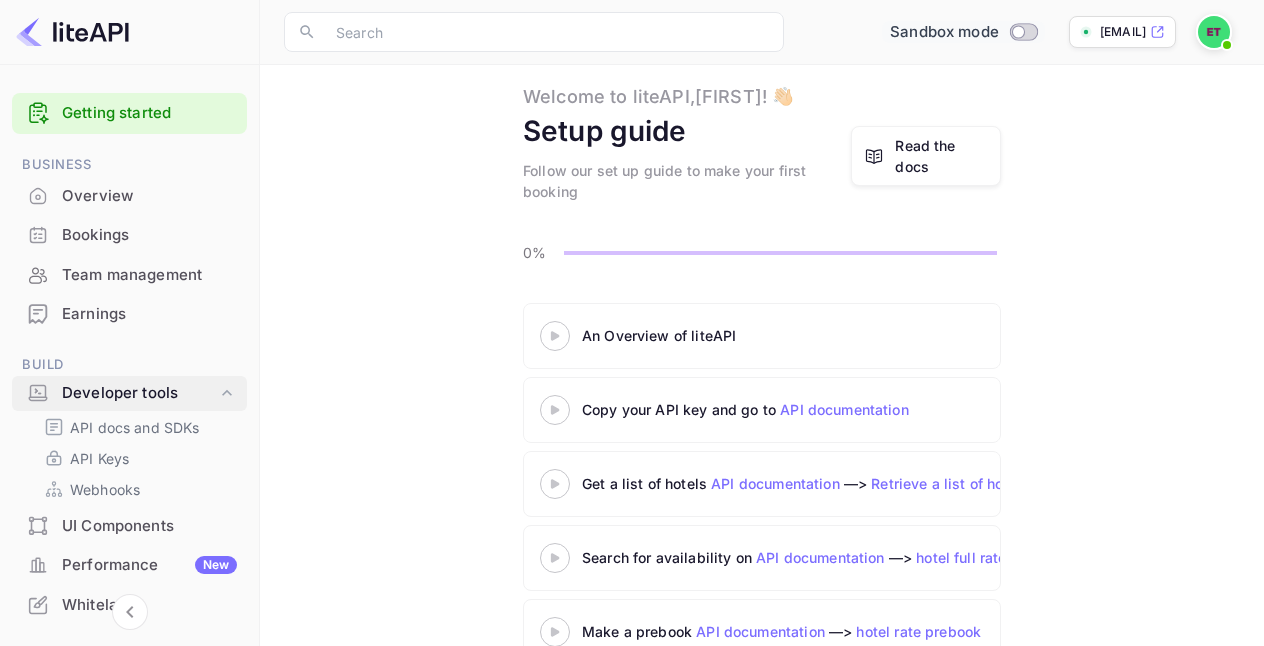 scroll, scrollTop: 0, scrollLeft: 0, axis: both 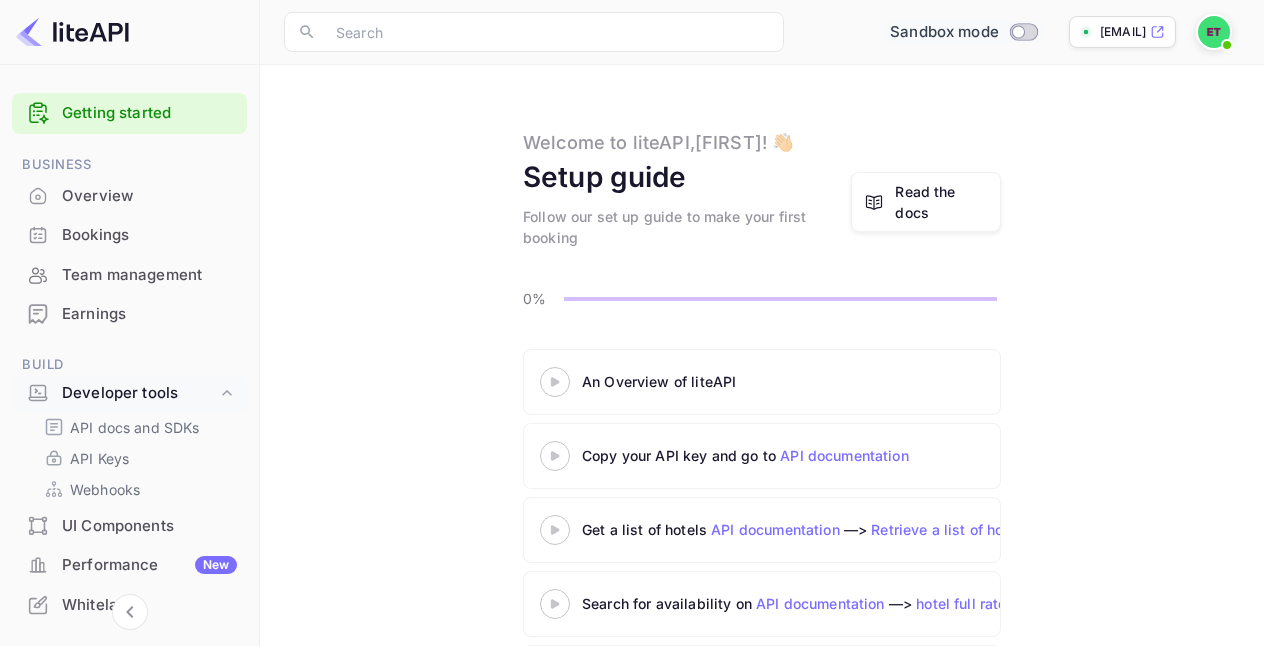 click on "Read the docs" at bounding box center (941, 202) 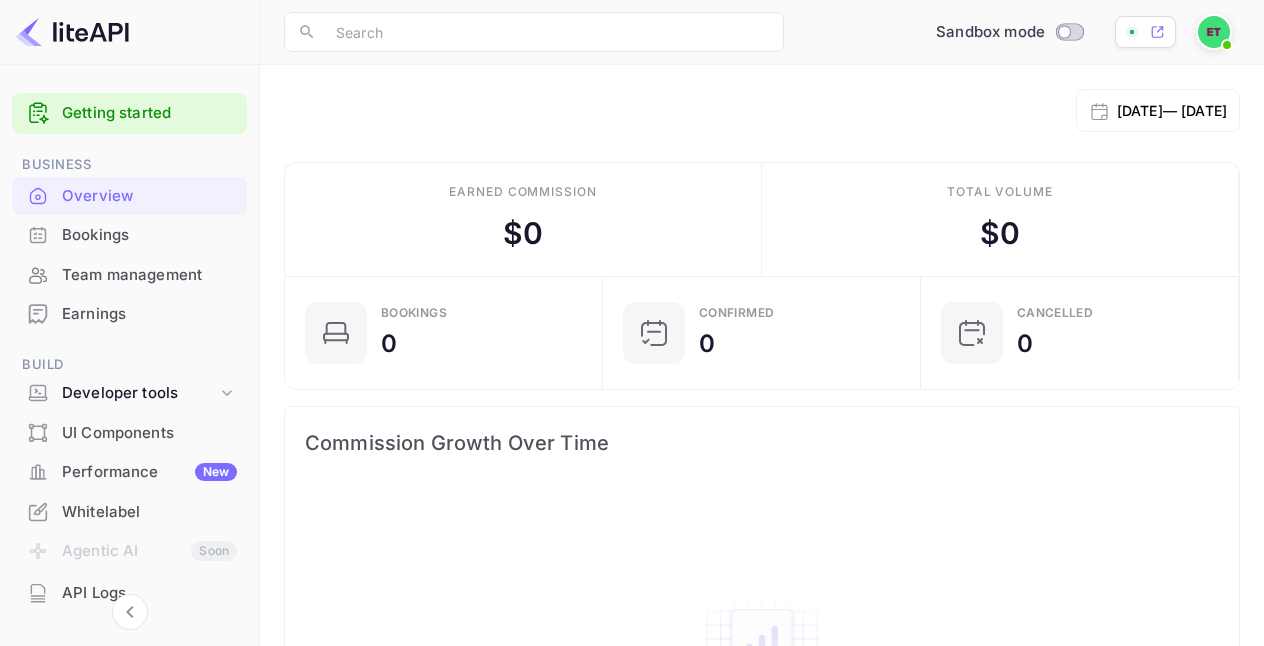 scroll, scrollTop: 0, scrollLeft: 0, axis: both 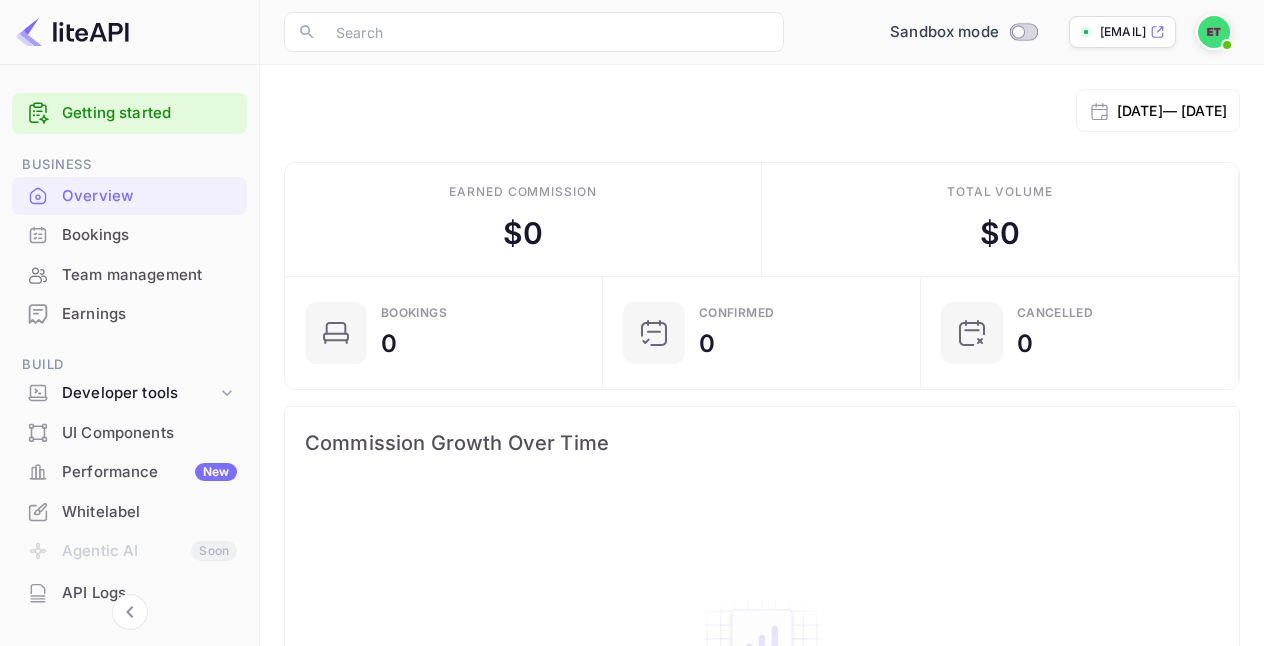 click on "Getting started" at bounding box center (149, 113) 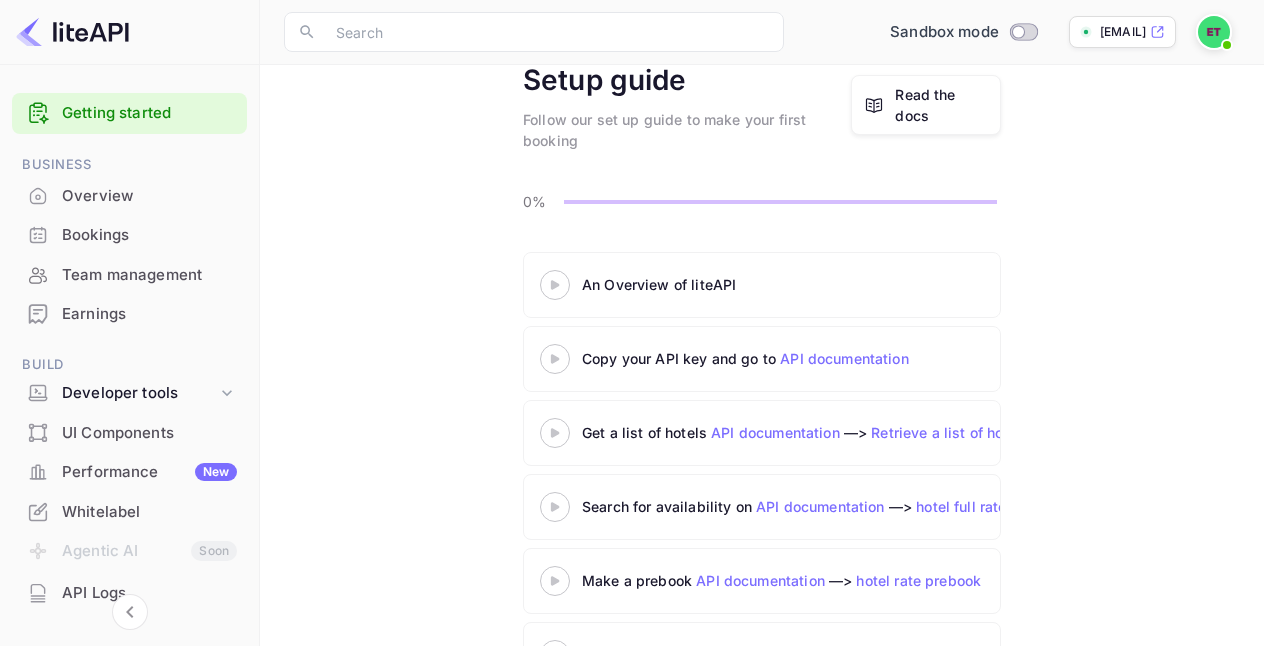 scroll, scrollTop: 135, scrollLeft: 0, axis: vertical 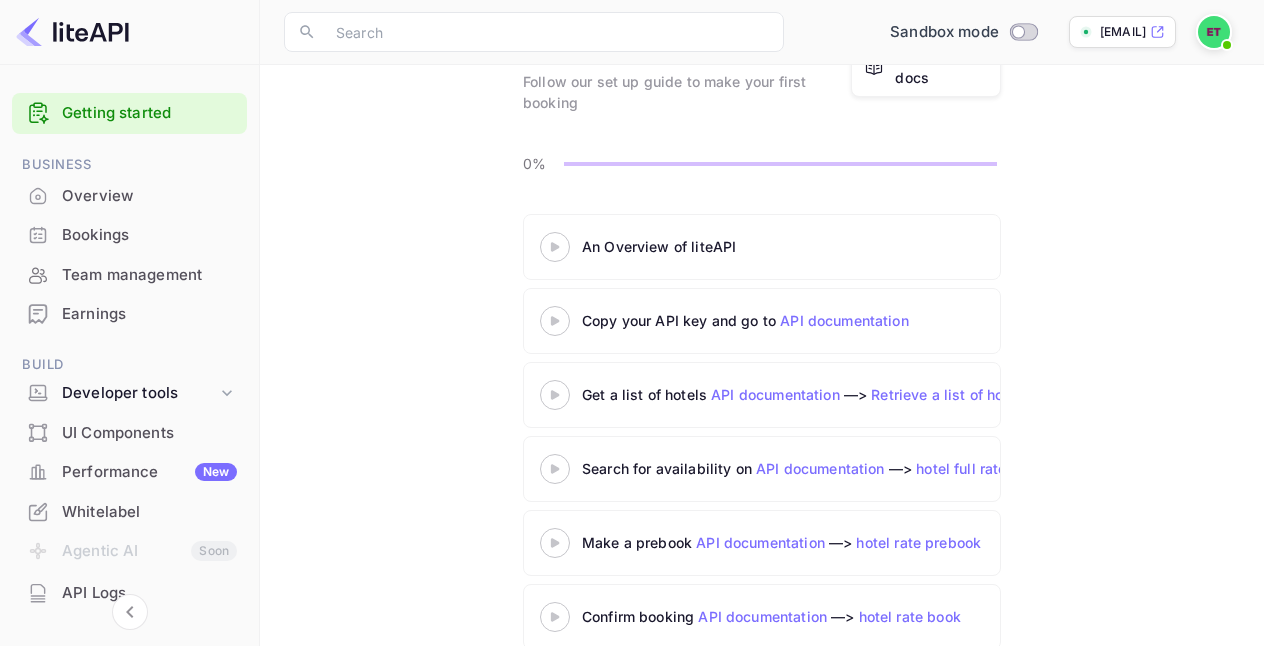 click 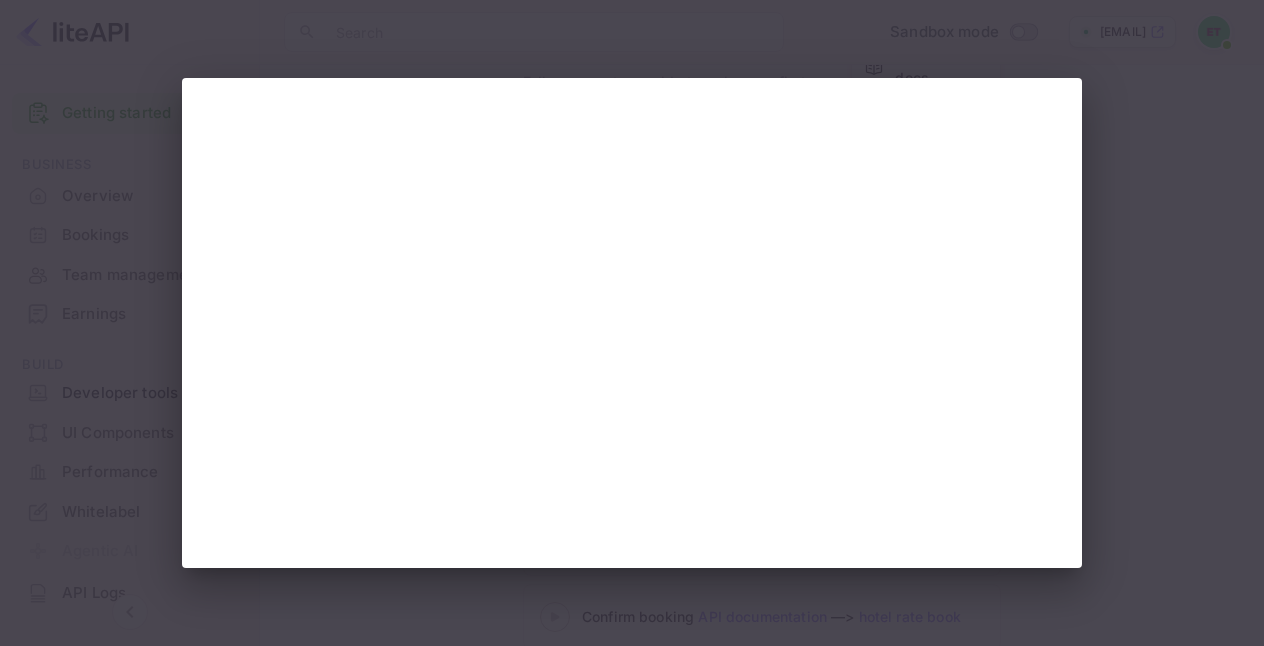 click at bounding box center (632, 323) 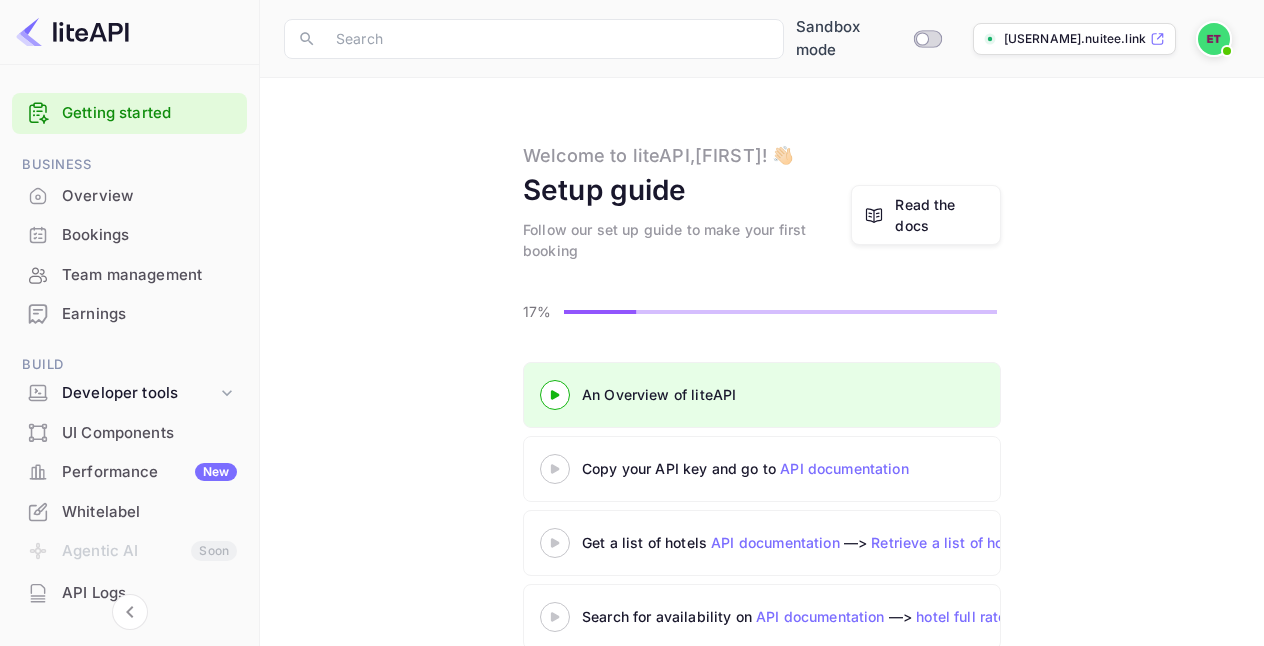 scroll, scrollTop: 135, scrollLeft: 0, axis: vertical 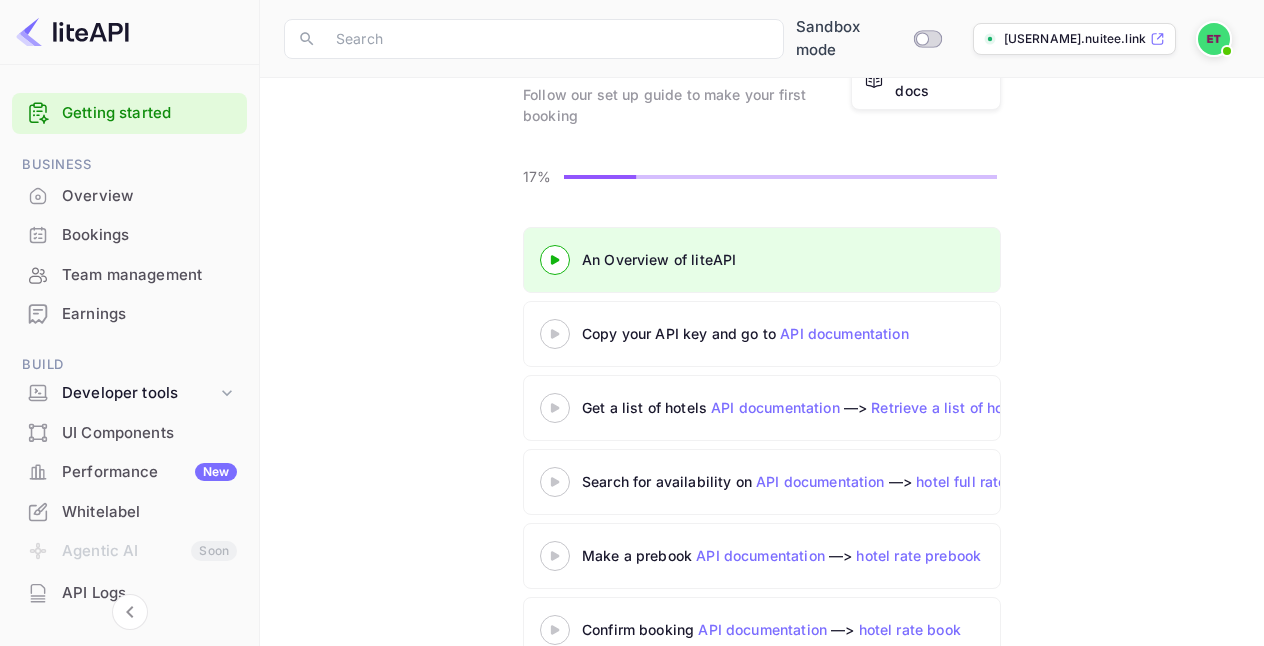 click on "API documentation" at bounding box center [844, 333] 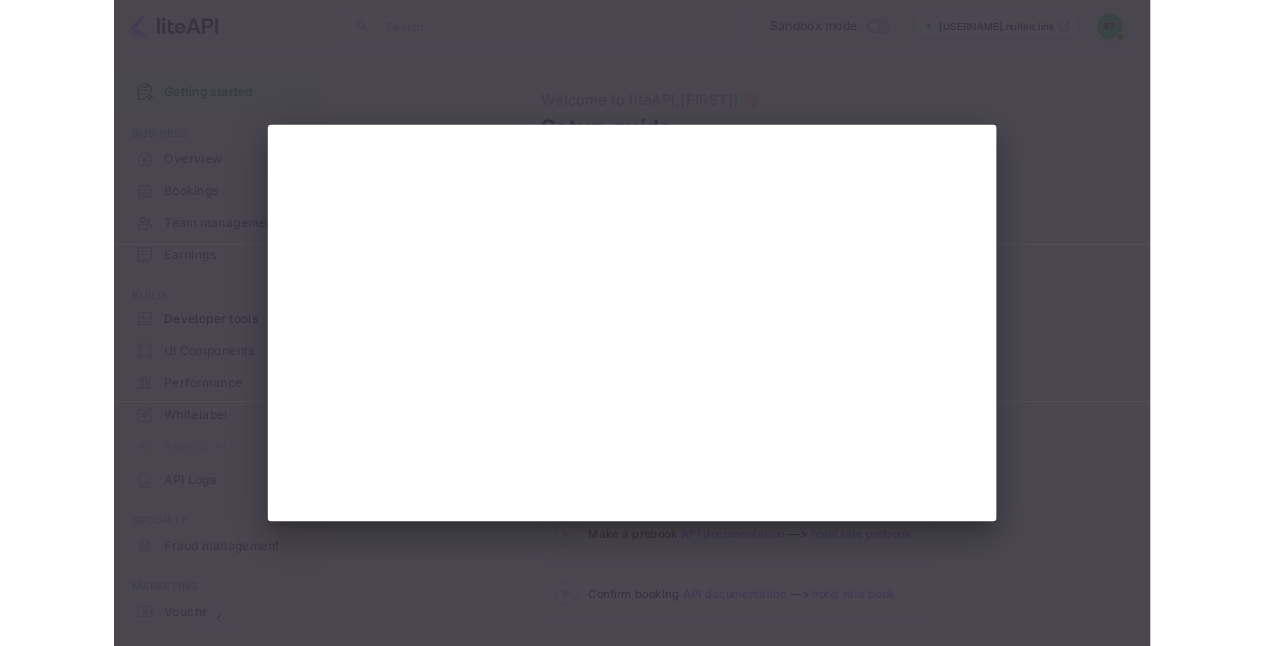 scroll, scrollTop: 135, scrollLeft: 0, axis: vertical 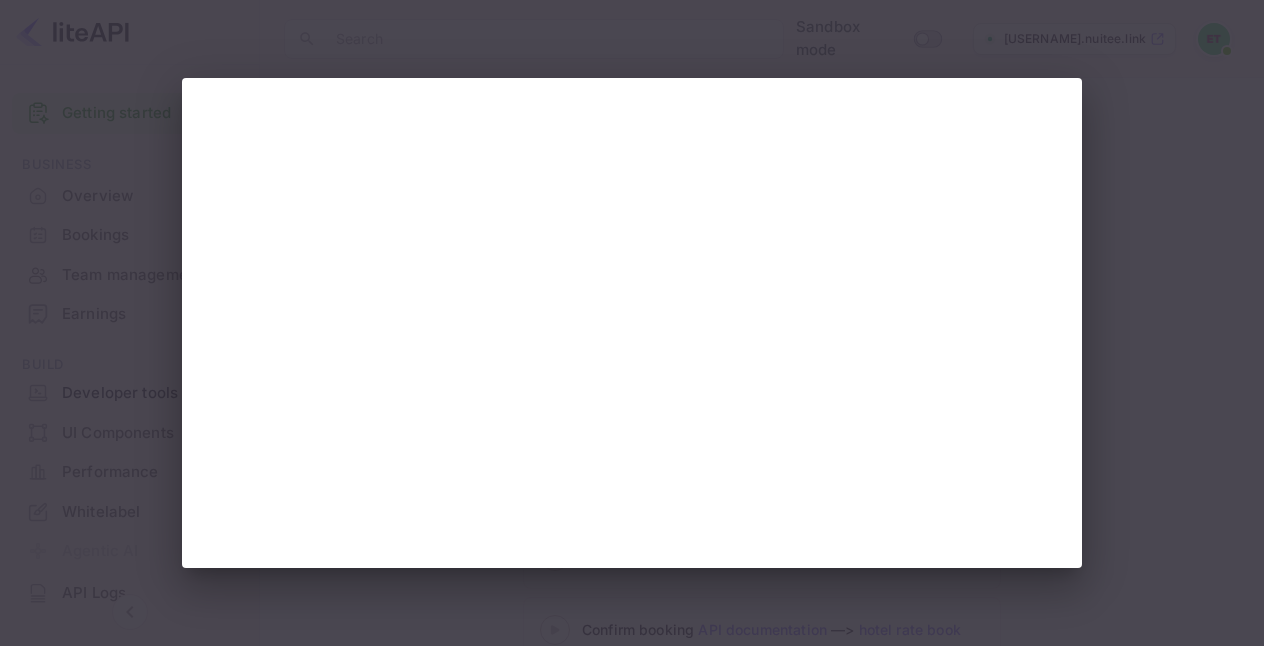 click at bounding box center [632, 323] 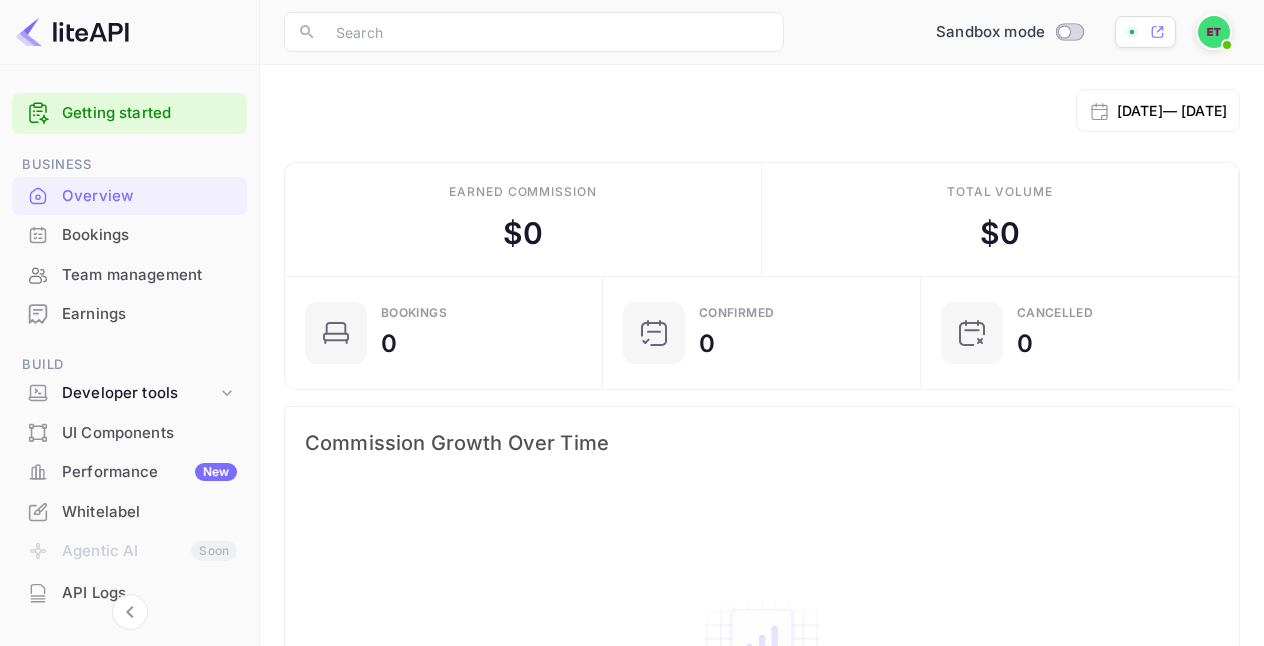 scroll, scrollTop: 0, scrollLeft: 0, axis: both 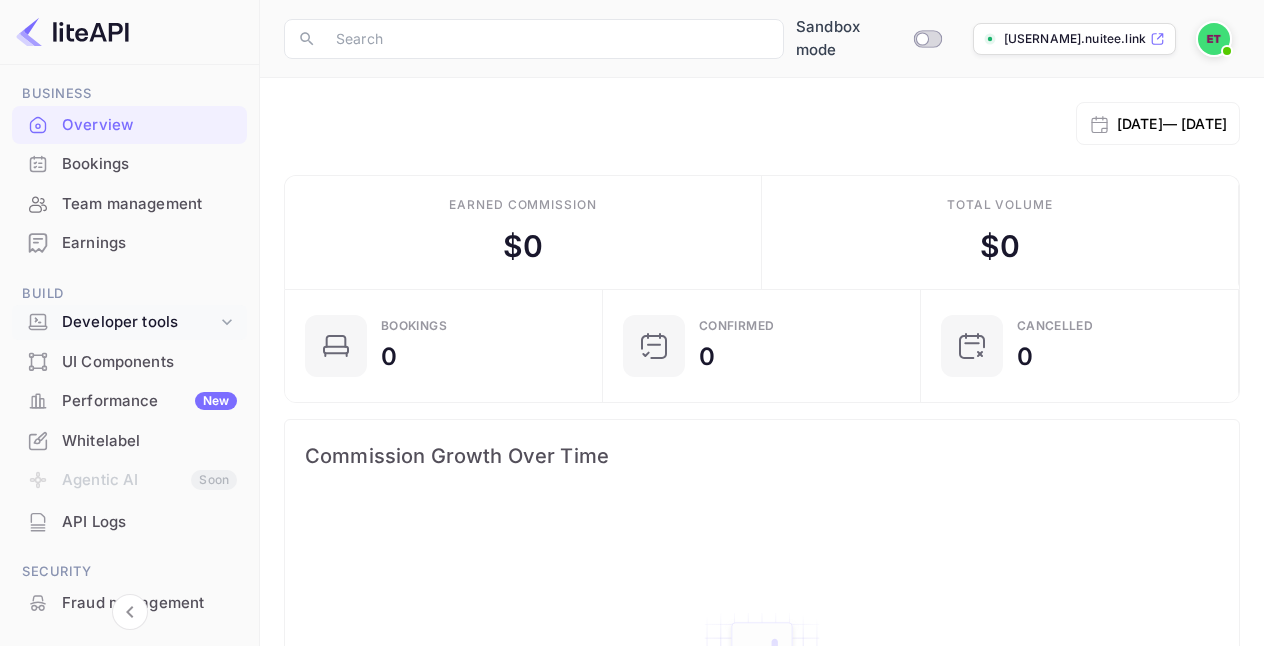 click on "Developer tools" at bounding box center [139, 322] 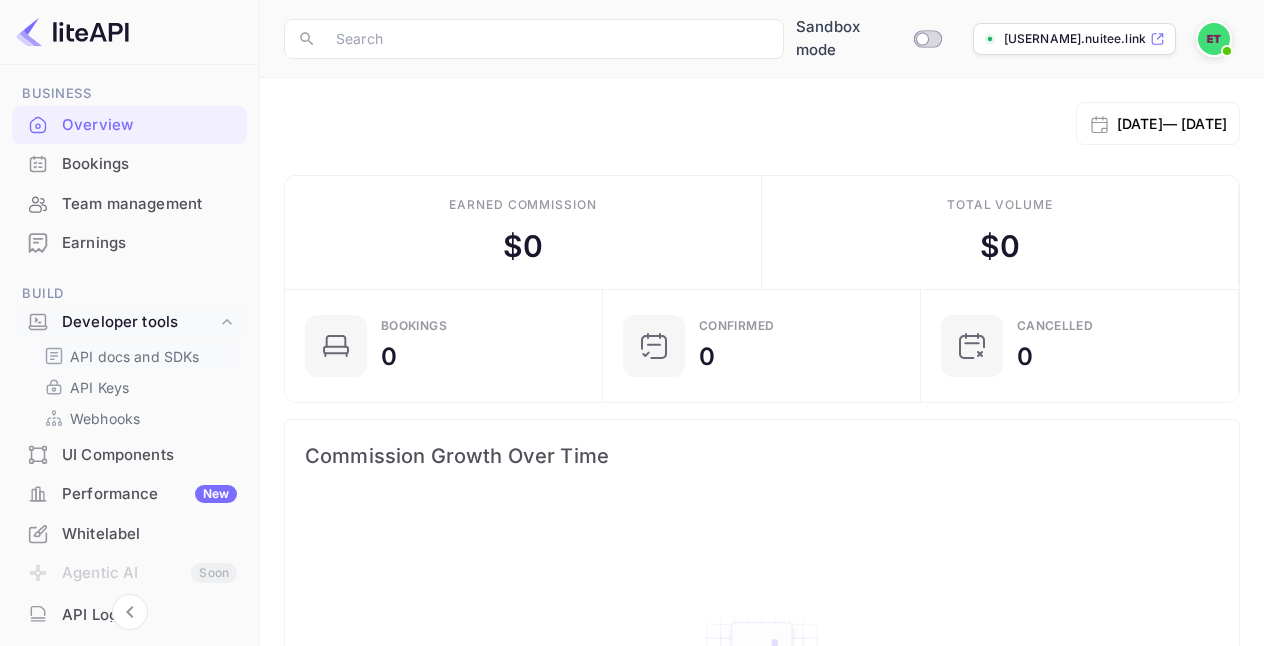 click on "API docs and SDKs" at bounding box center [135, 356] 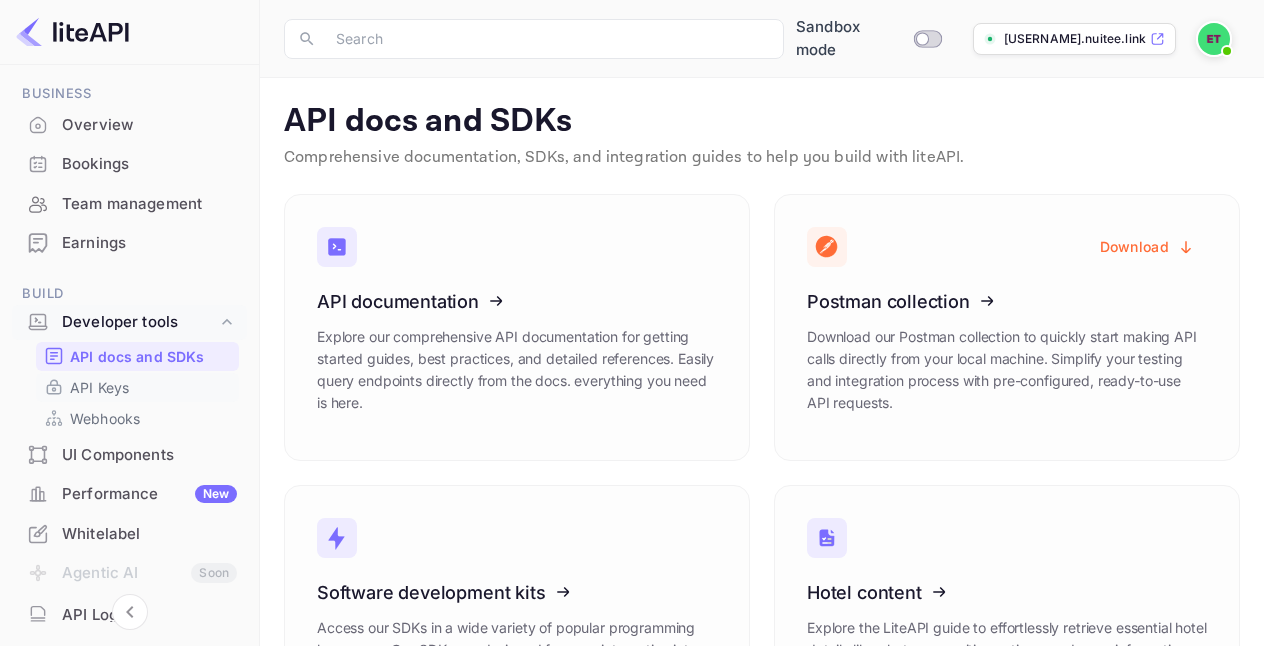 click on "API Keys" at bounding box center (137, 387) 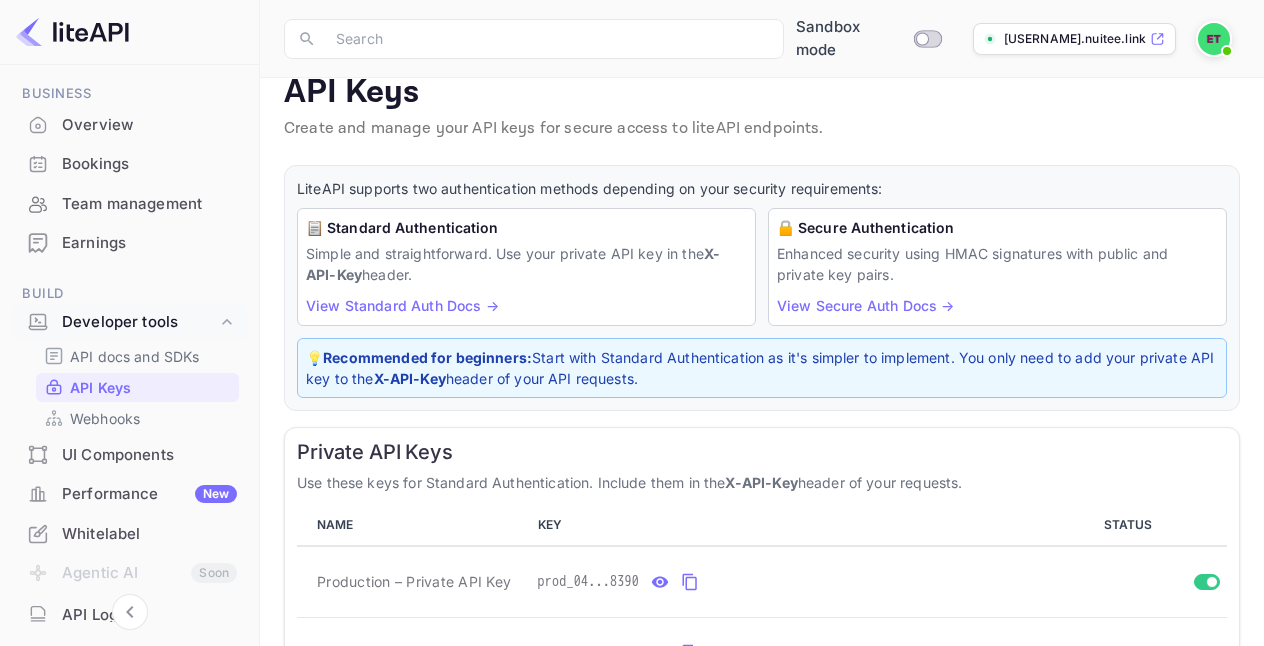 scroll, scrollTop: 32, scrollLeft: 0, axis: vertical 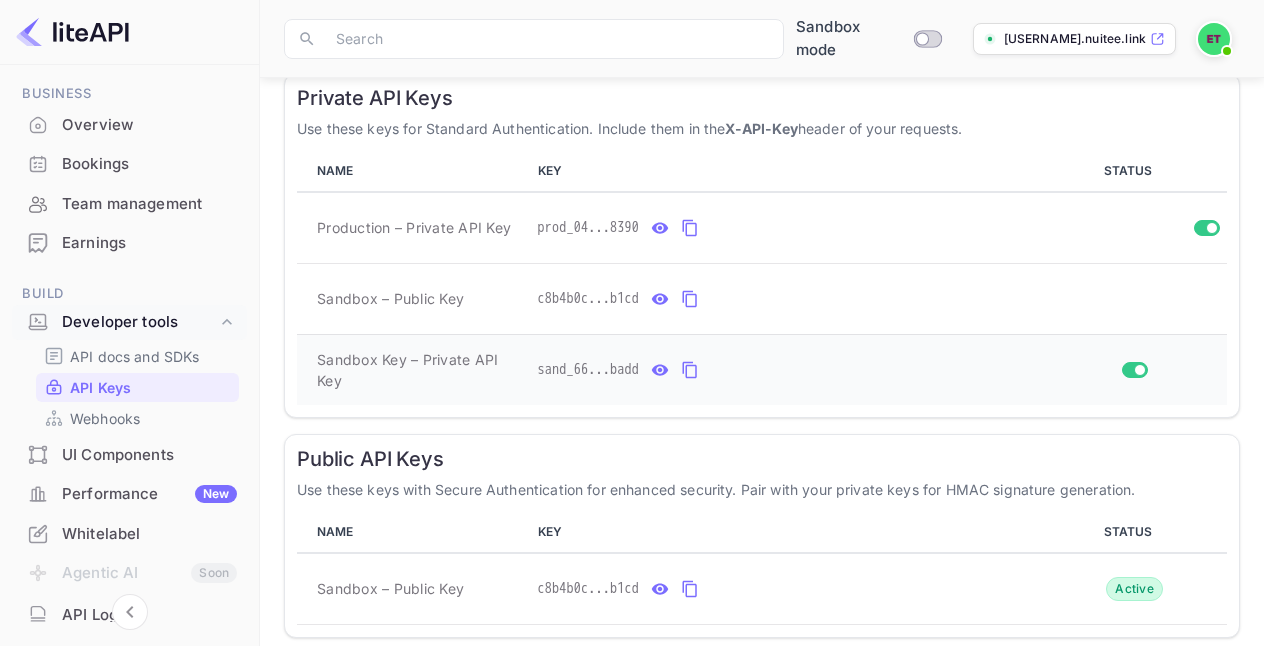 click 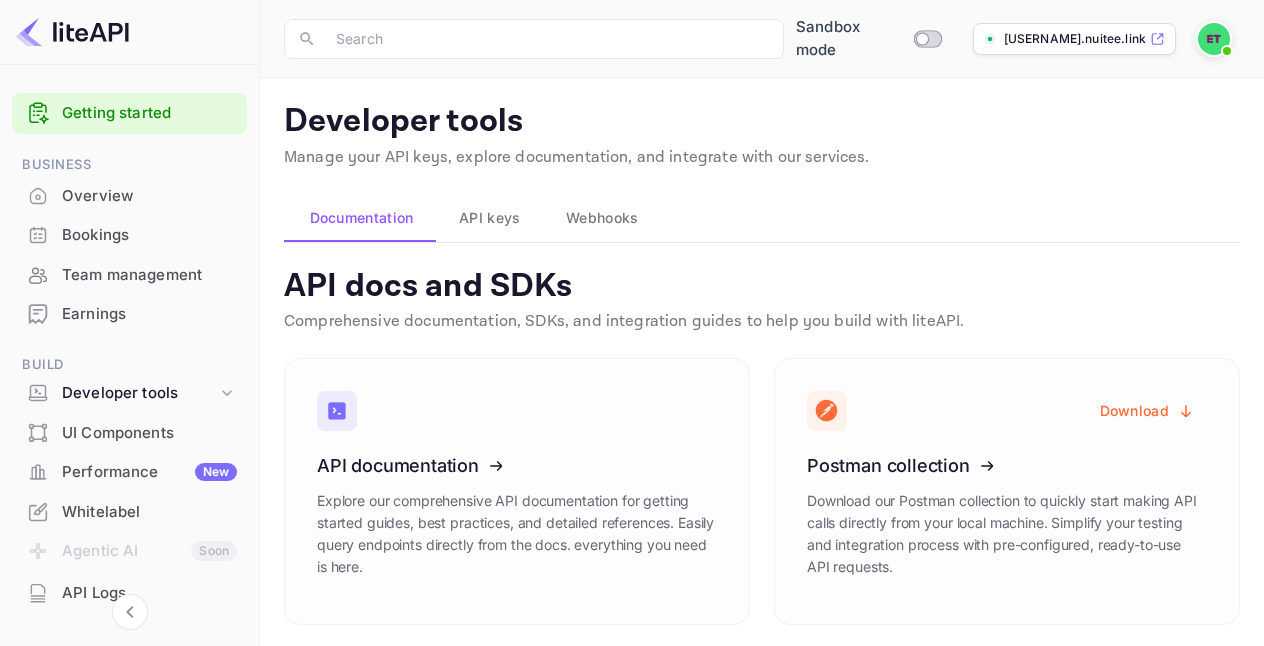 scroll, scrollTop: 0, scrollLeft: 0, axis: both 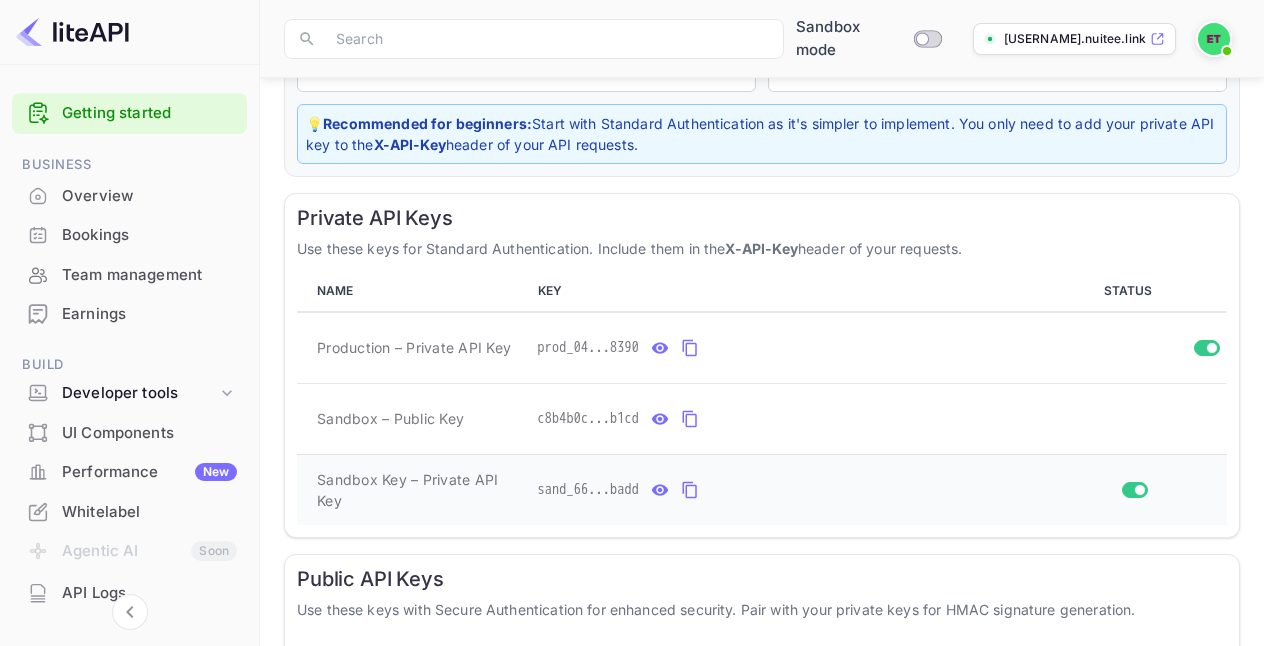 click 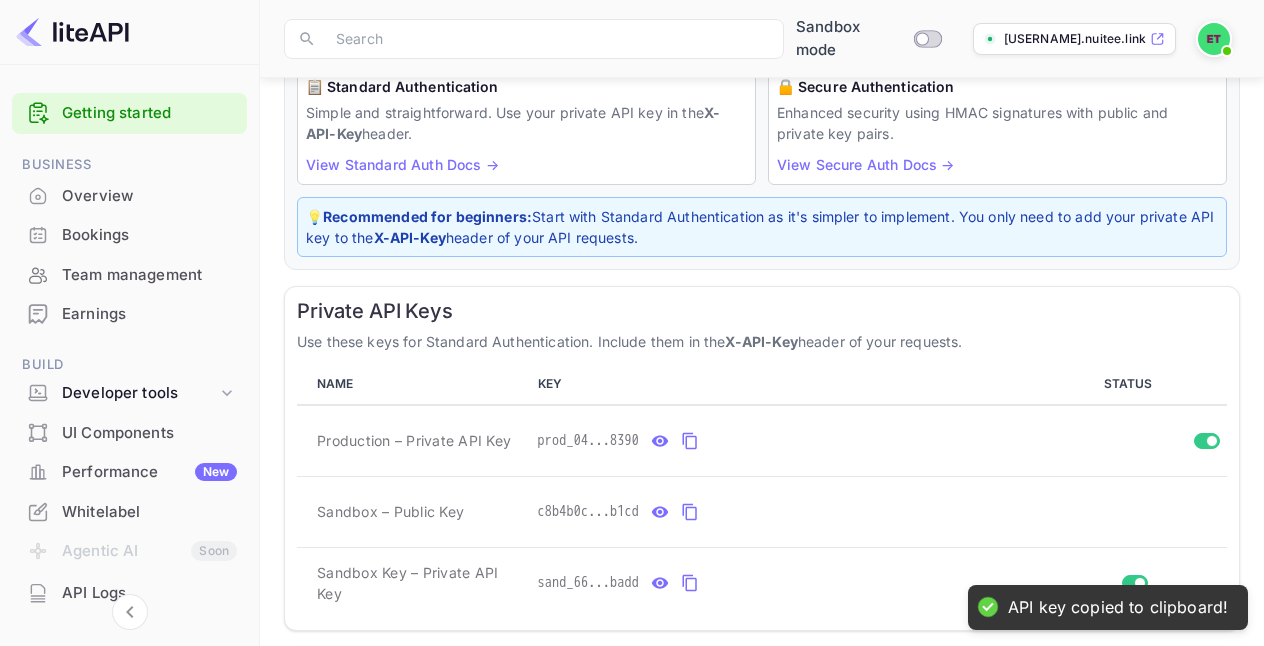 scroll, scrollTop: 320, scrollLeft: 0, axis: vertical 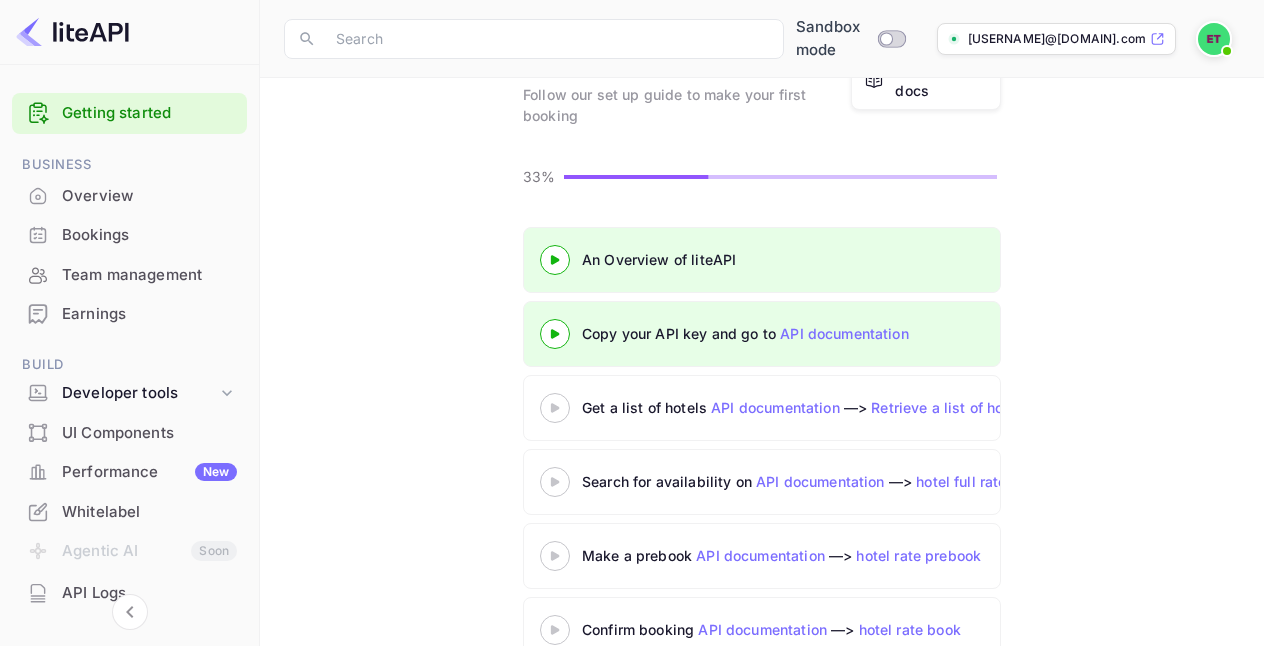 click 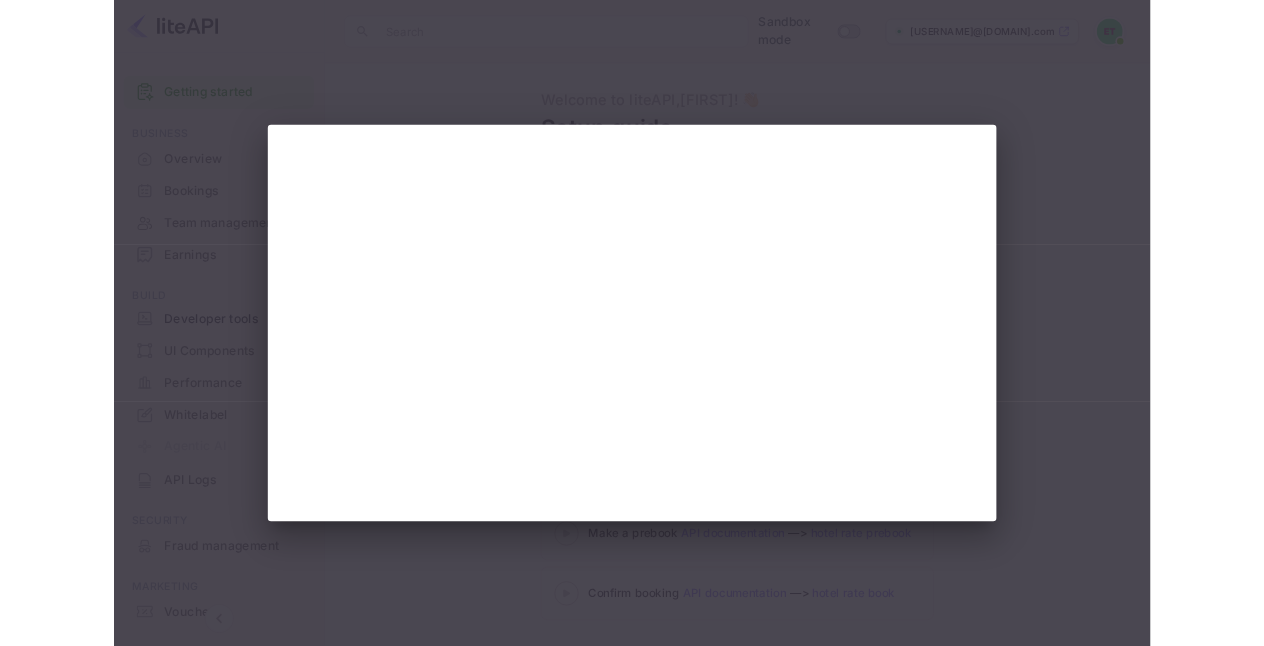 scroll, scrollTop: 135, scrollLeft: 0, axis: vertical 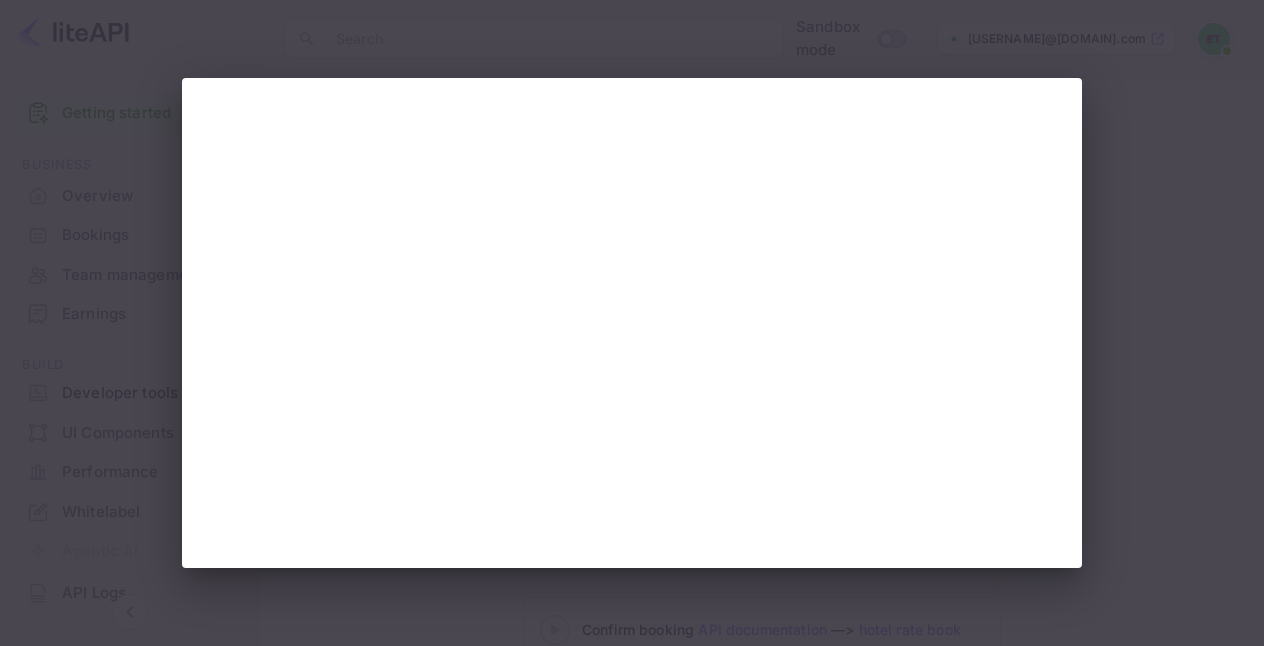 click at bounding box center (632, 323) 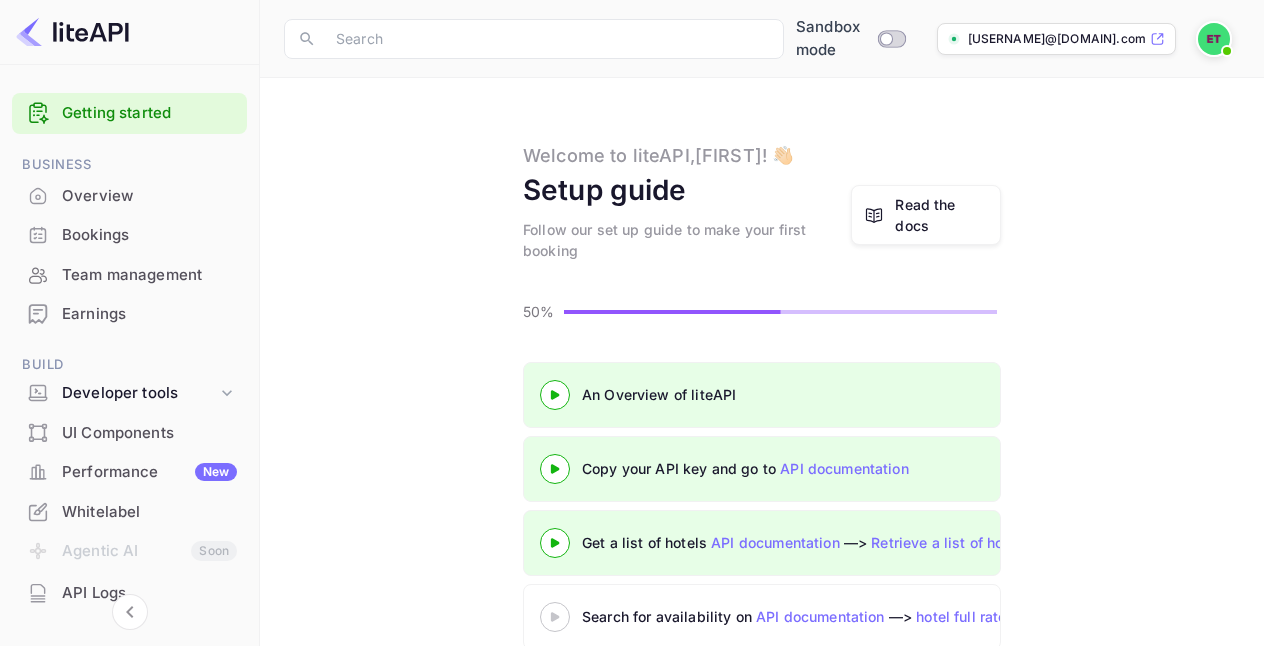 scroll, scrollTop: 135, scrollLeft: 0, axis: vertical 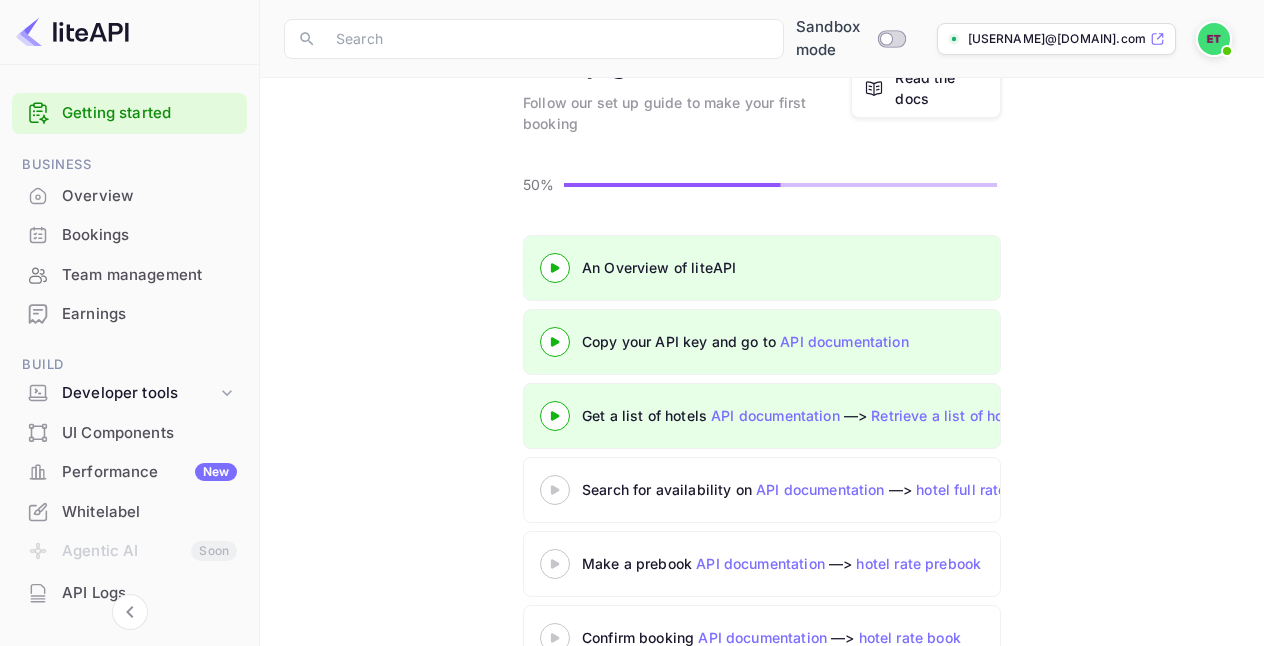 click 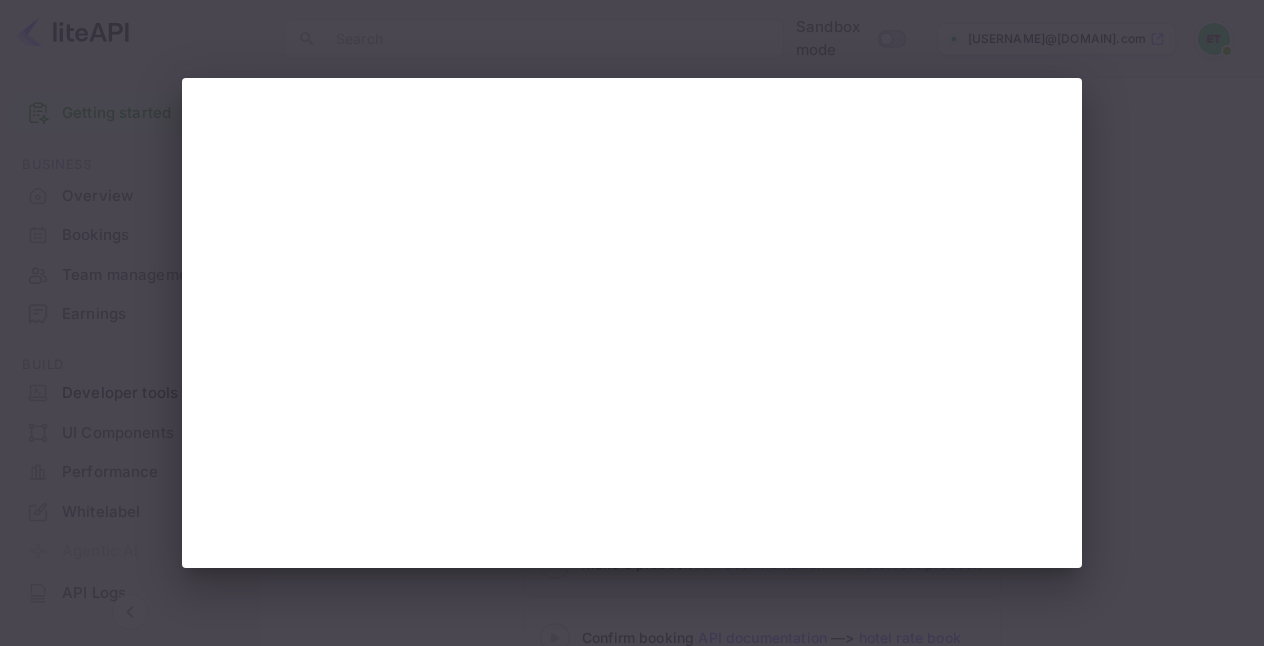 click at bounding box center [632, 323] 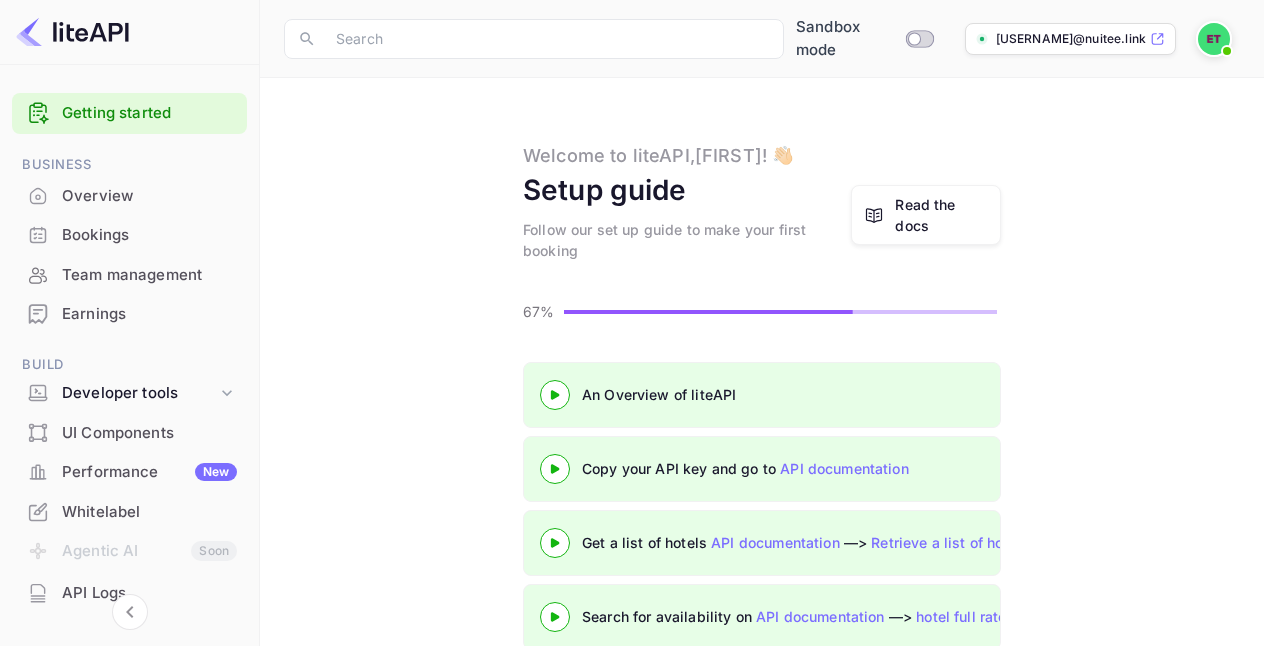 scroll, scrollTop: 127, scrollLeft: 0, axis: vertical 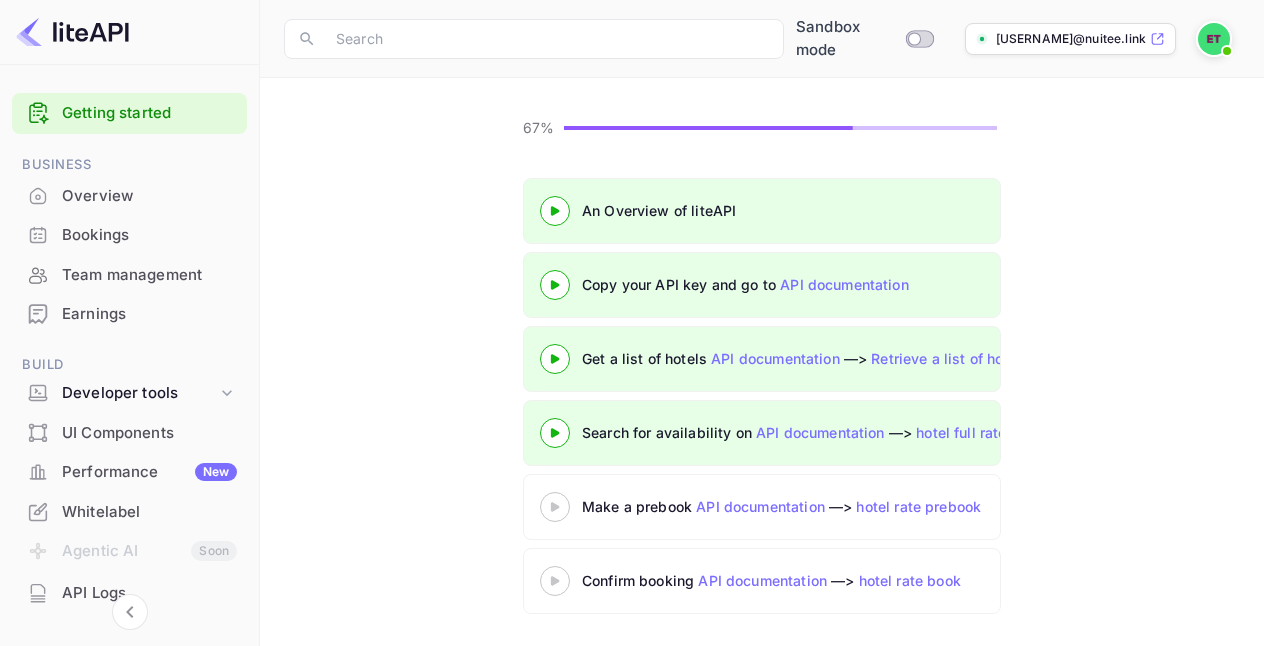 click on "Overview" at bounding box center [149, 196] 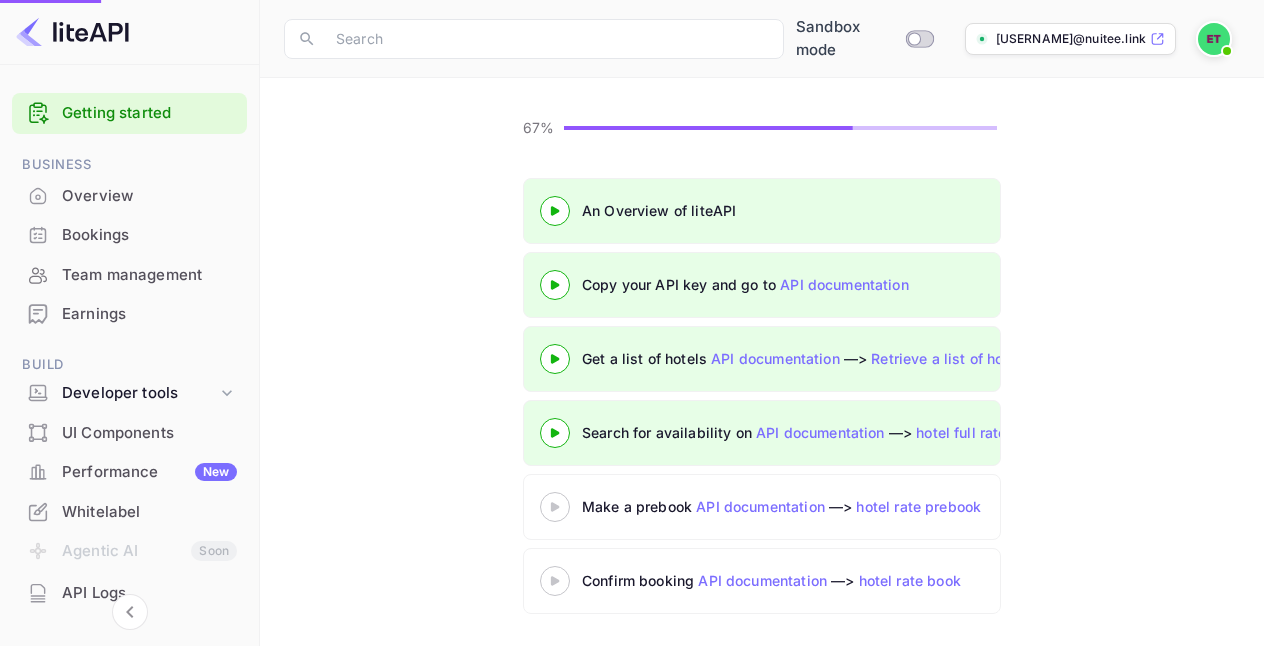 scroll, scrollTop: 0, scrollLeft: 0, axis: both 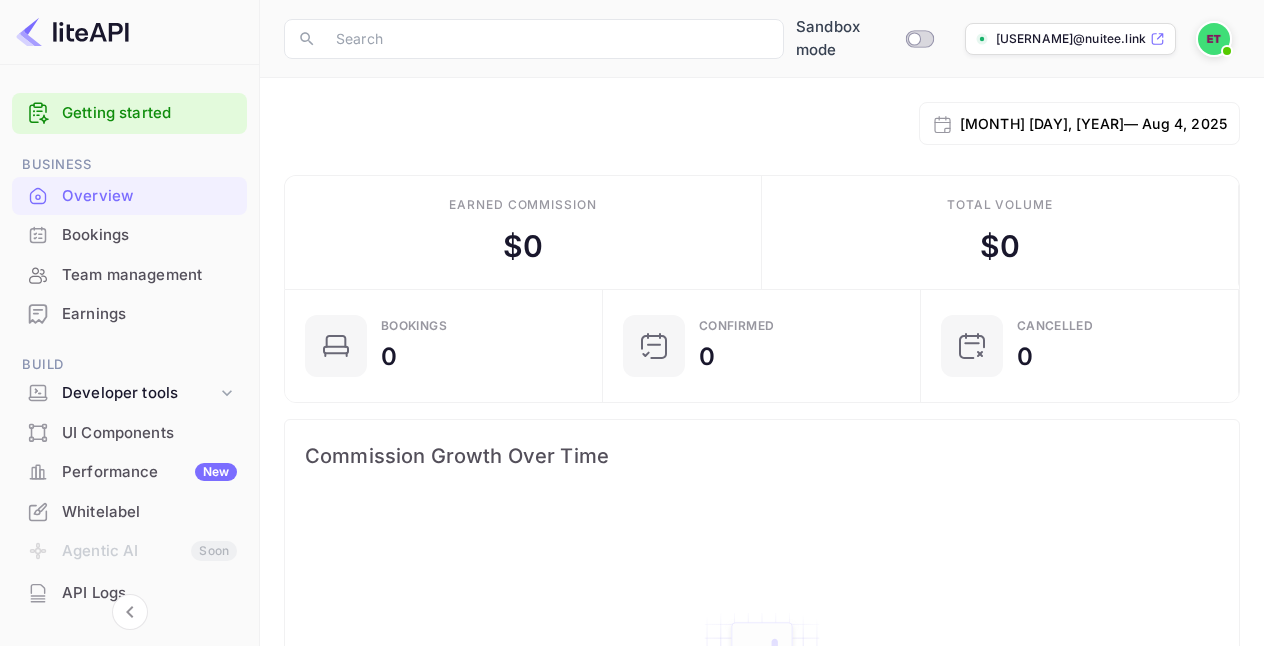 click on "Bookings" at bounding box center (149, 235) 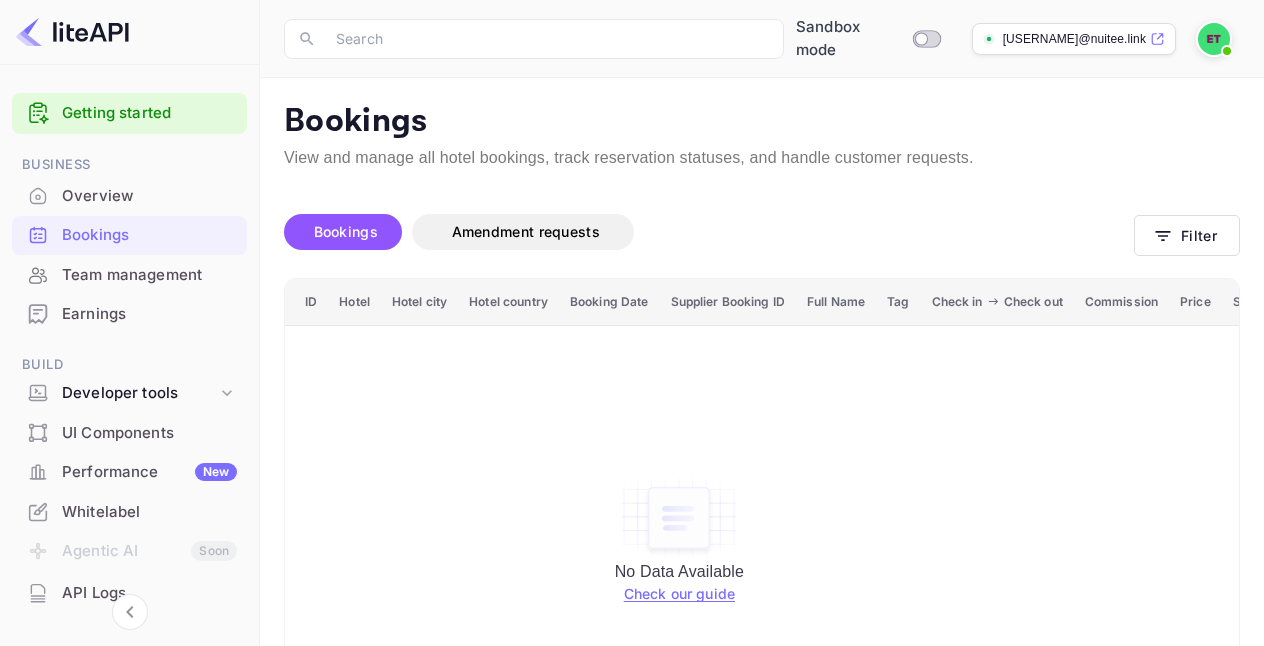 click on "Team management" at bounding box center (149, 275) 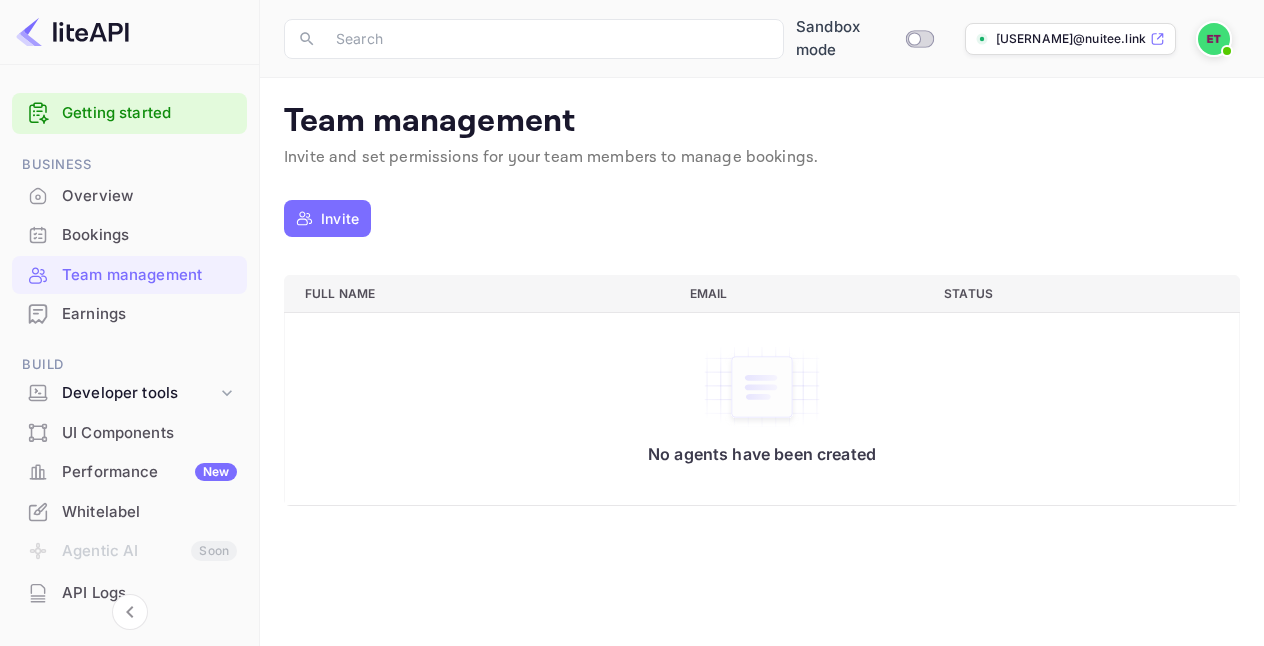 click on "Earnings" at bounding box center (149, 314) 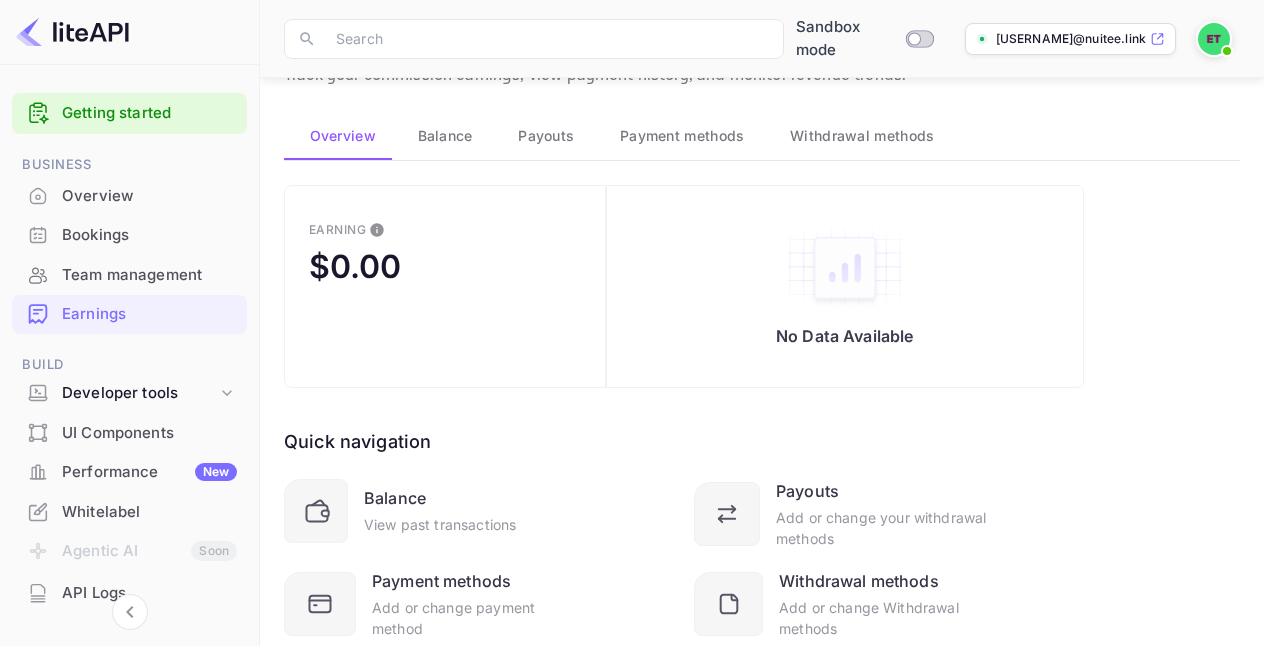 scroll, scrollTop: 148, scrollLeft: 0, axis: vertical 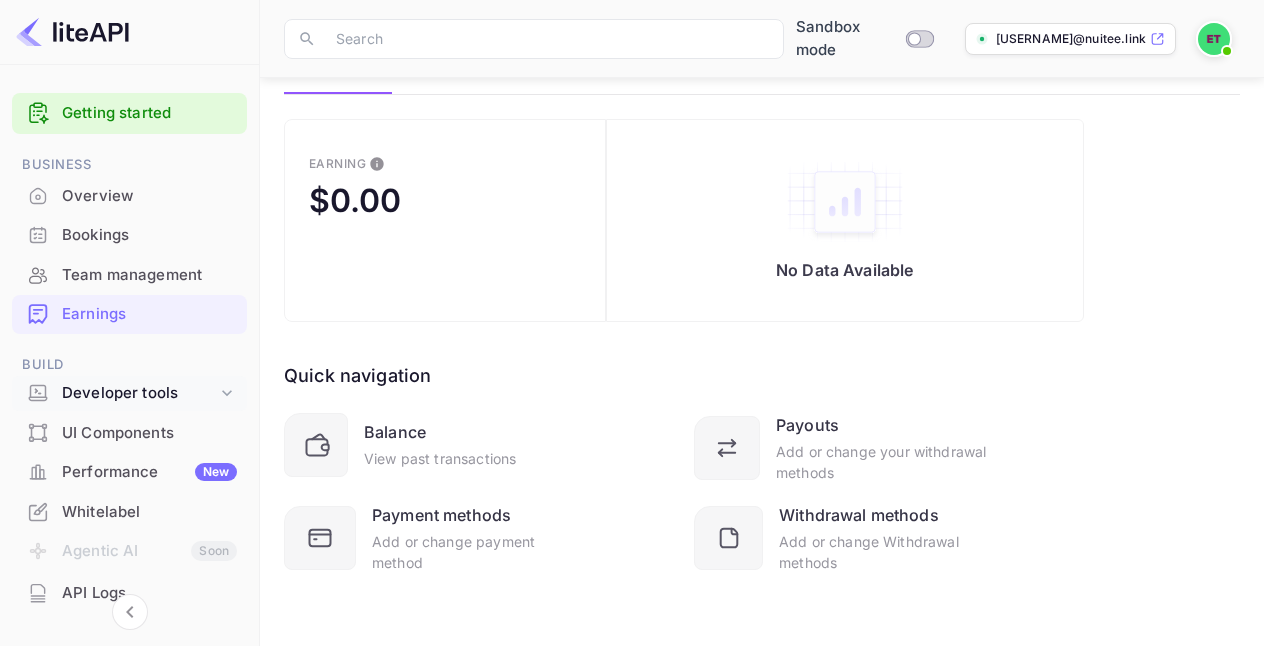 click on "Developer tools" at bounding box center [139, 393] 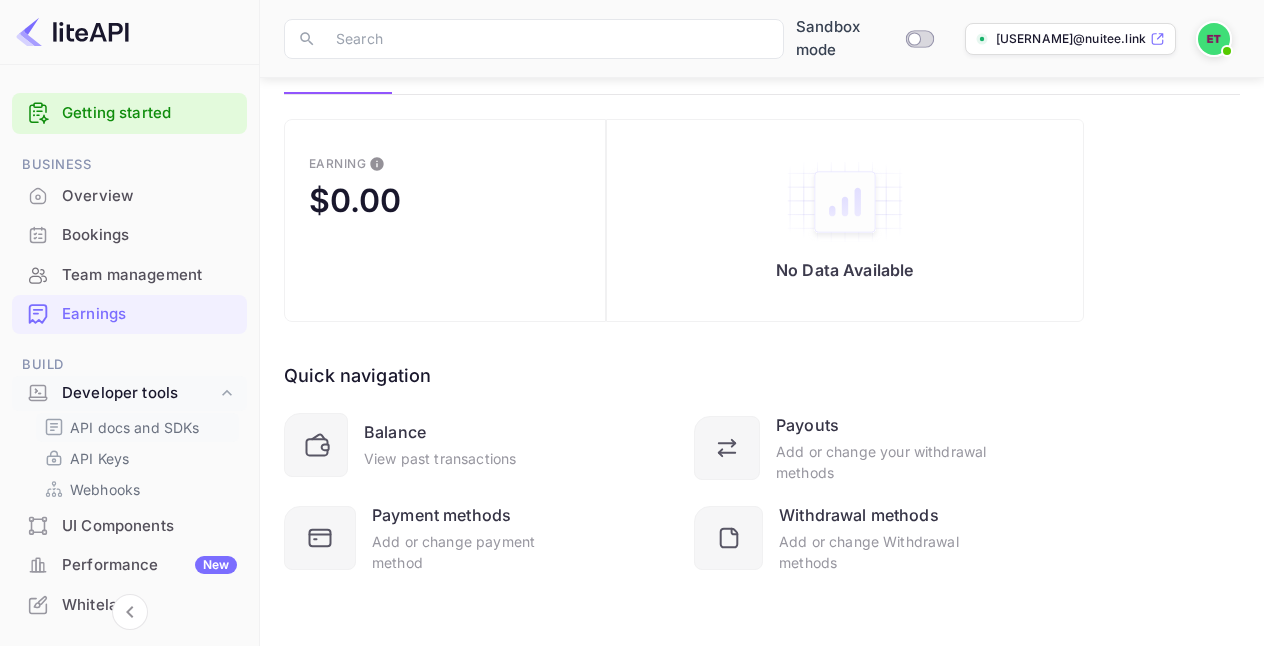 click on "API docs and SDKs" at bounding box center (135, 427) 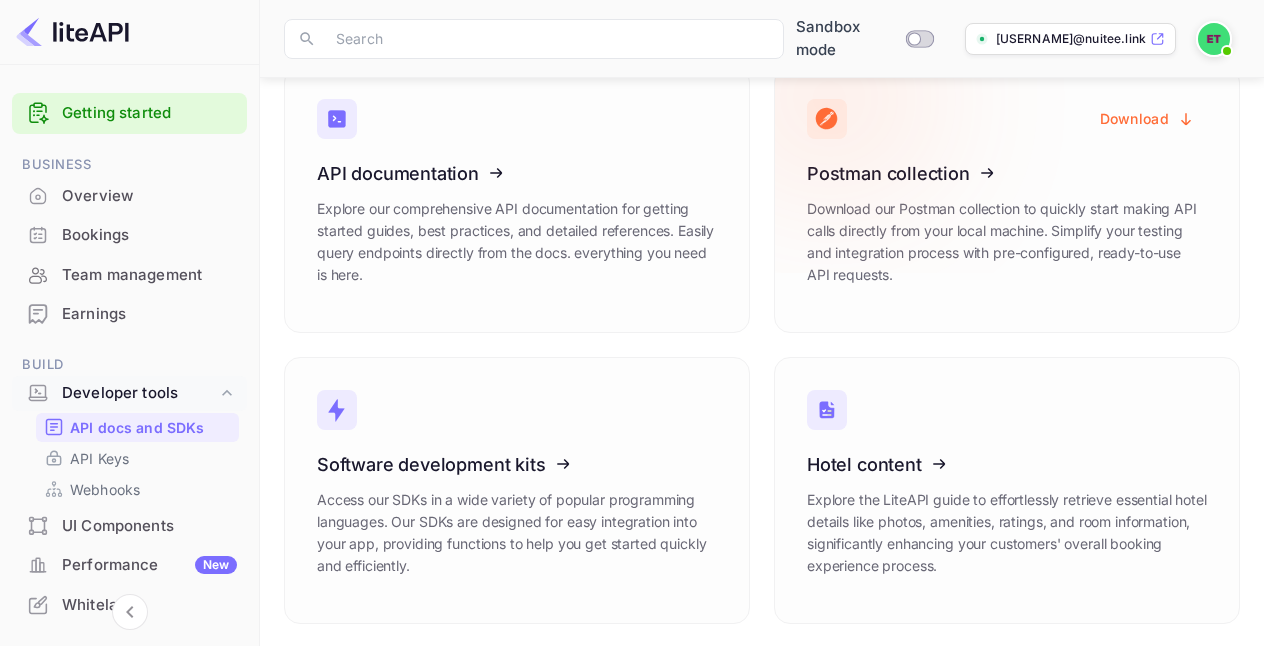 scroll, scrollTop: 131, scrollLeft: 0, axis: vertical 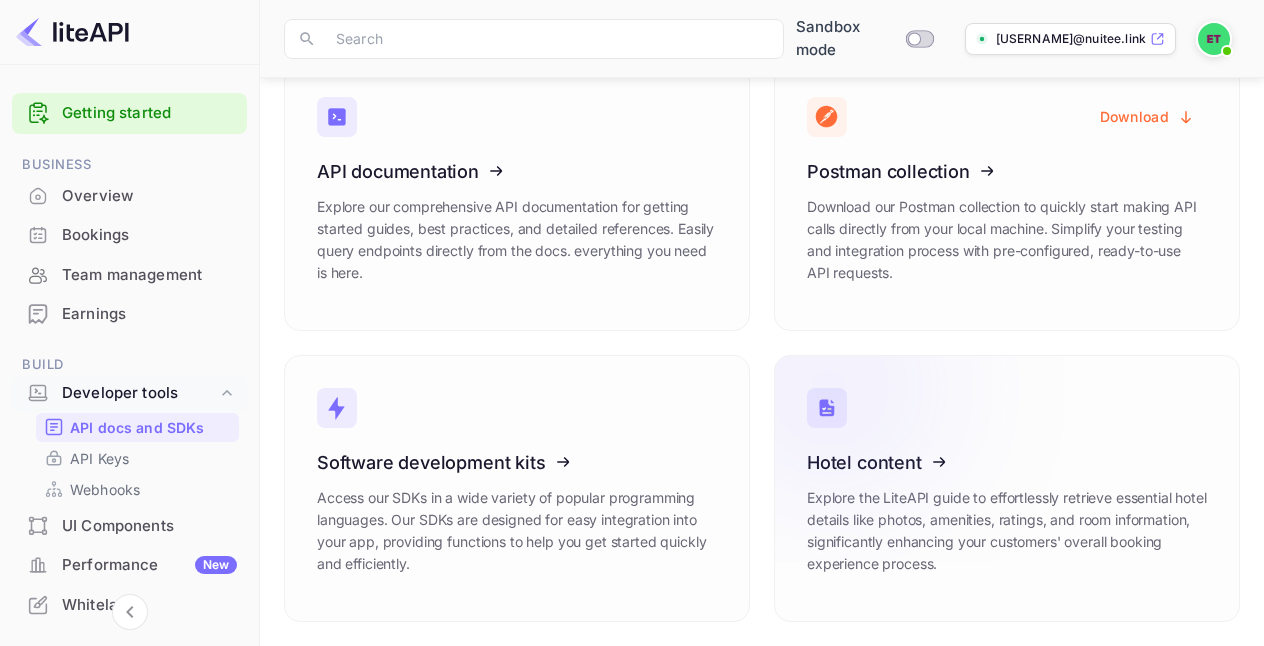 click 